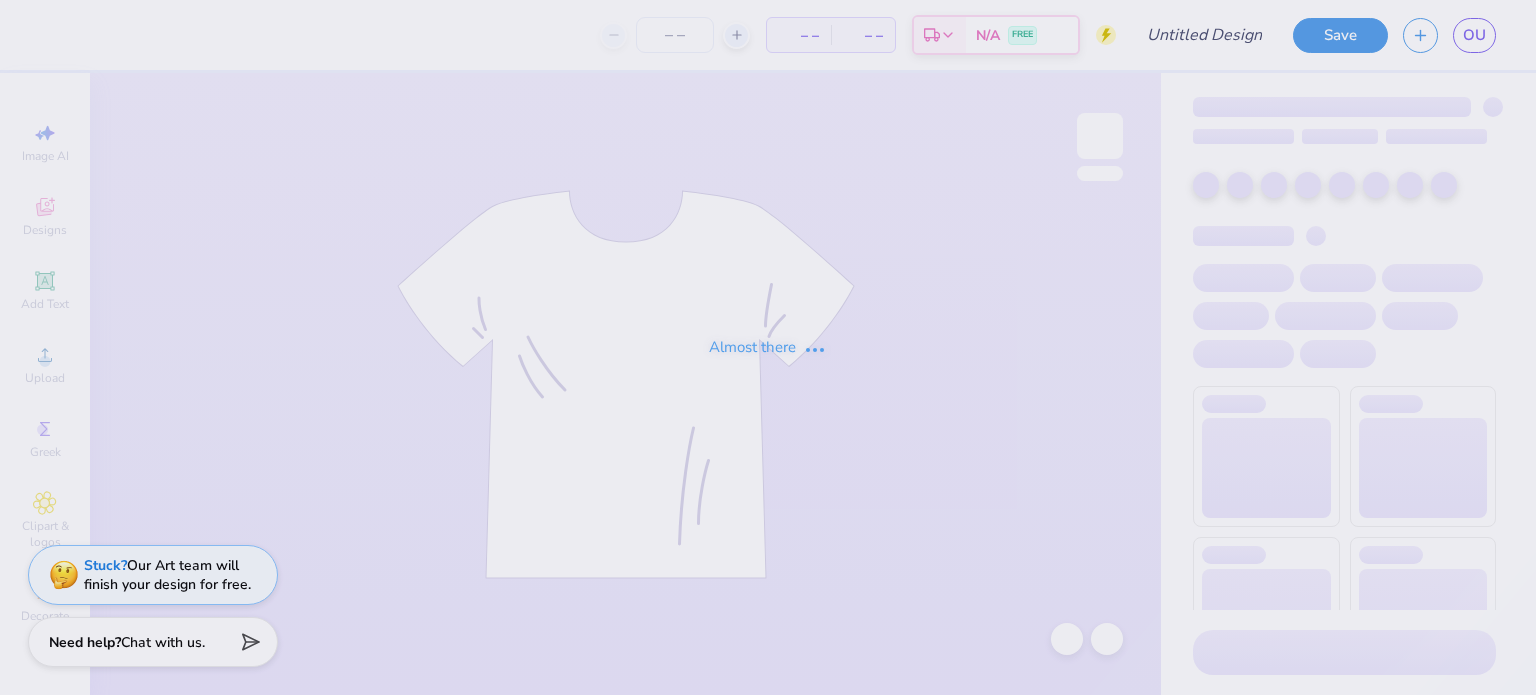 scroll, scrollTop: 0, scrollLeft: 0, axis: both 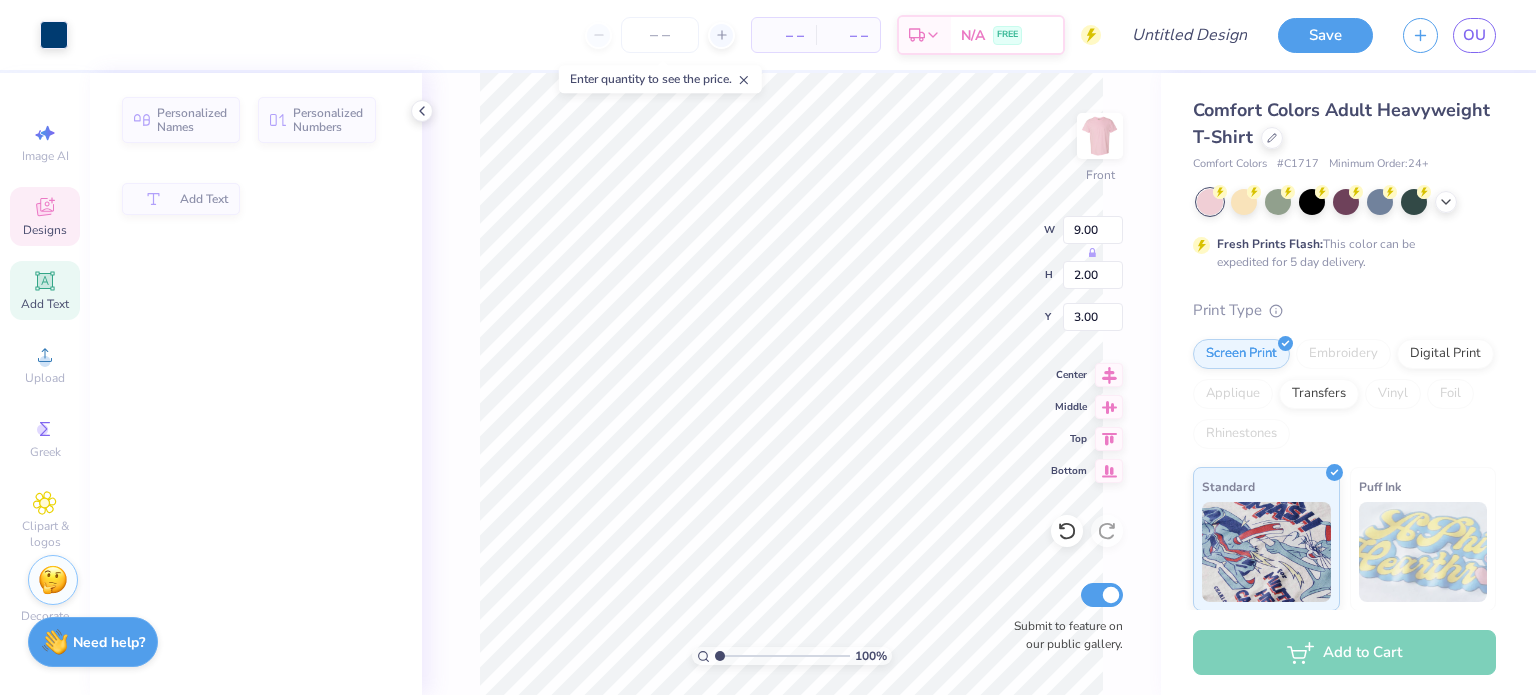type on "9.00" 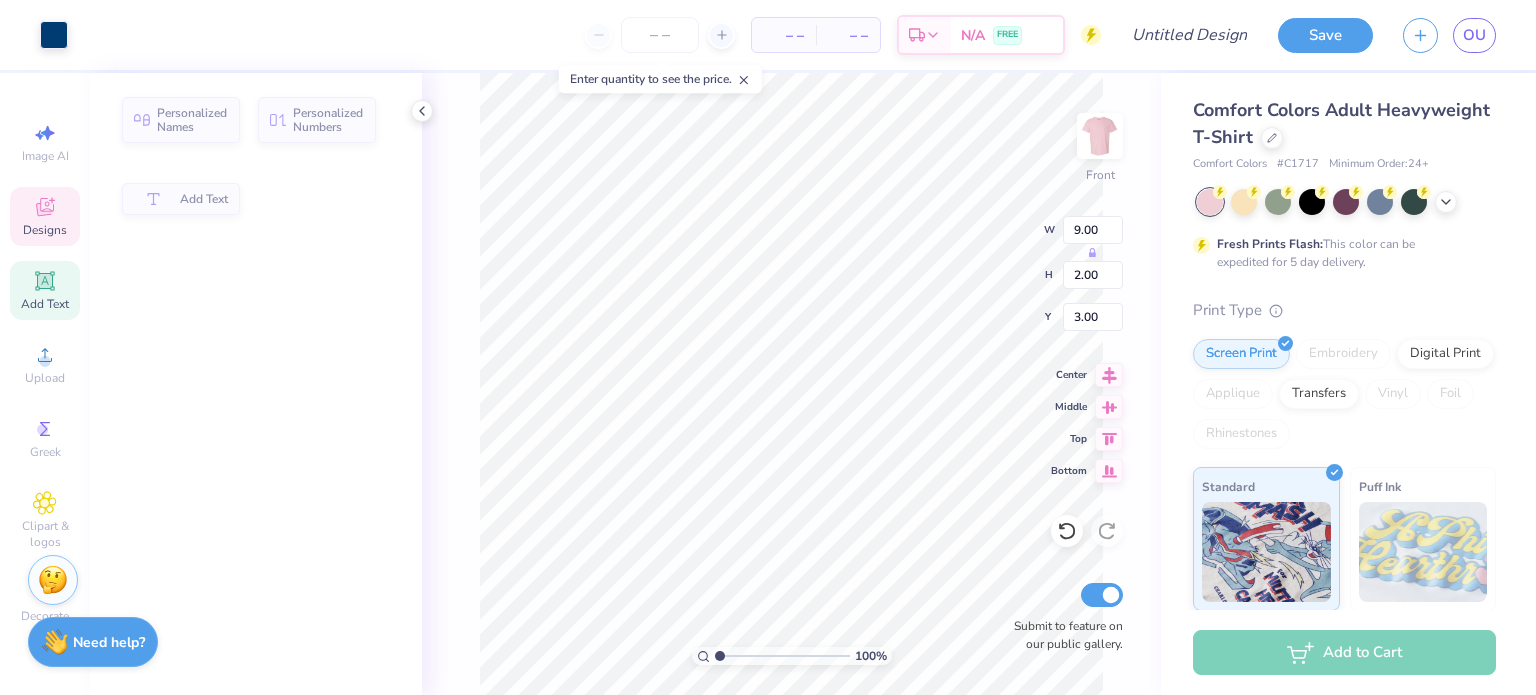 type on "2.00" 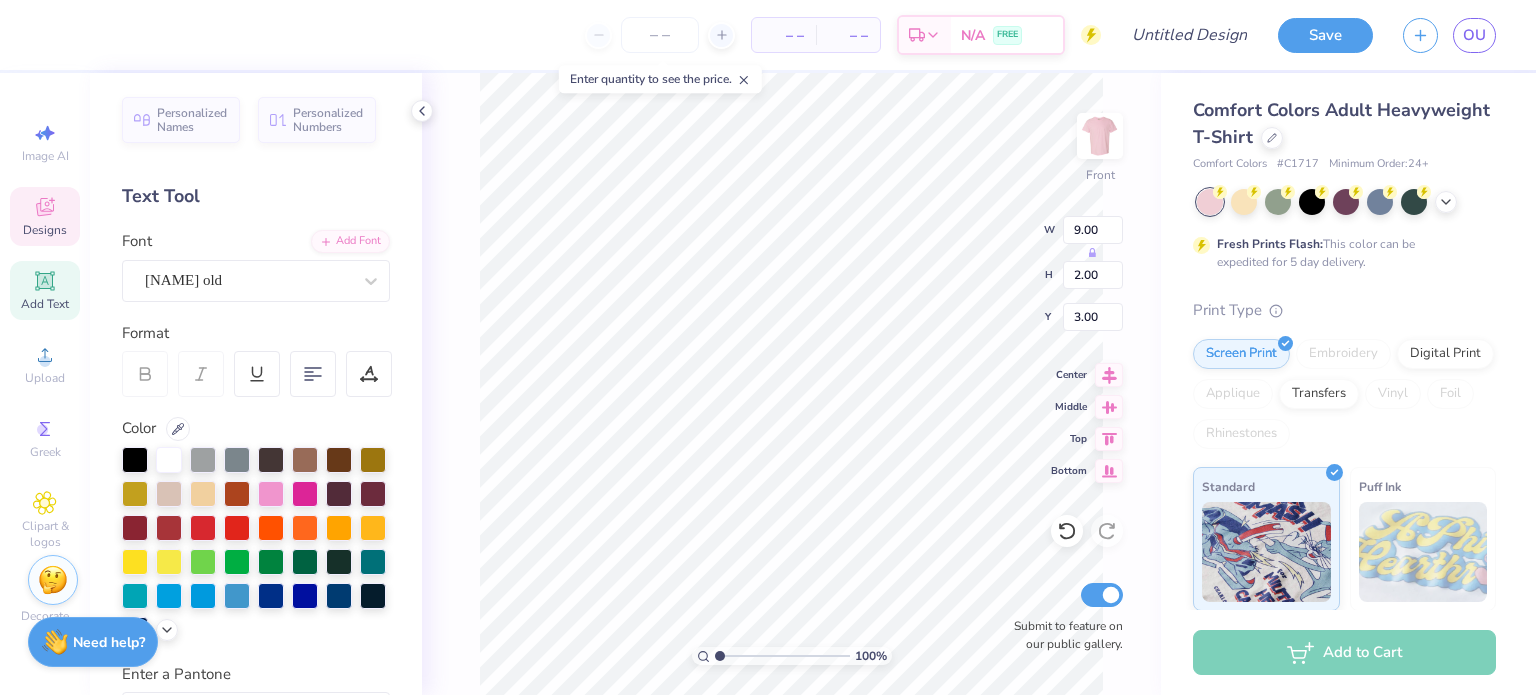 scroll, scrollTop: 16, scrollLeft: 3, axis: both 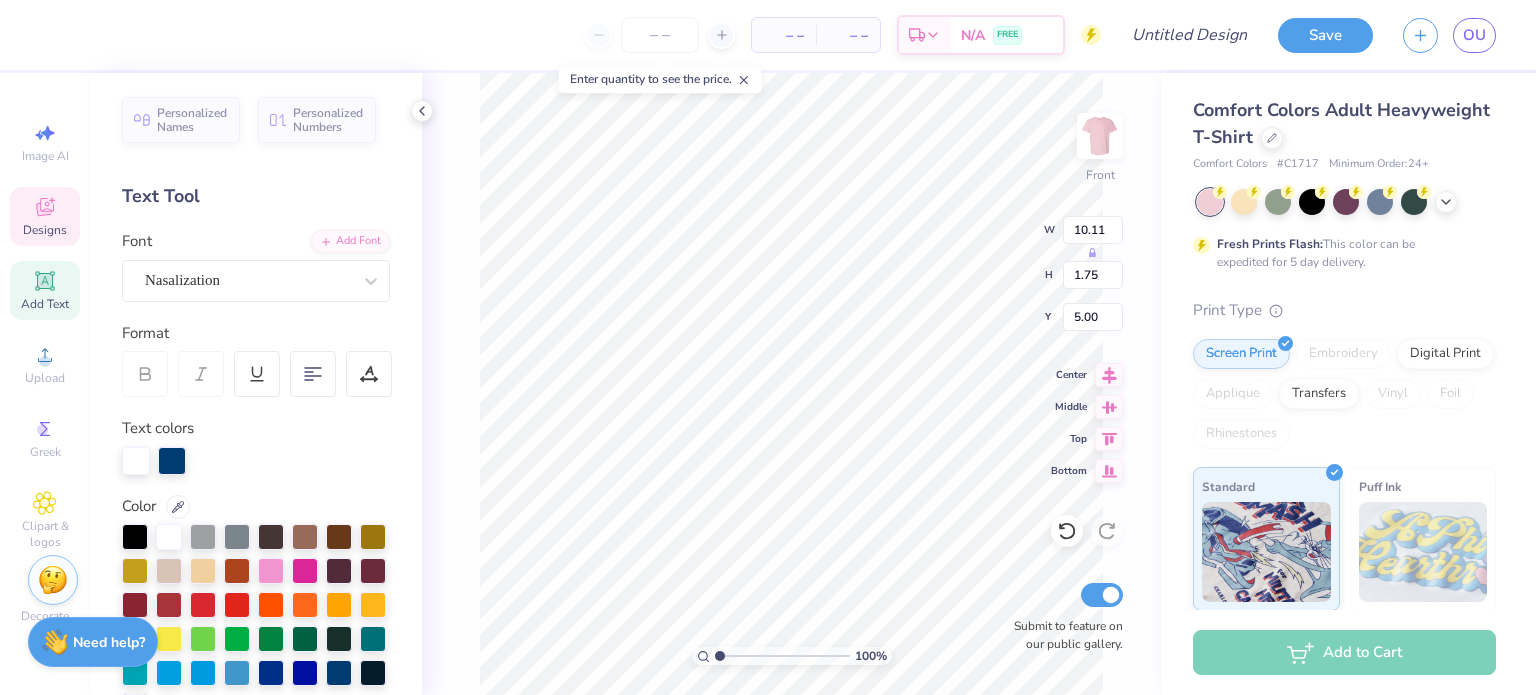 type on "Phi AlphA" 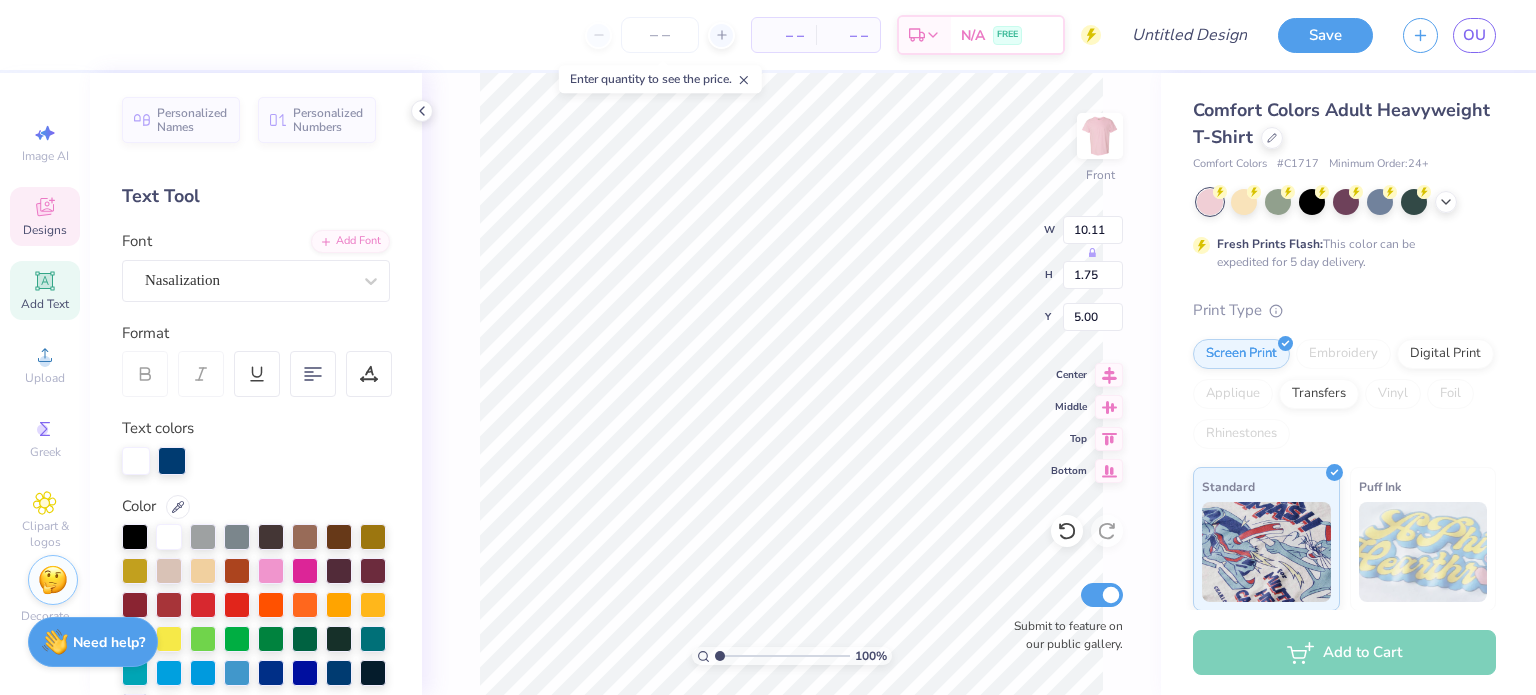 scroll, scrollTop: 16, scrollLeft: 4, axis: both 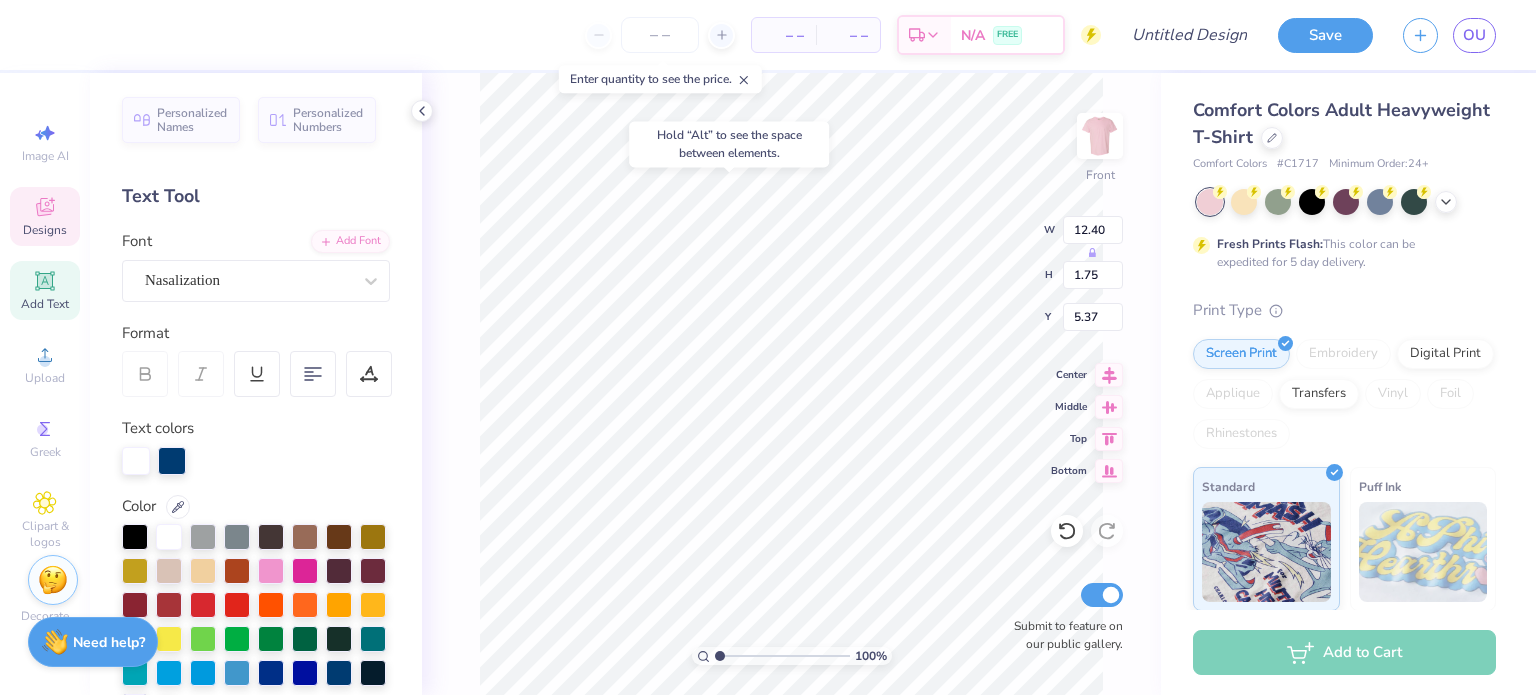 type on "5.37" 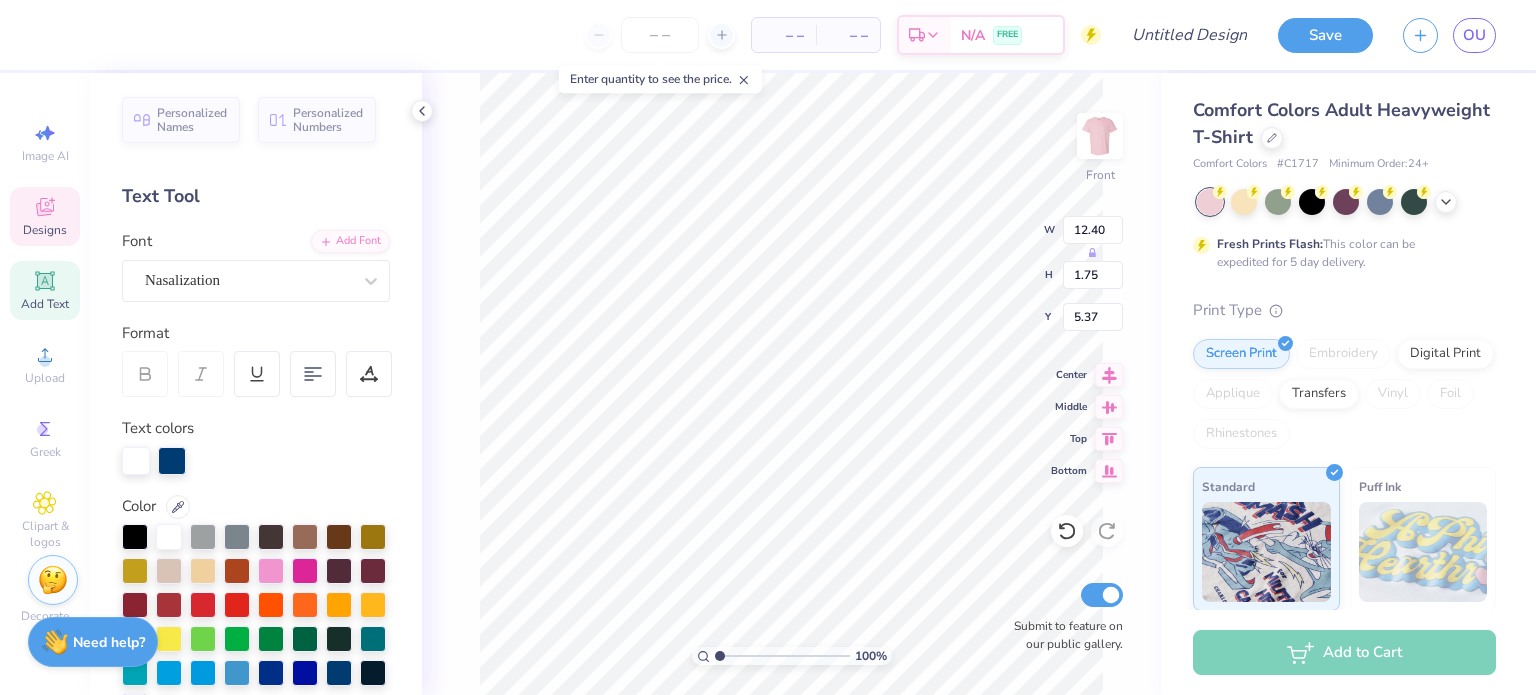 click on "Personalized Names Personalized Numbers Text Tool Add Font Font Nasalization Format Text colors Color Enter a Pantone Styles Text Shape" at bounding box center (256, 384) 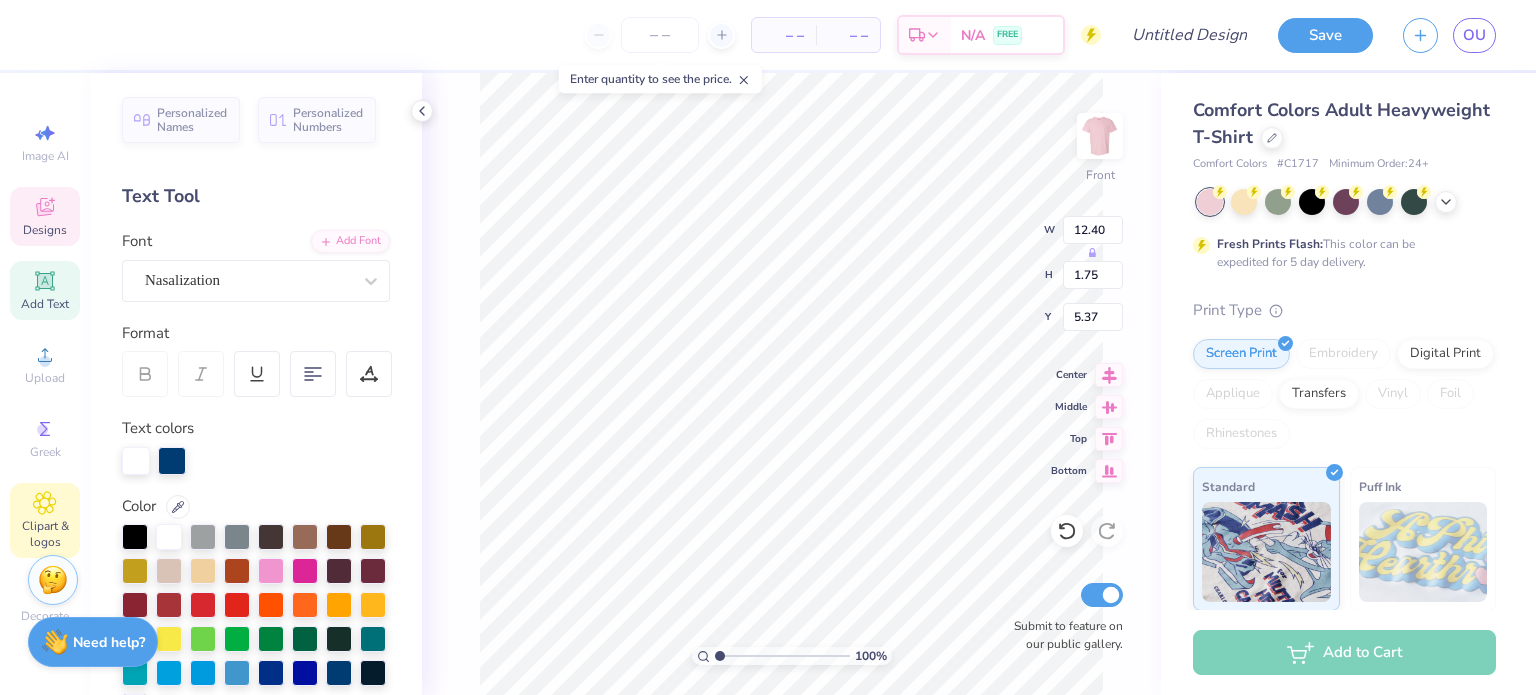 click on "Clipart & logos" at bounding box center [45, 520] 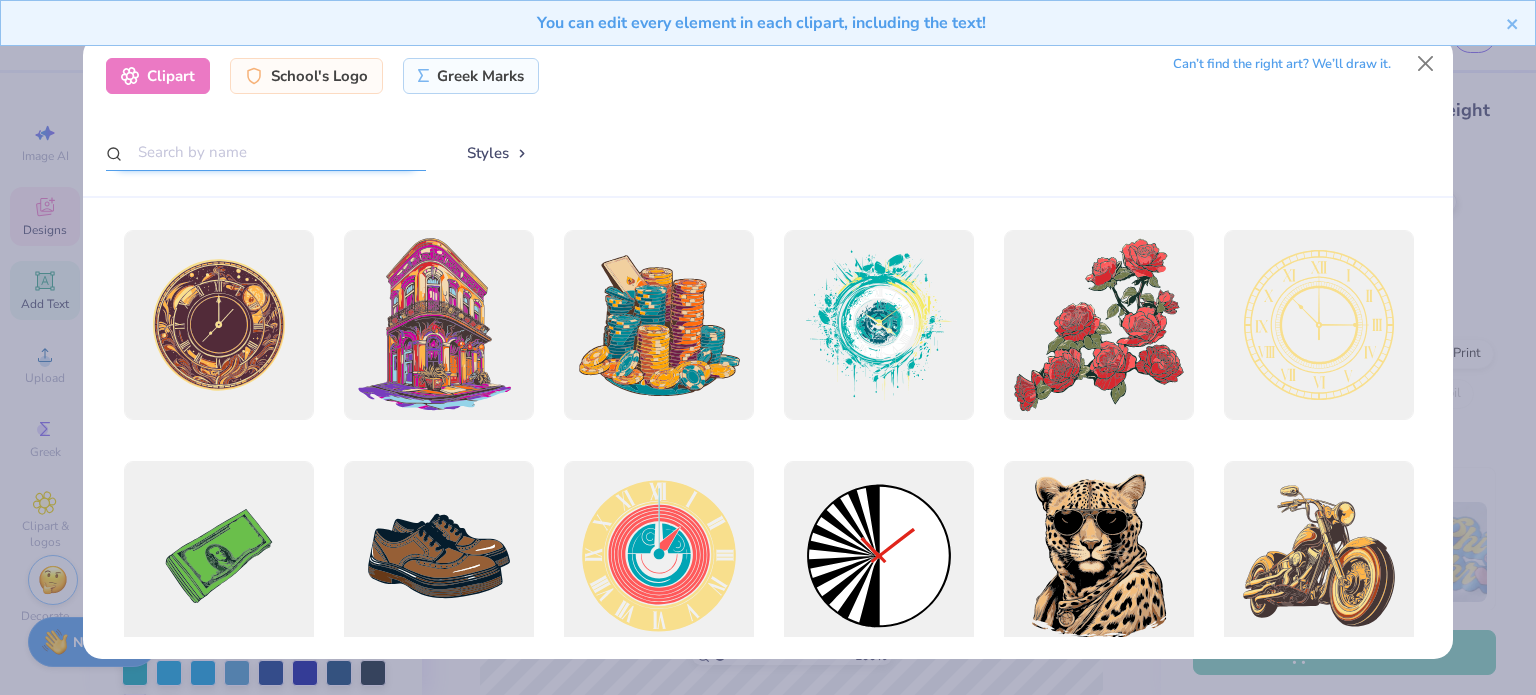 click at bounding box center [266, 152] 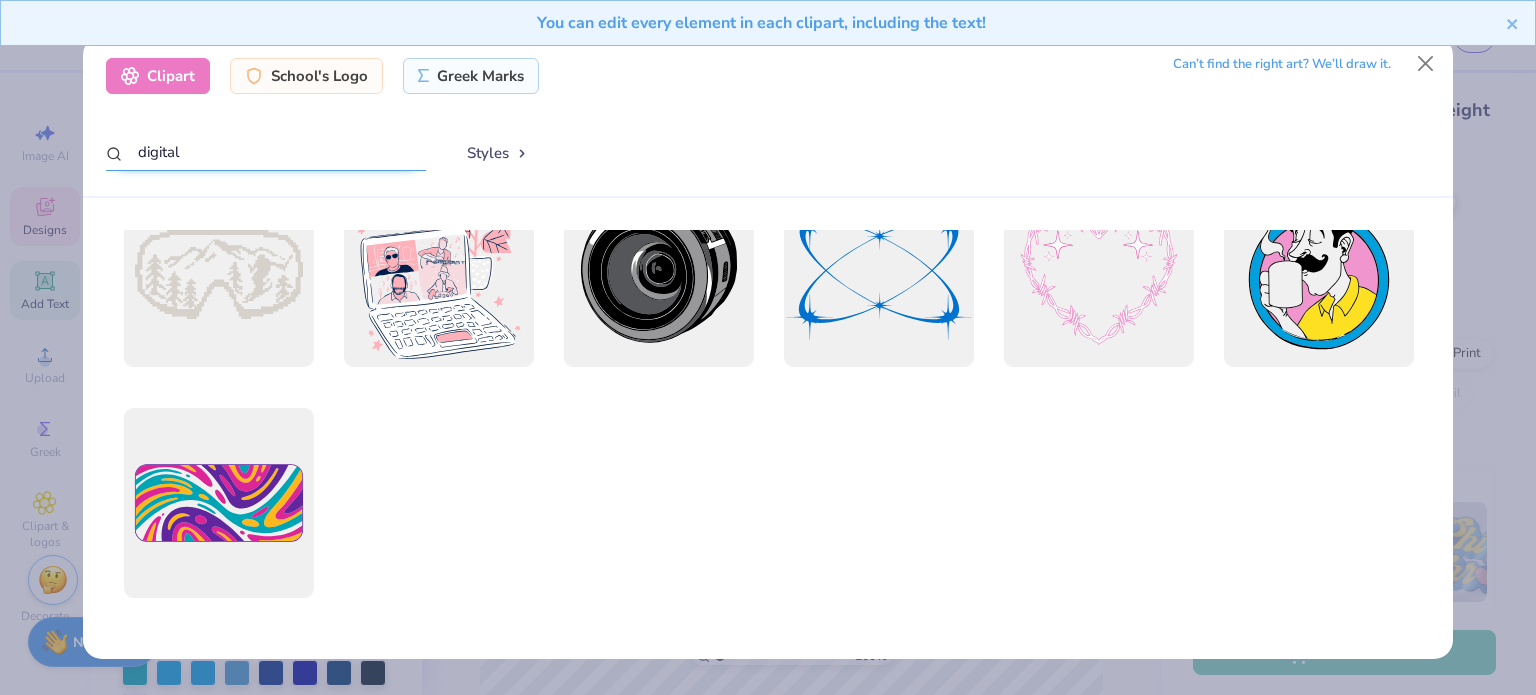 scroll, scrollTop: 0, scrollLeft: 0, axis: both 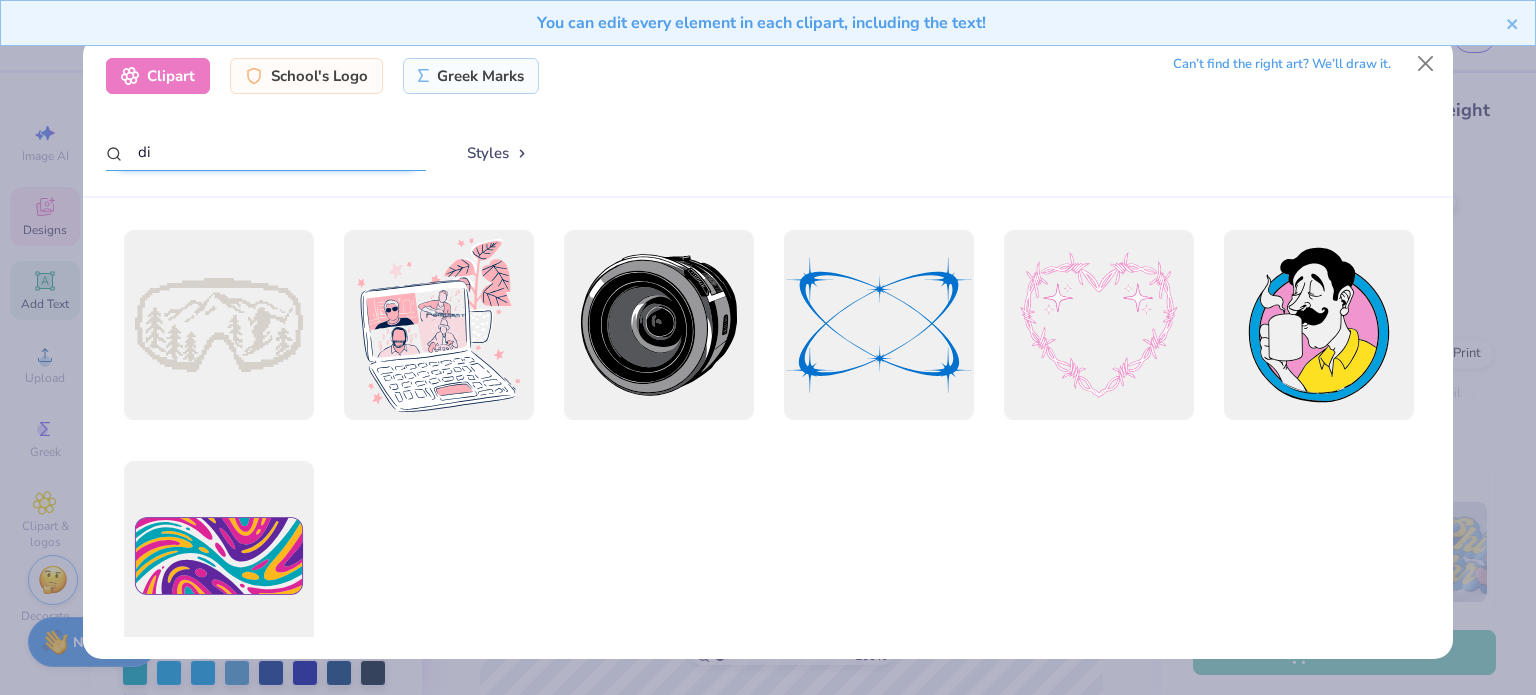 type on "d" 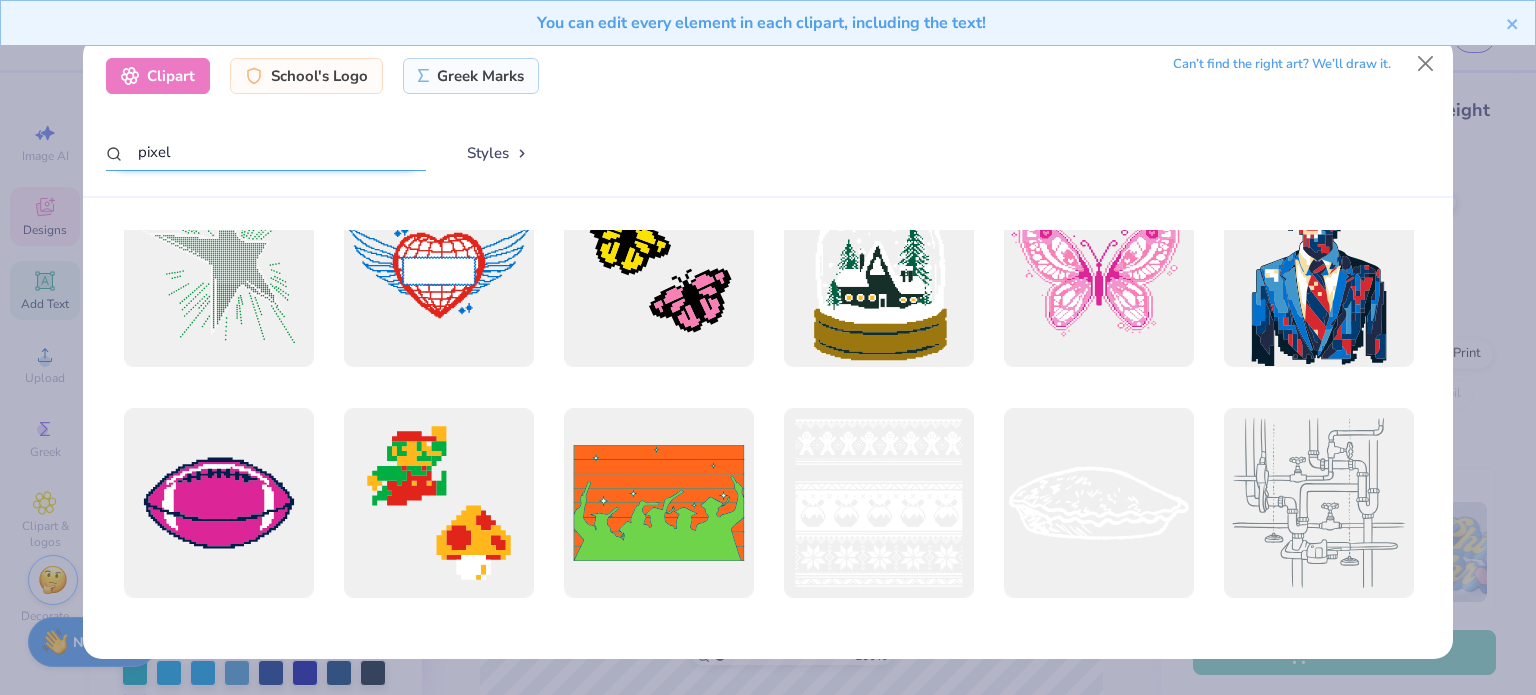 scroll, scrollTop: 0, scrollLeft: 0, axis: both 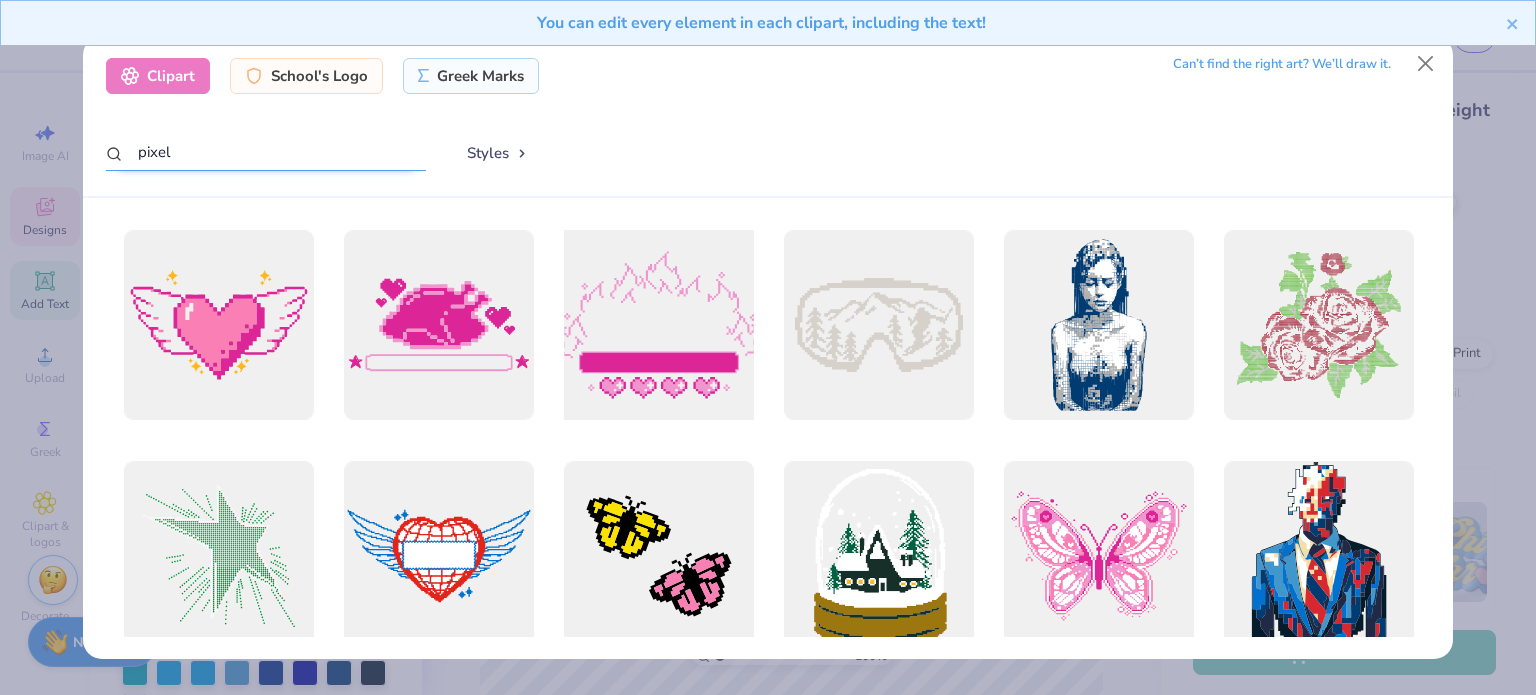 type on "pixel" 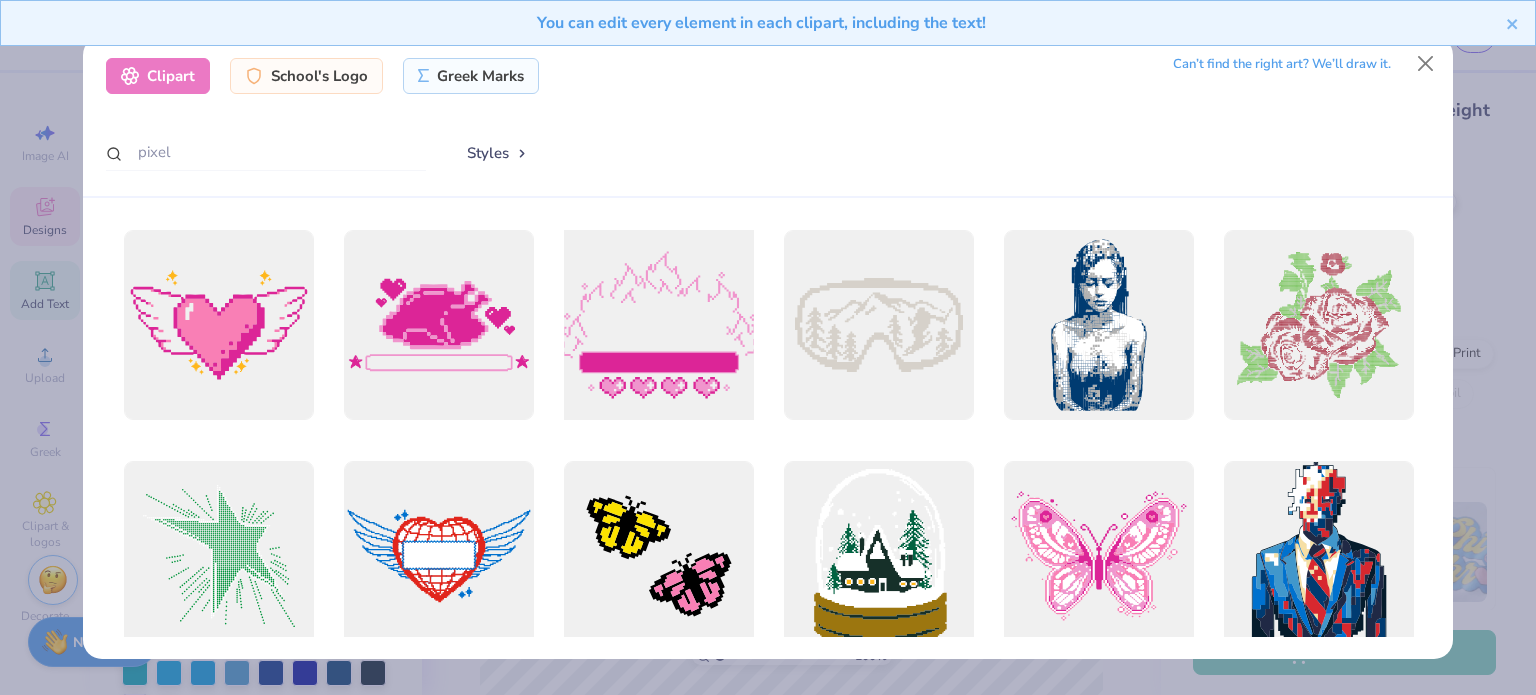 click at bounding box center (658, 325) 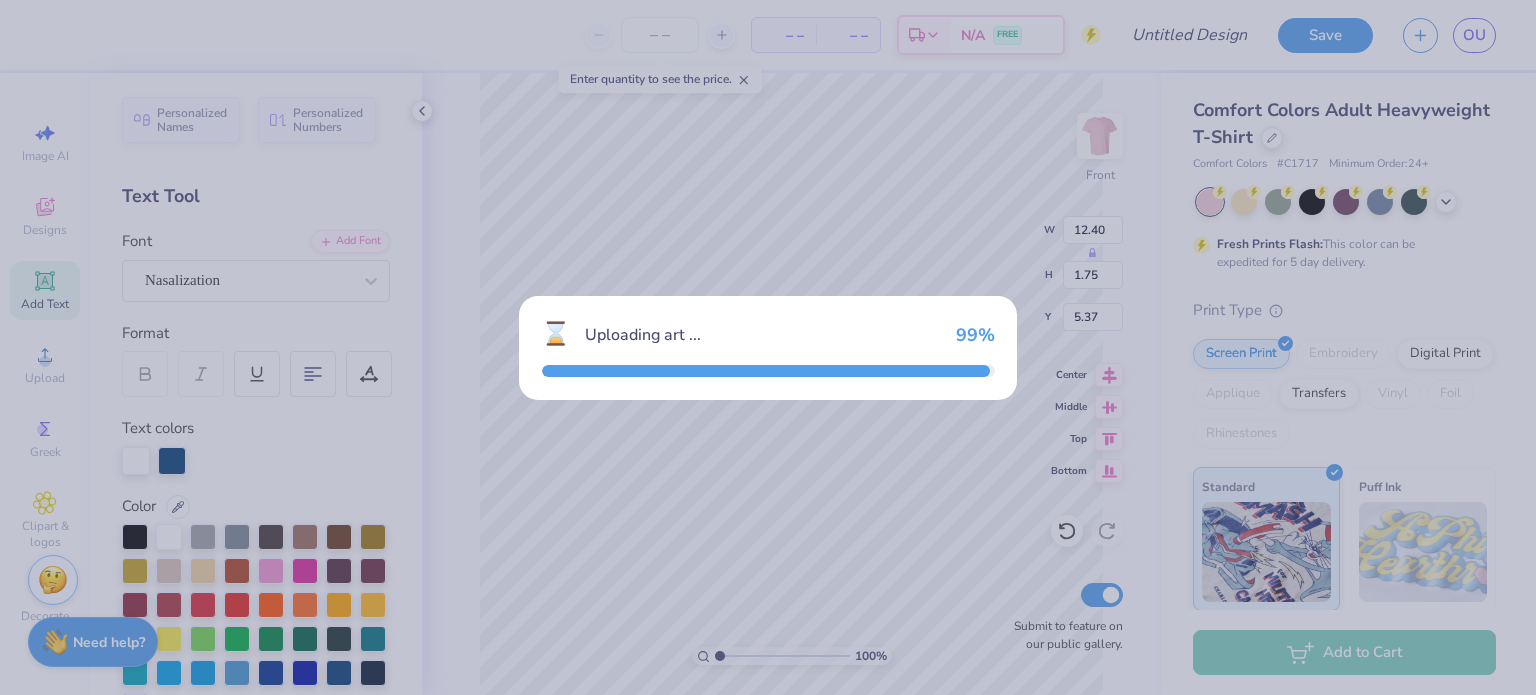 type on "14.53" 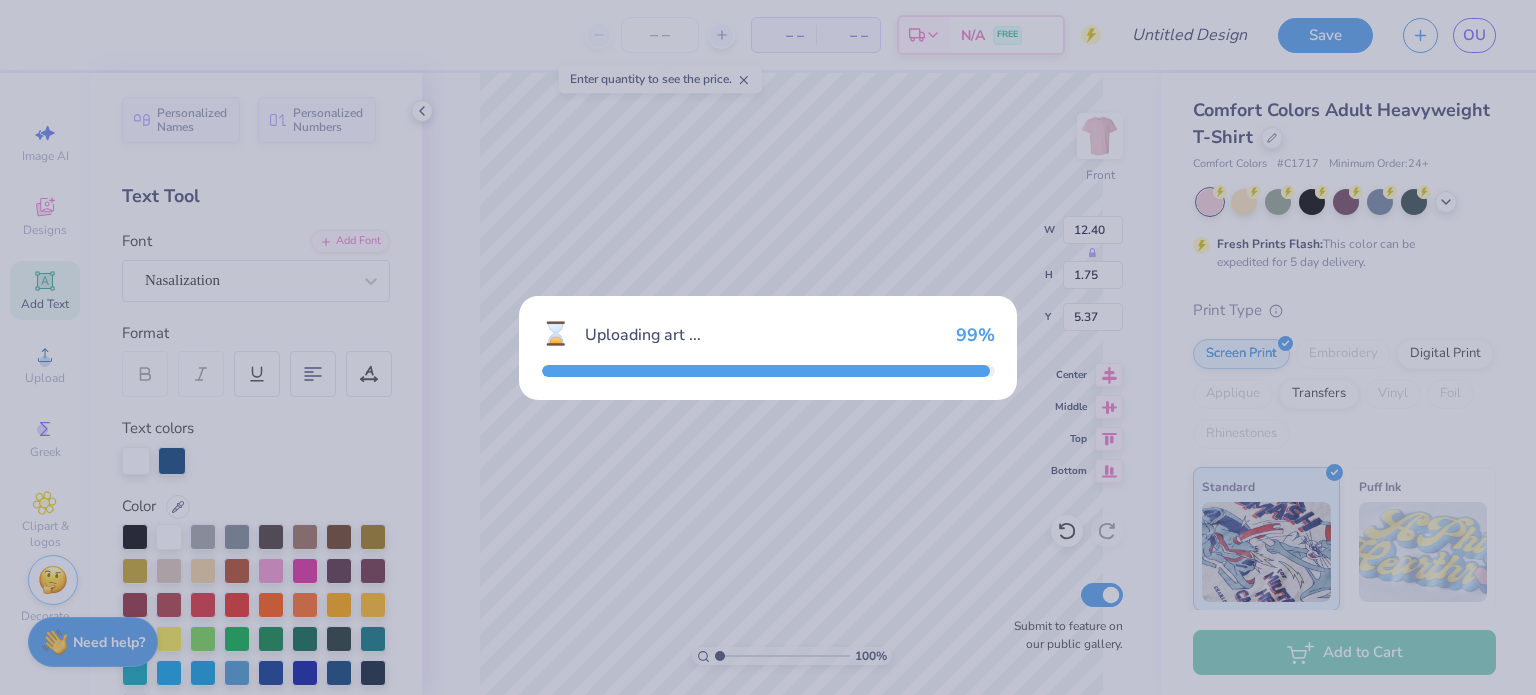 type on "10.59" 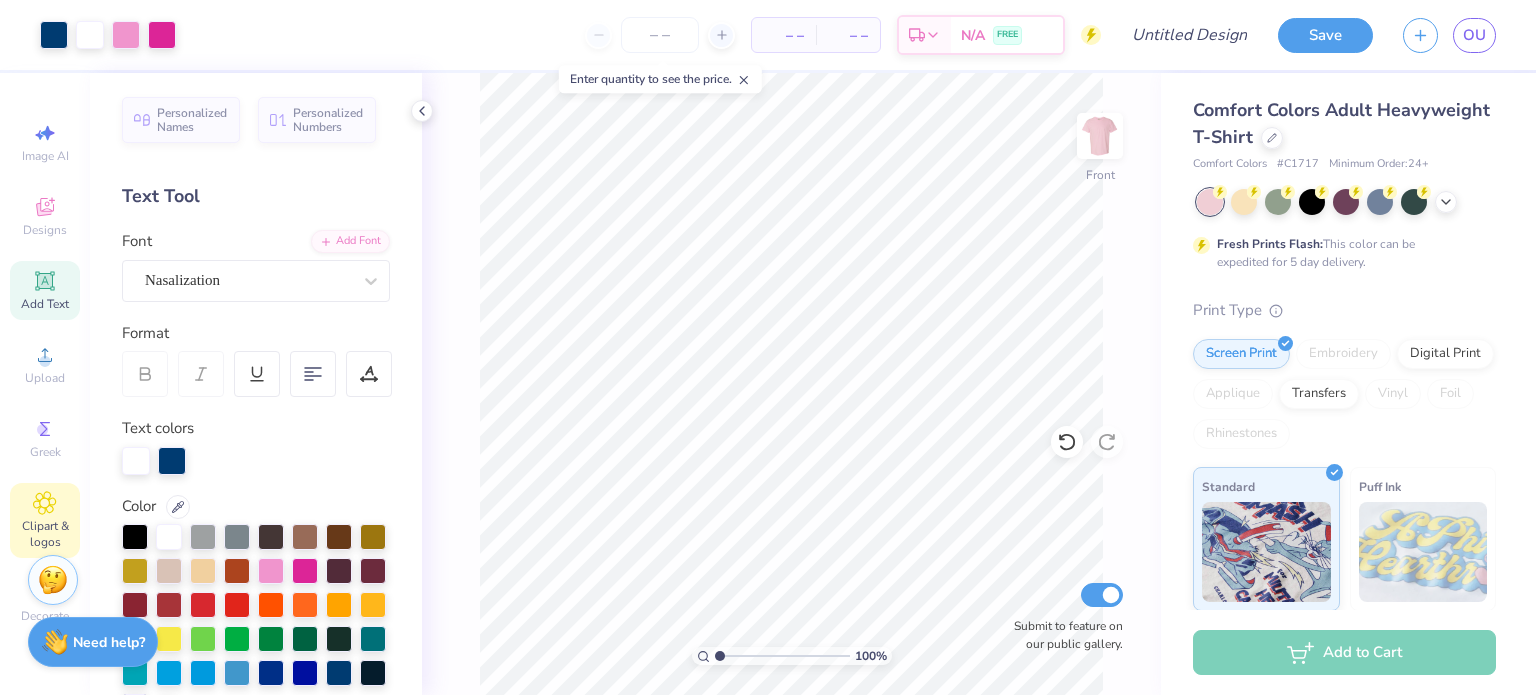 click on "Clipart & logos" at bounding box center (45, 520) 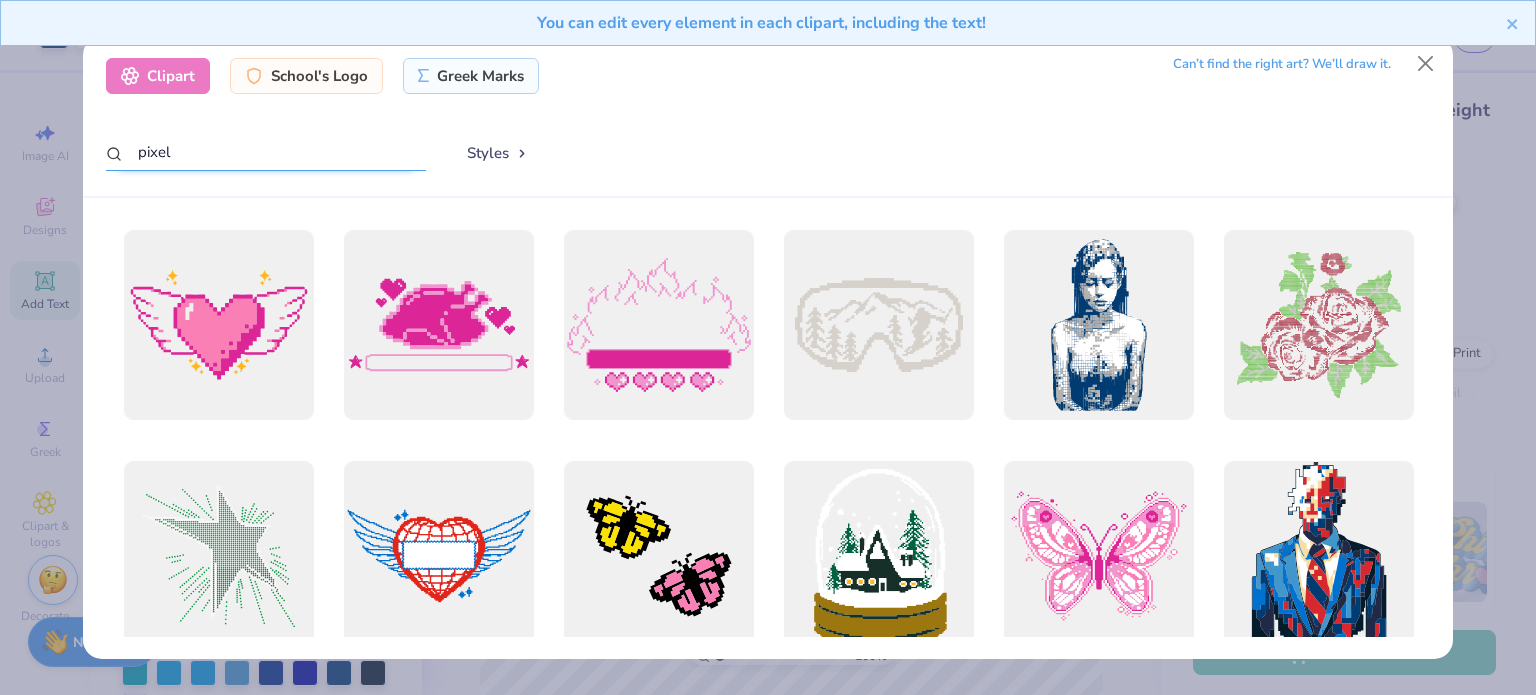drag, startPoint x: 257, startPoint y: 149, endPoint x: 0, endPoint y: 163, distance: 257.38104 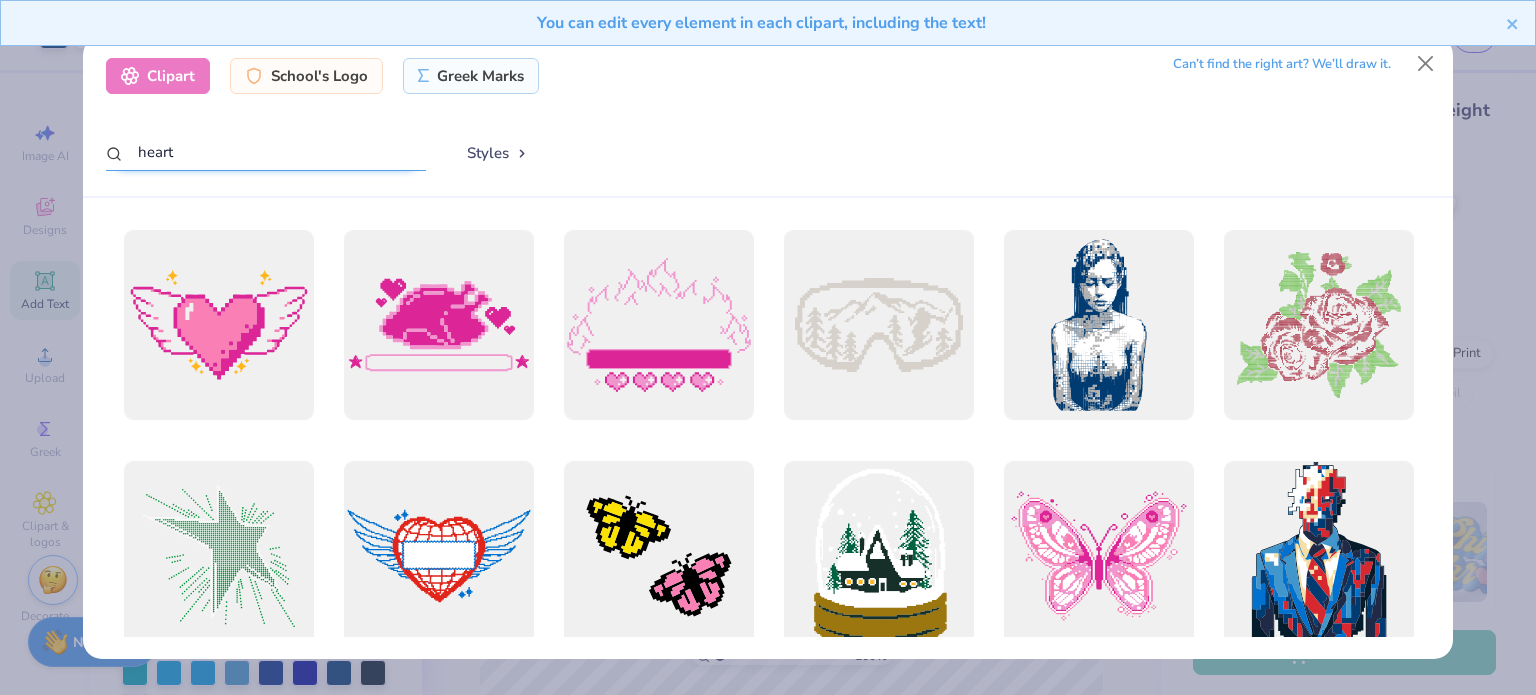 type on "heart" 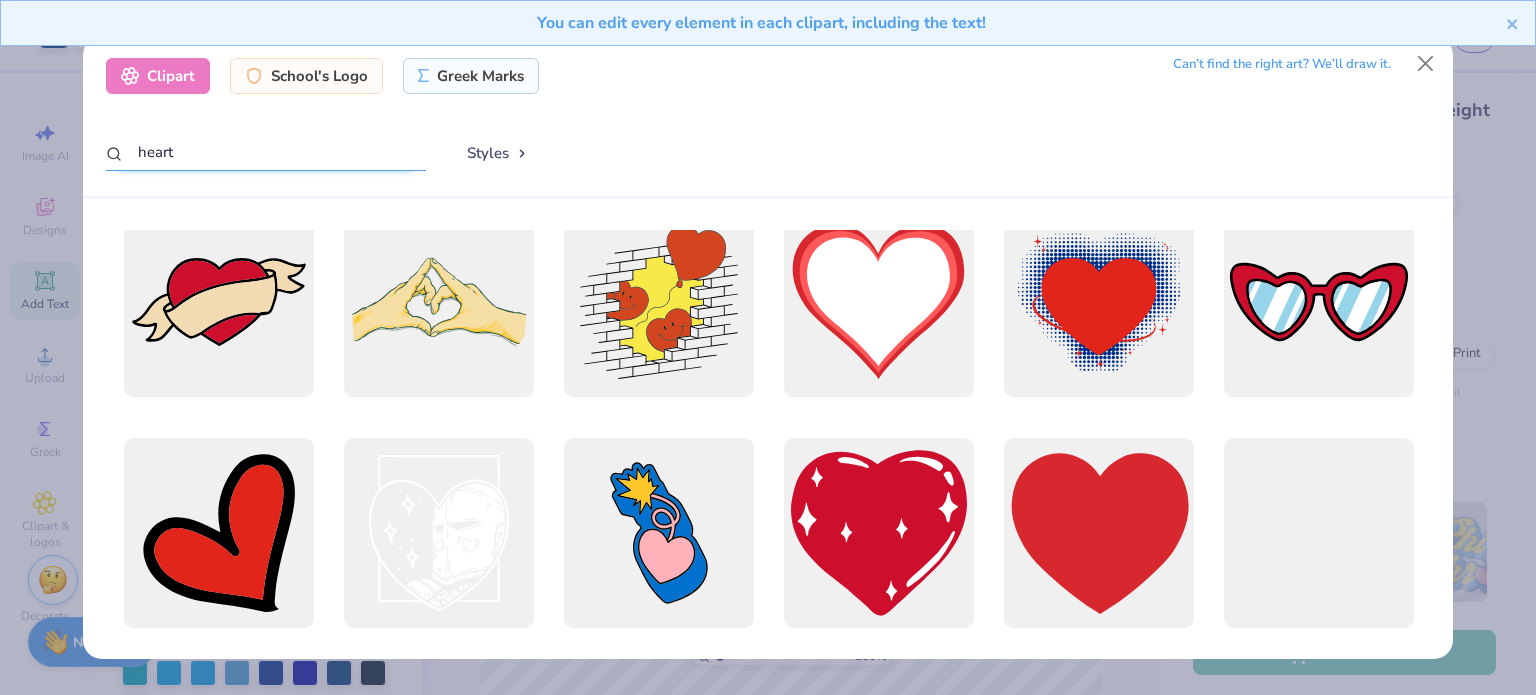 scroll, scrollTop: 1200, scrollLeft: 0, axis: vertical 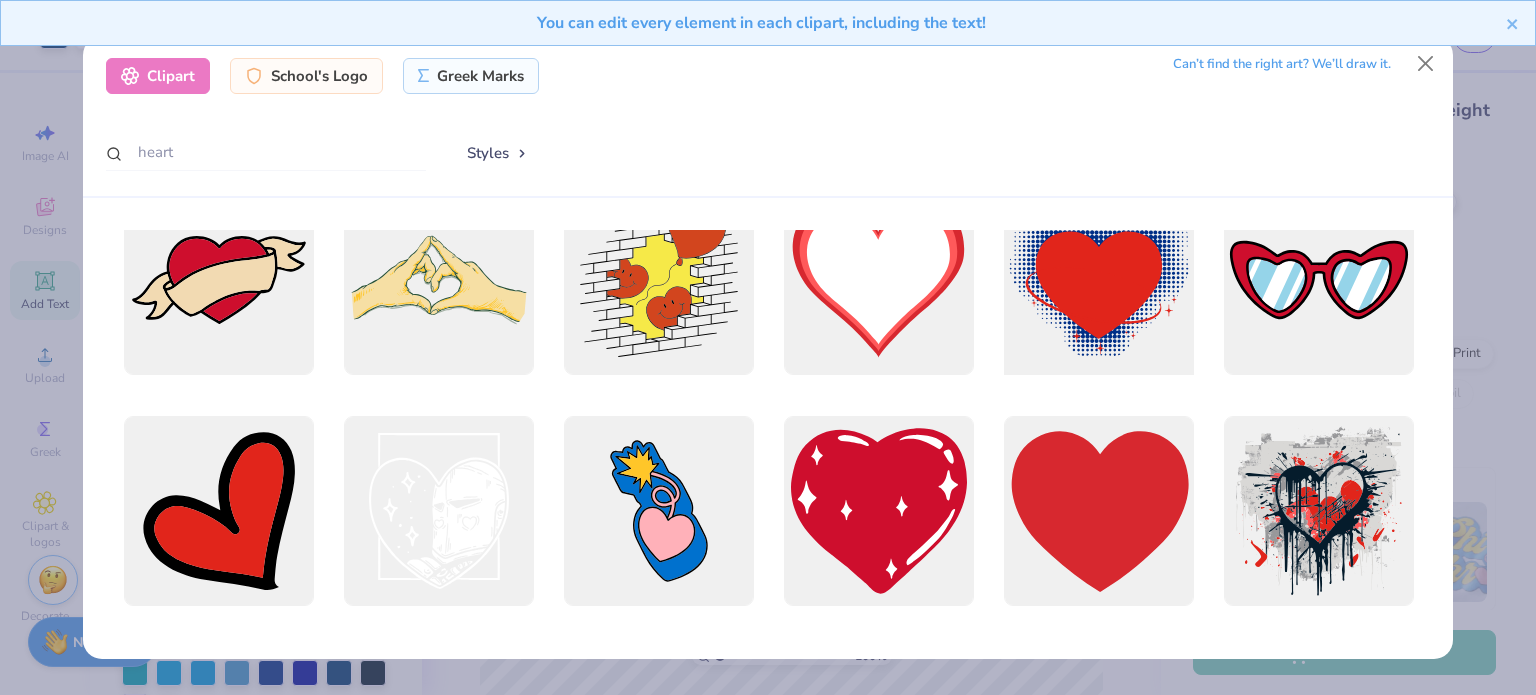 click at bounding box center (1098, 280) 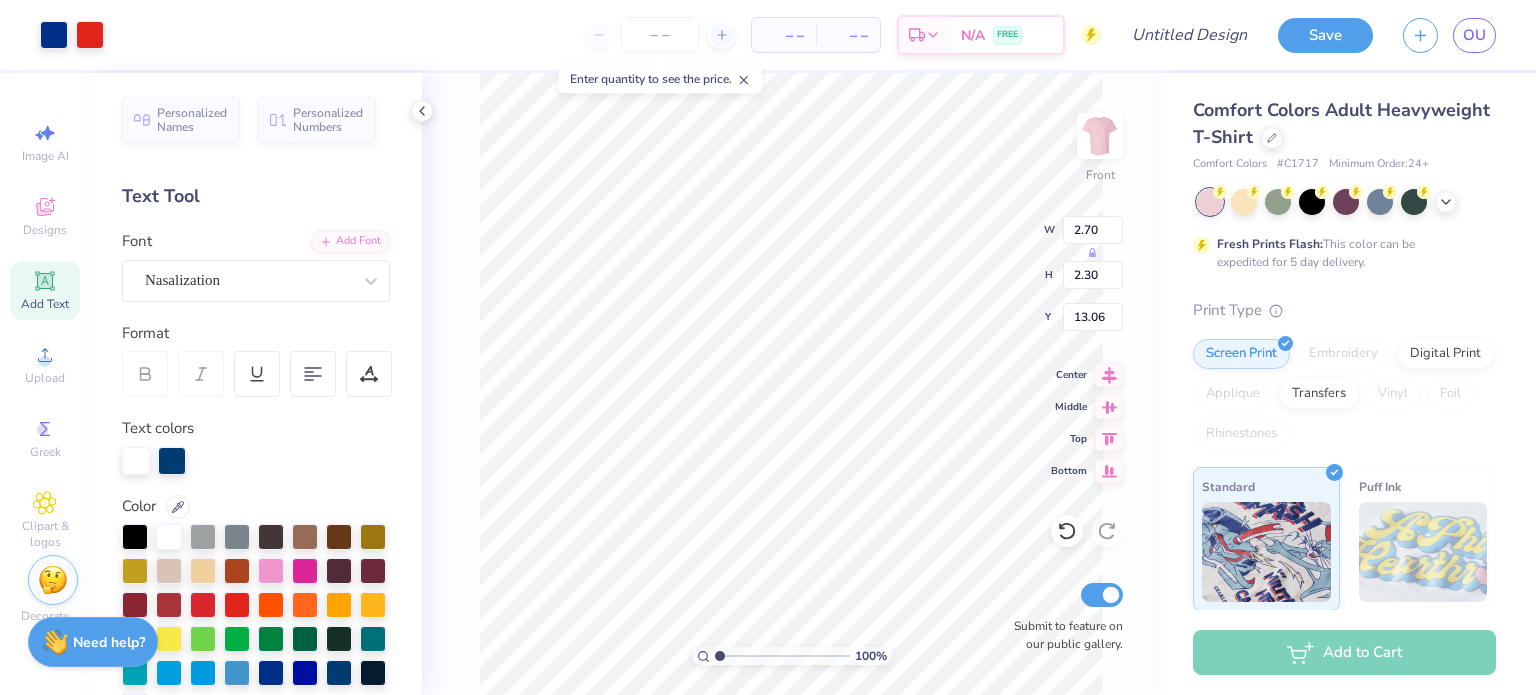 type on "2.70" 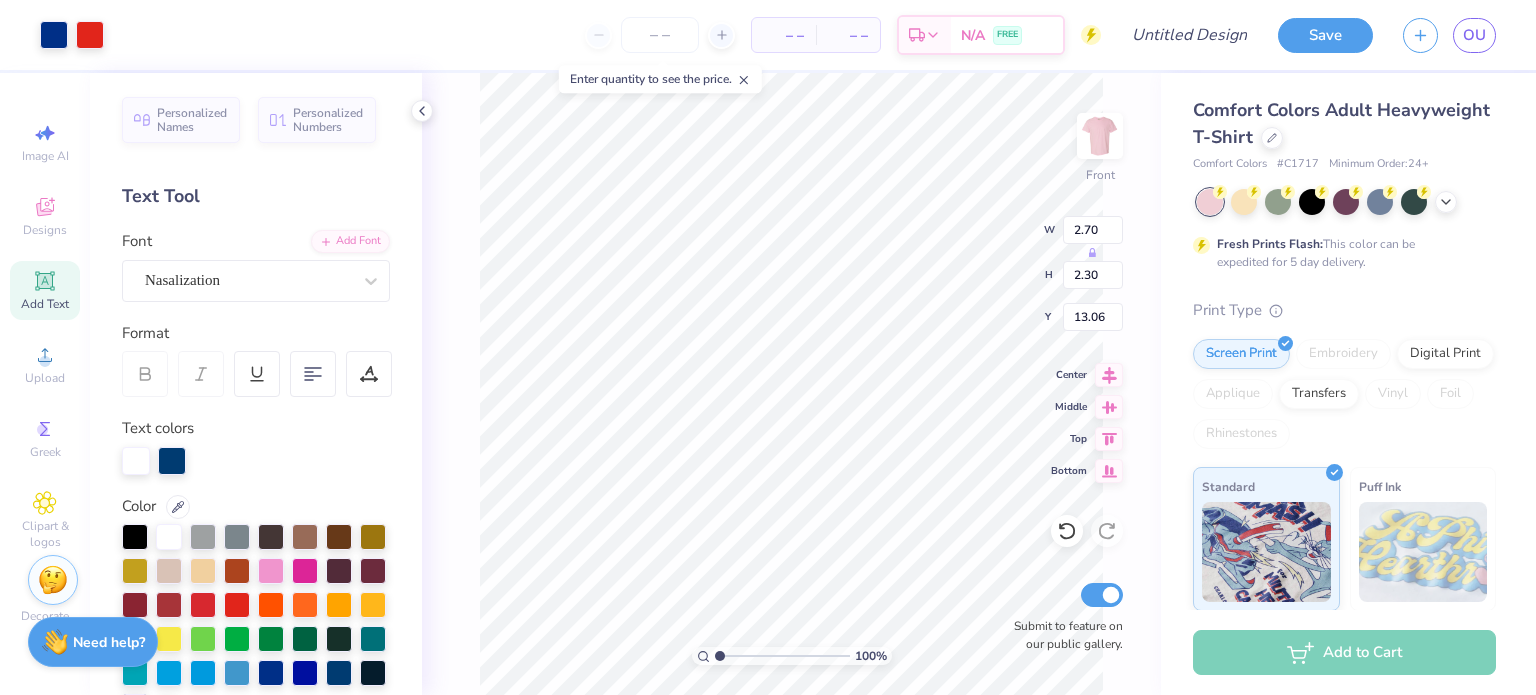 type on "2.30" 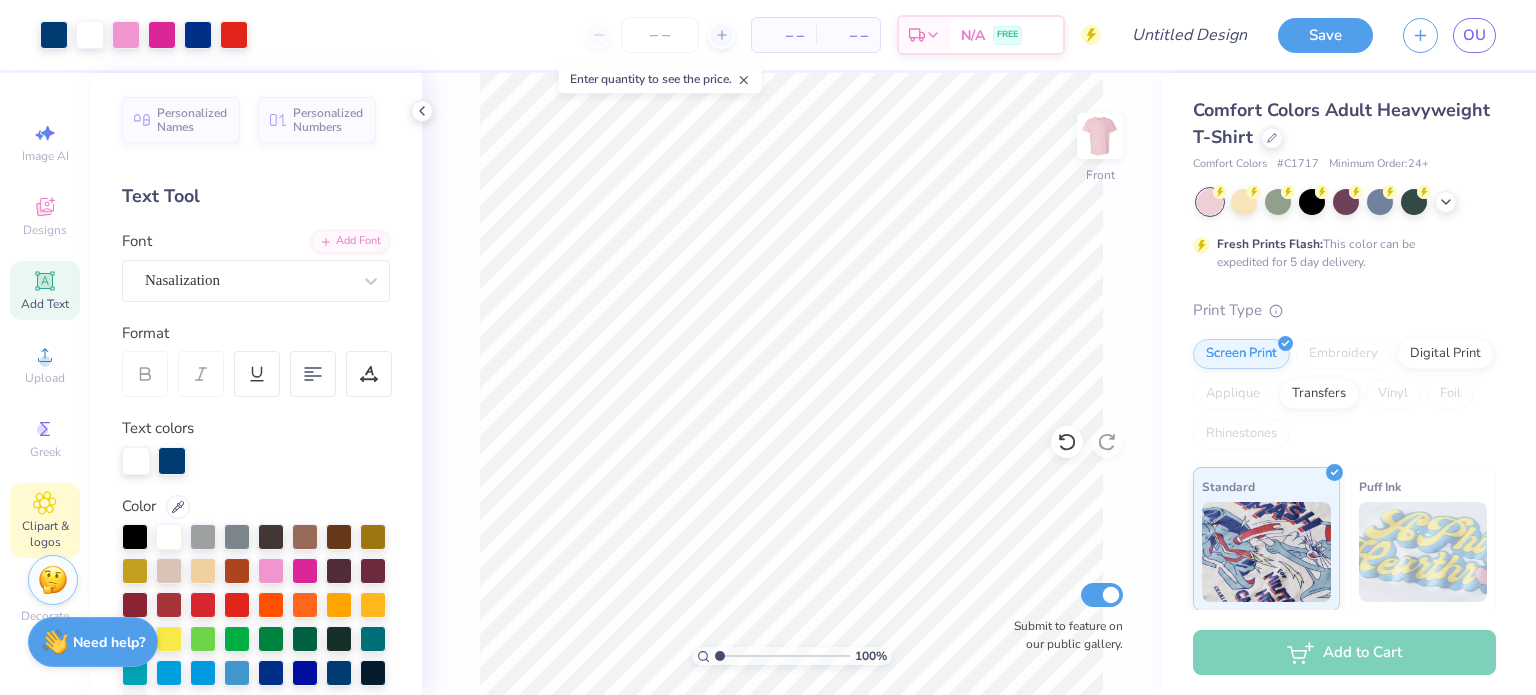 click 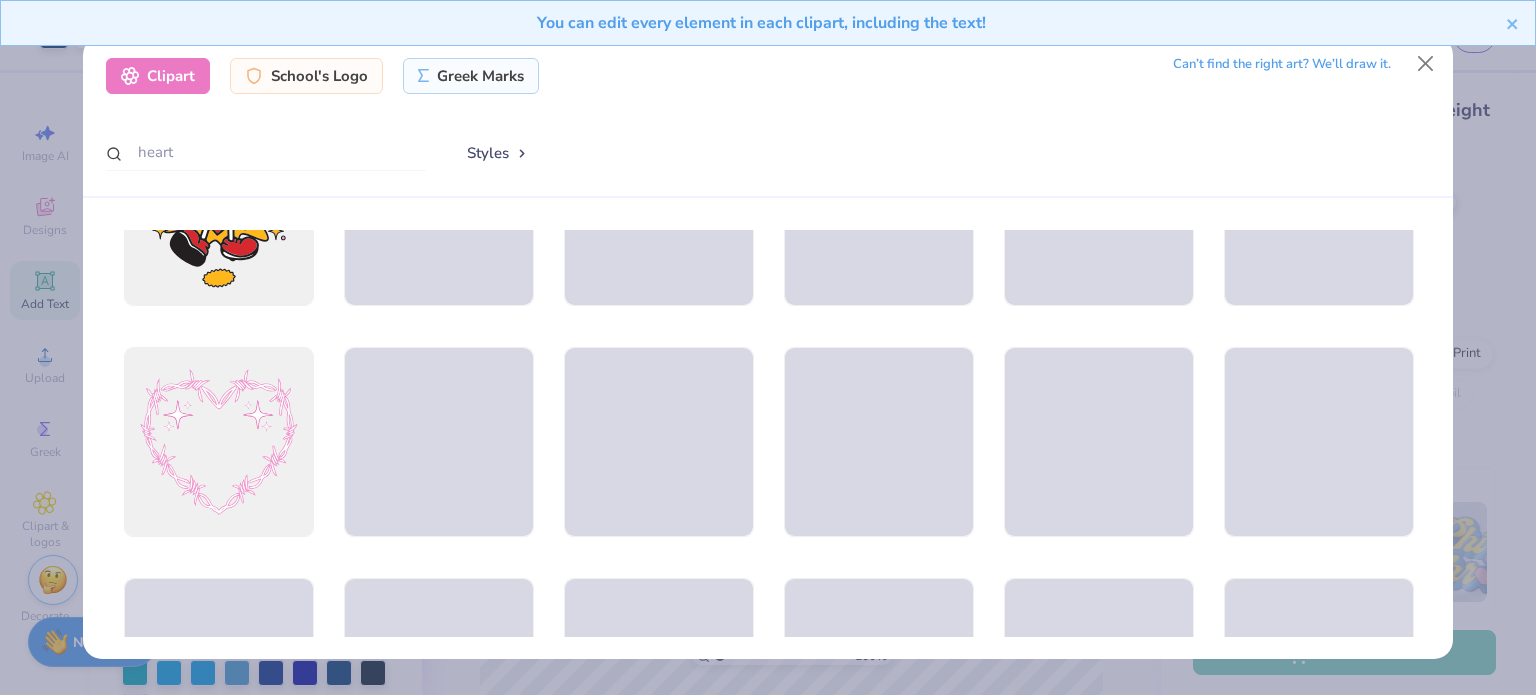 scroll, scrollTop: 3100, scrollLeft: 0, axis: vertical 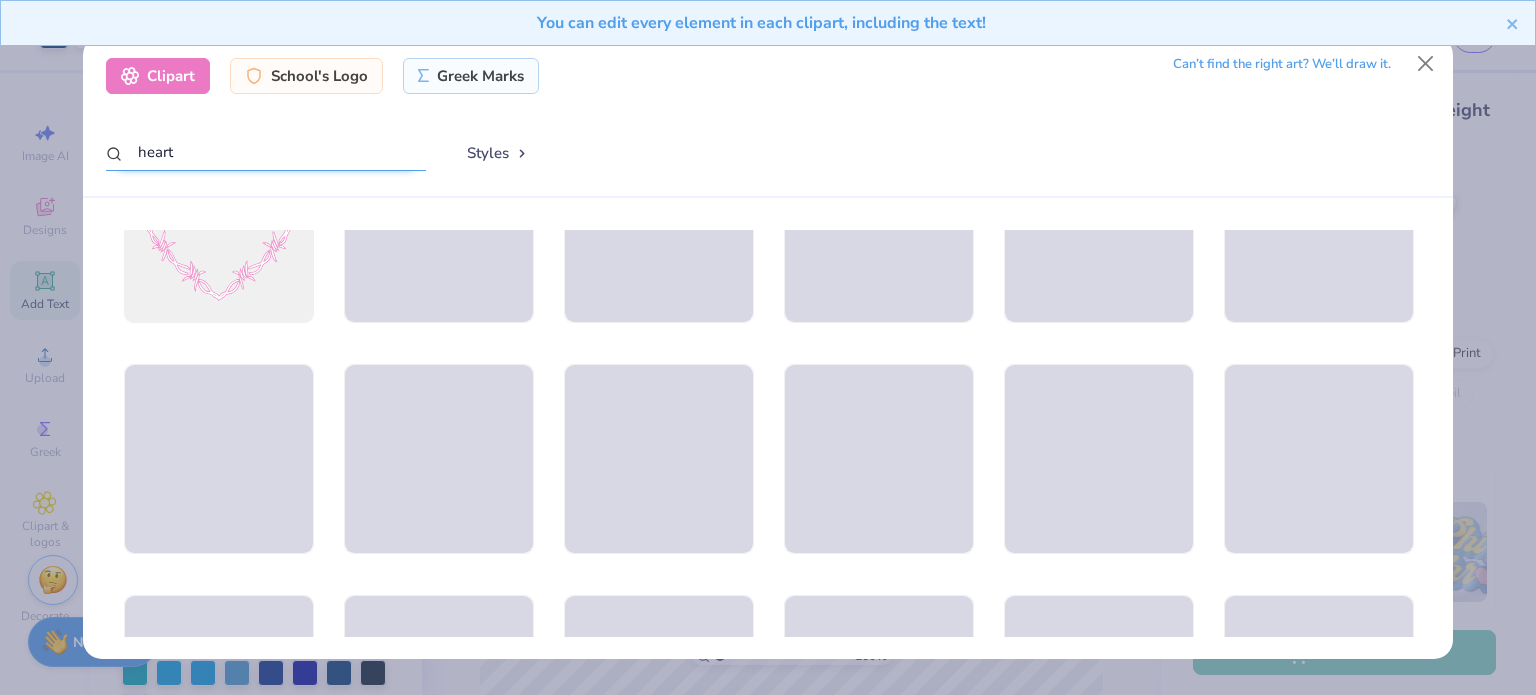 click on "heart" at bounding box center [266, 152] 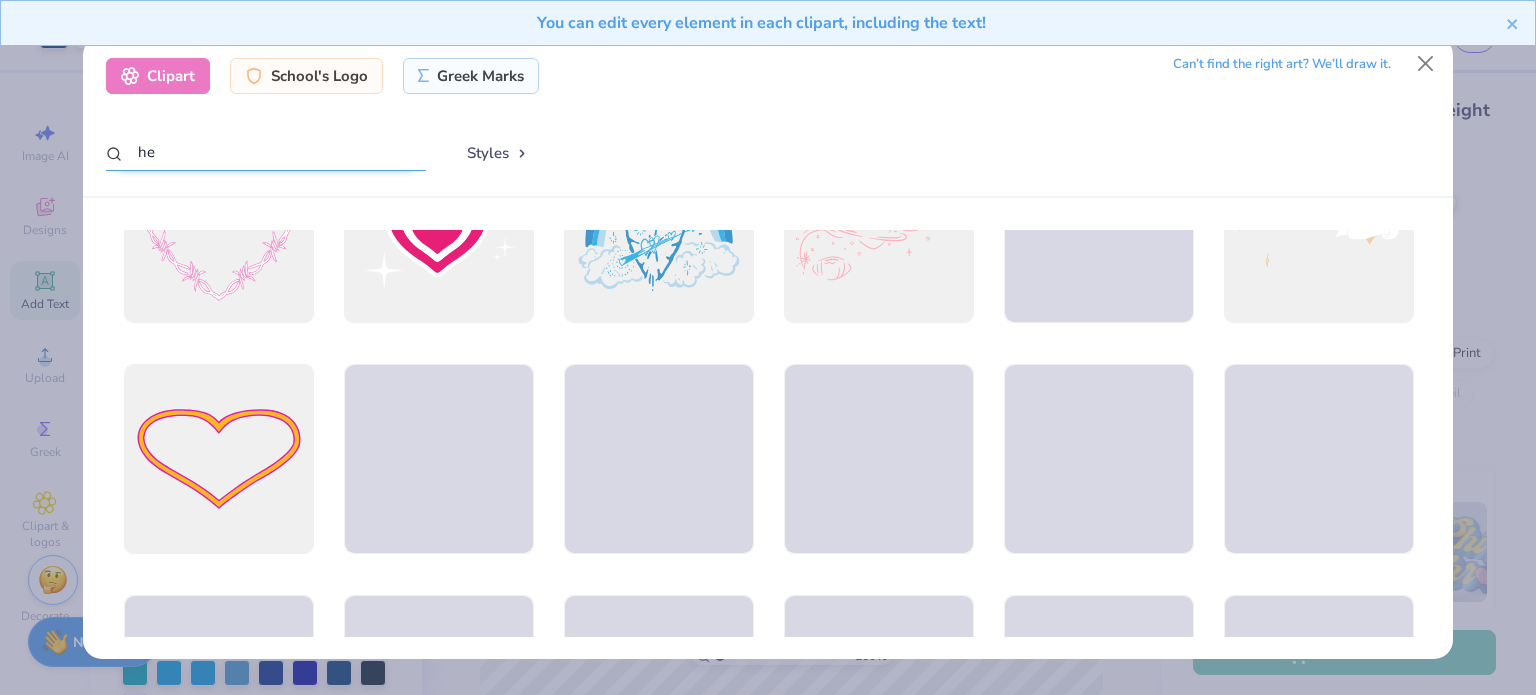 type on "h" 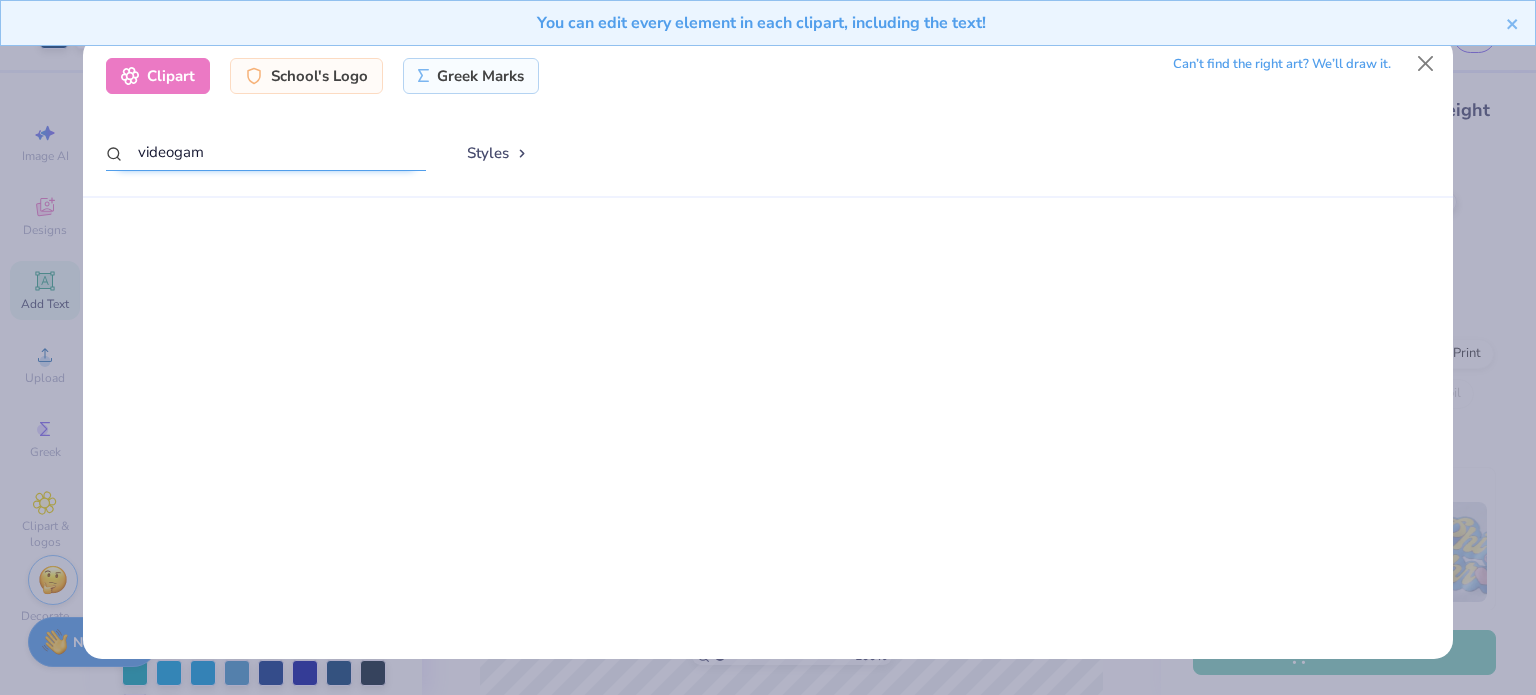 type on "videogame" 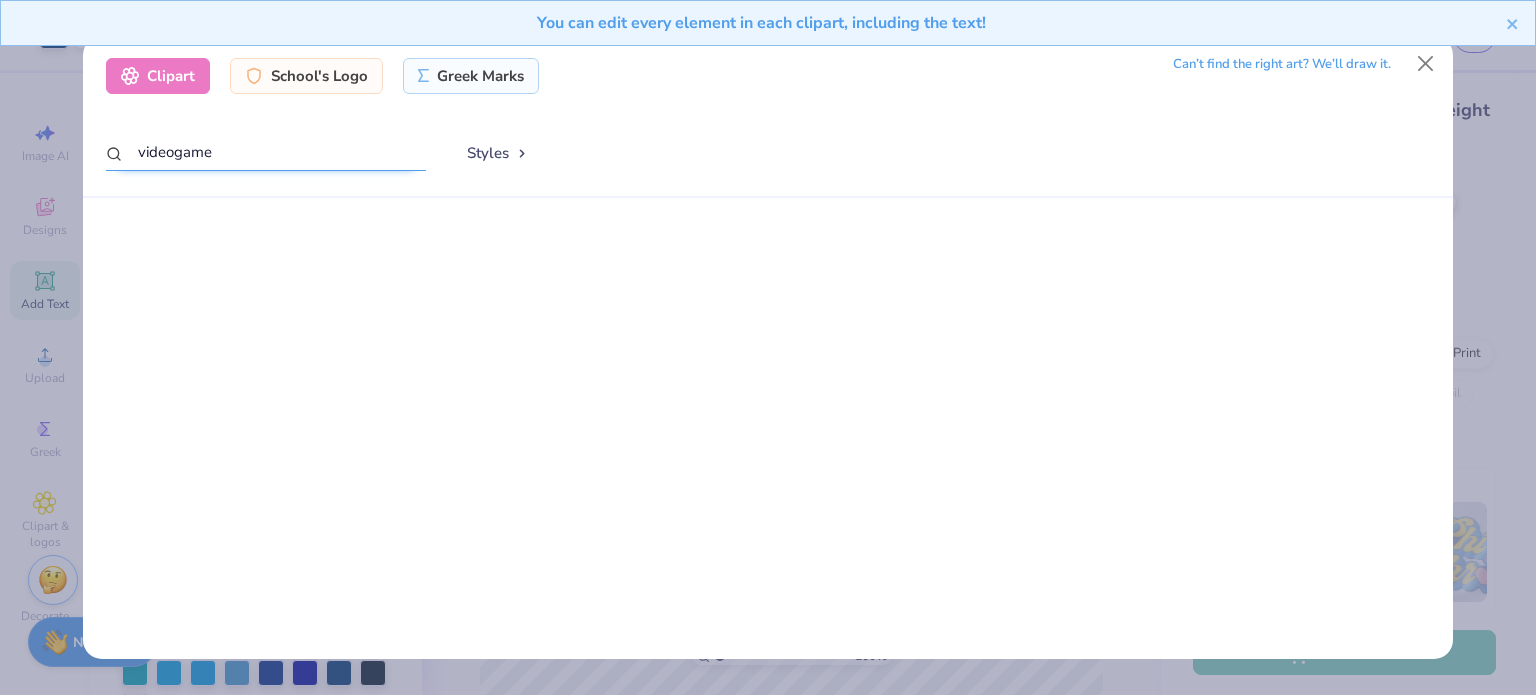 scroll, scrollTop: 0, scrollLeft: 0, axis: both 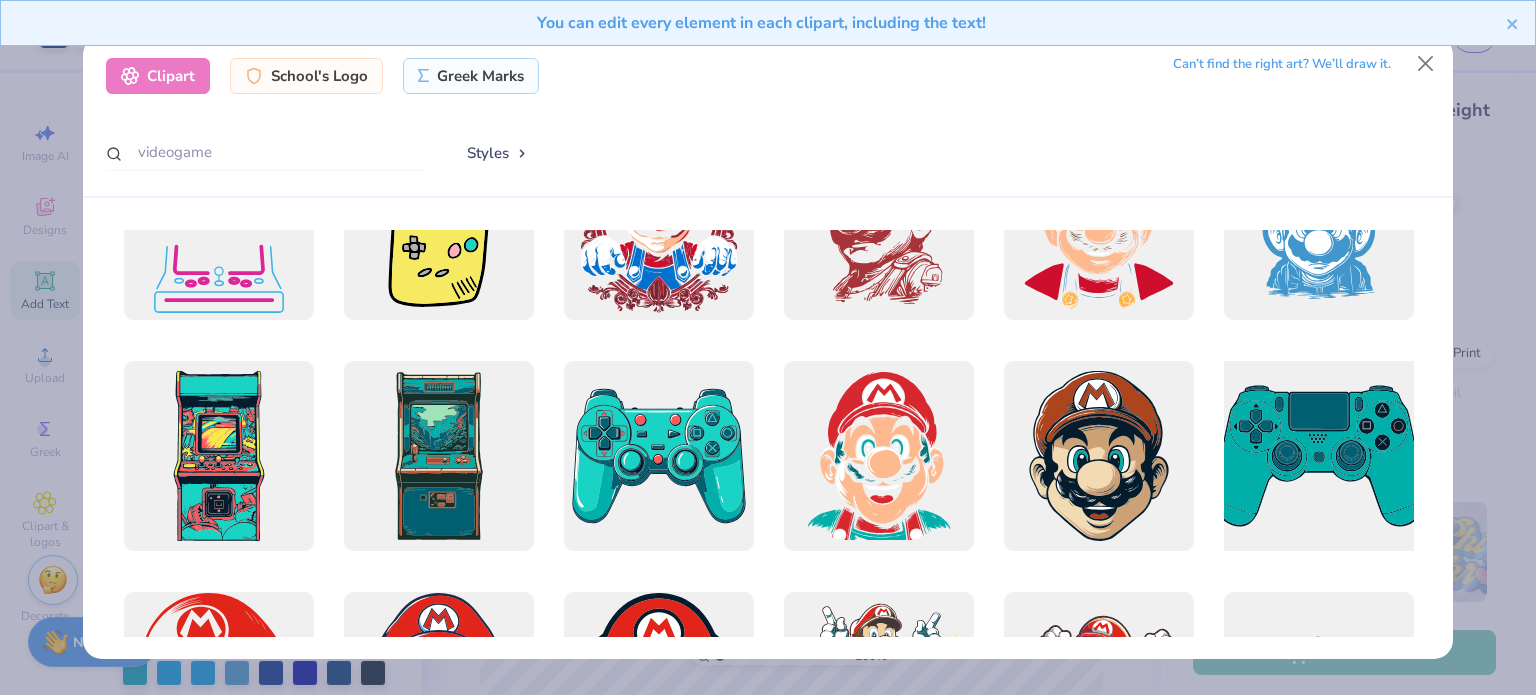 click at bounding box center (1318, 456) 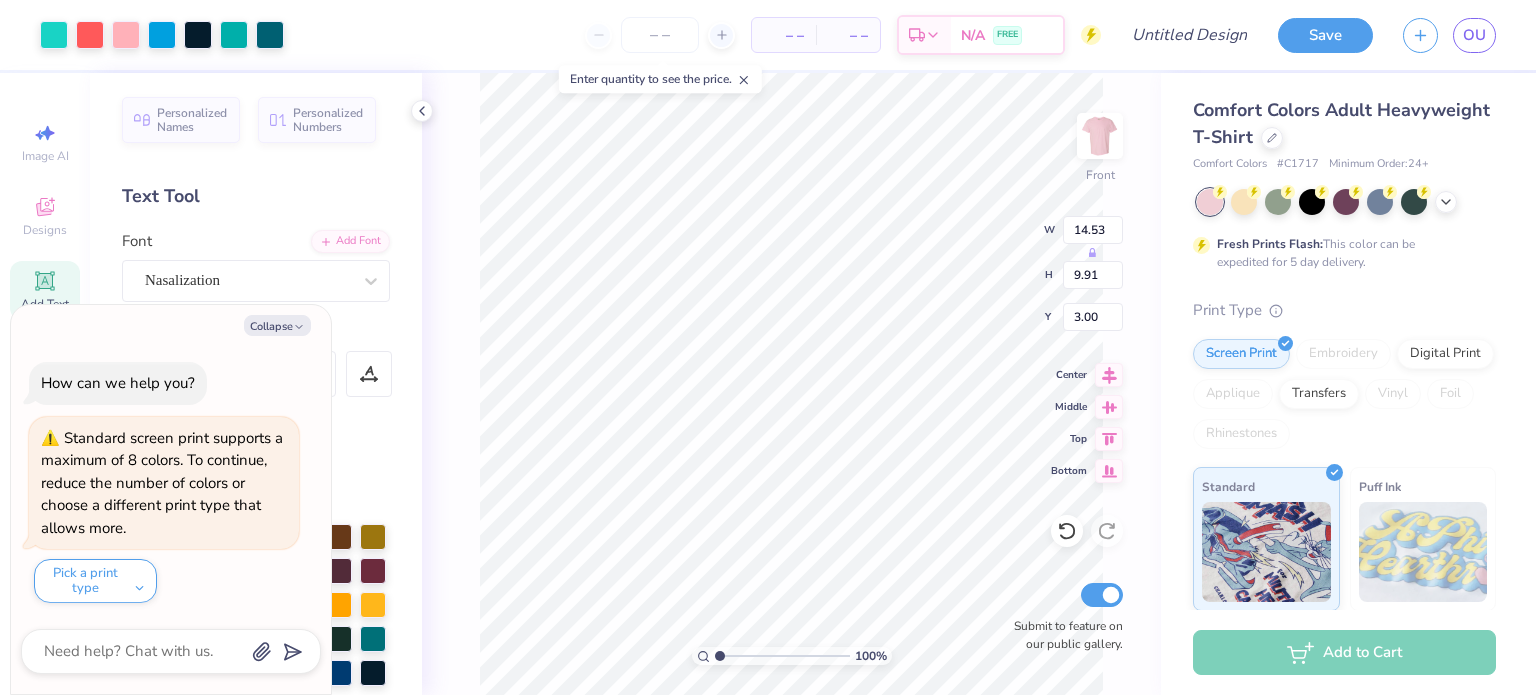 type on "x" 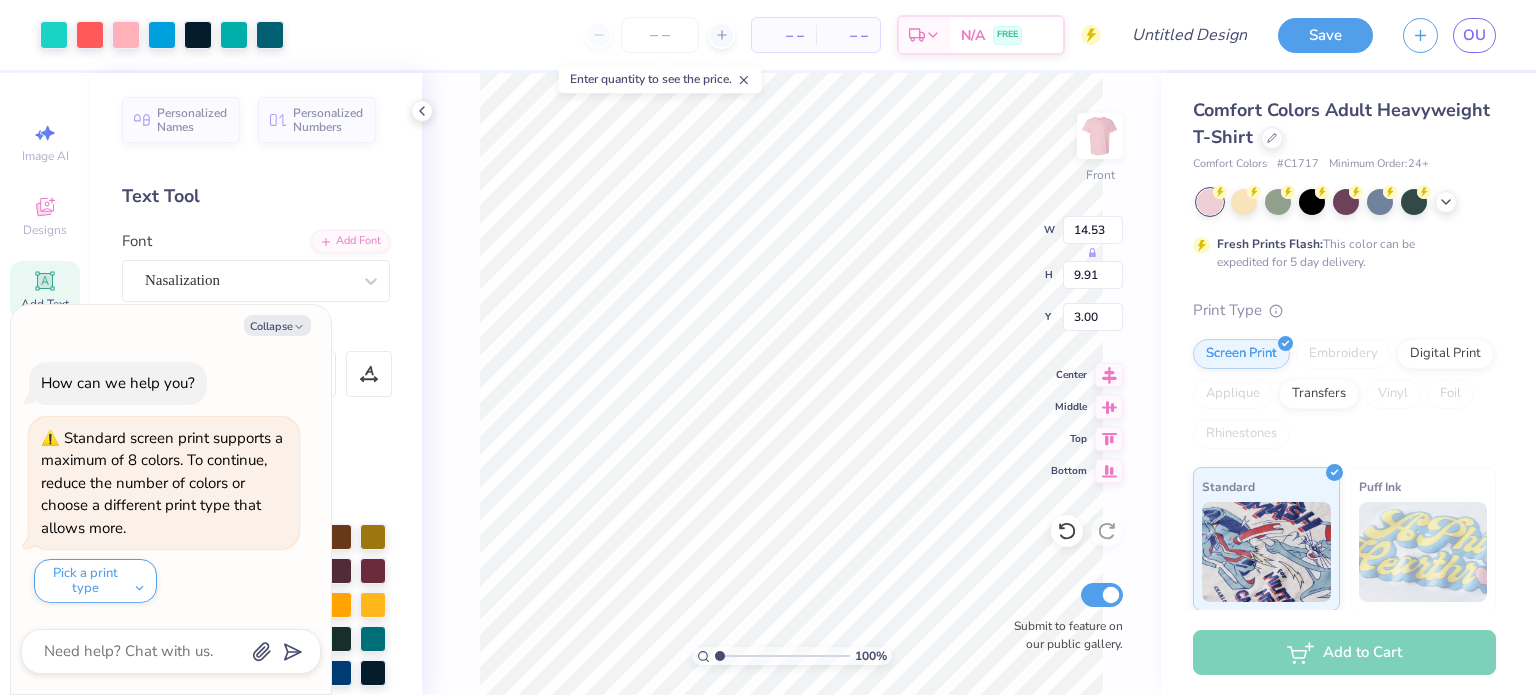 type on "3.93" 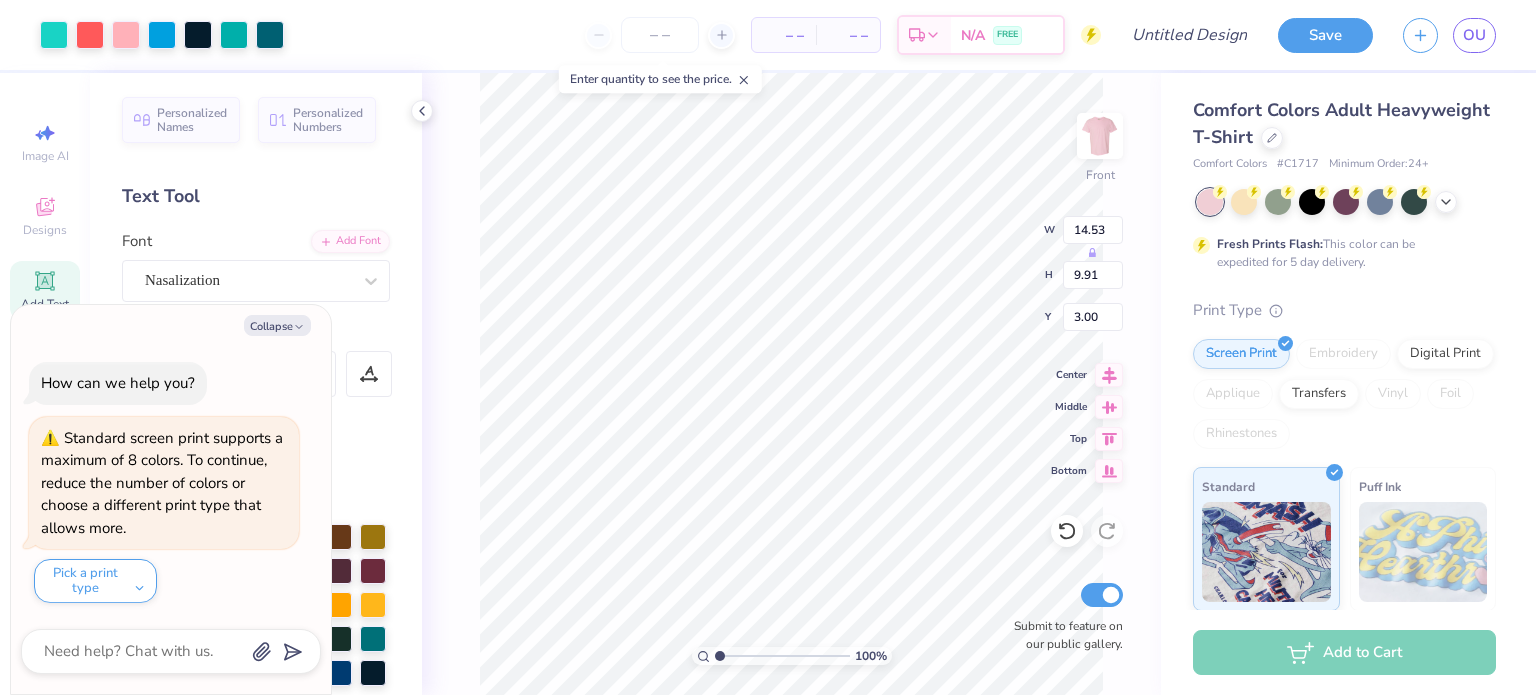 type on "2.68" 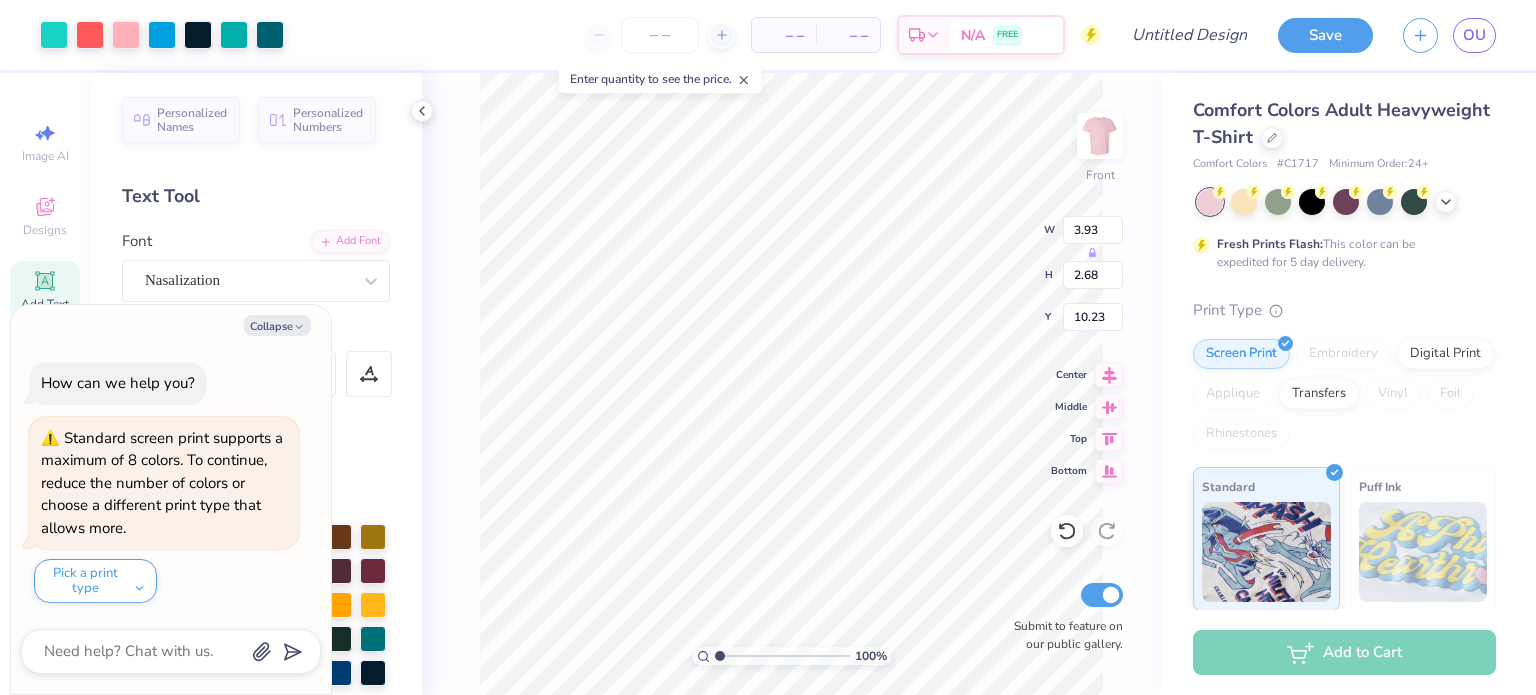 click on "Text Tool" at bounding box center (256, 196) 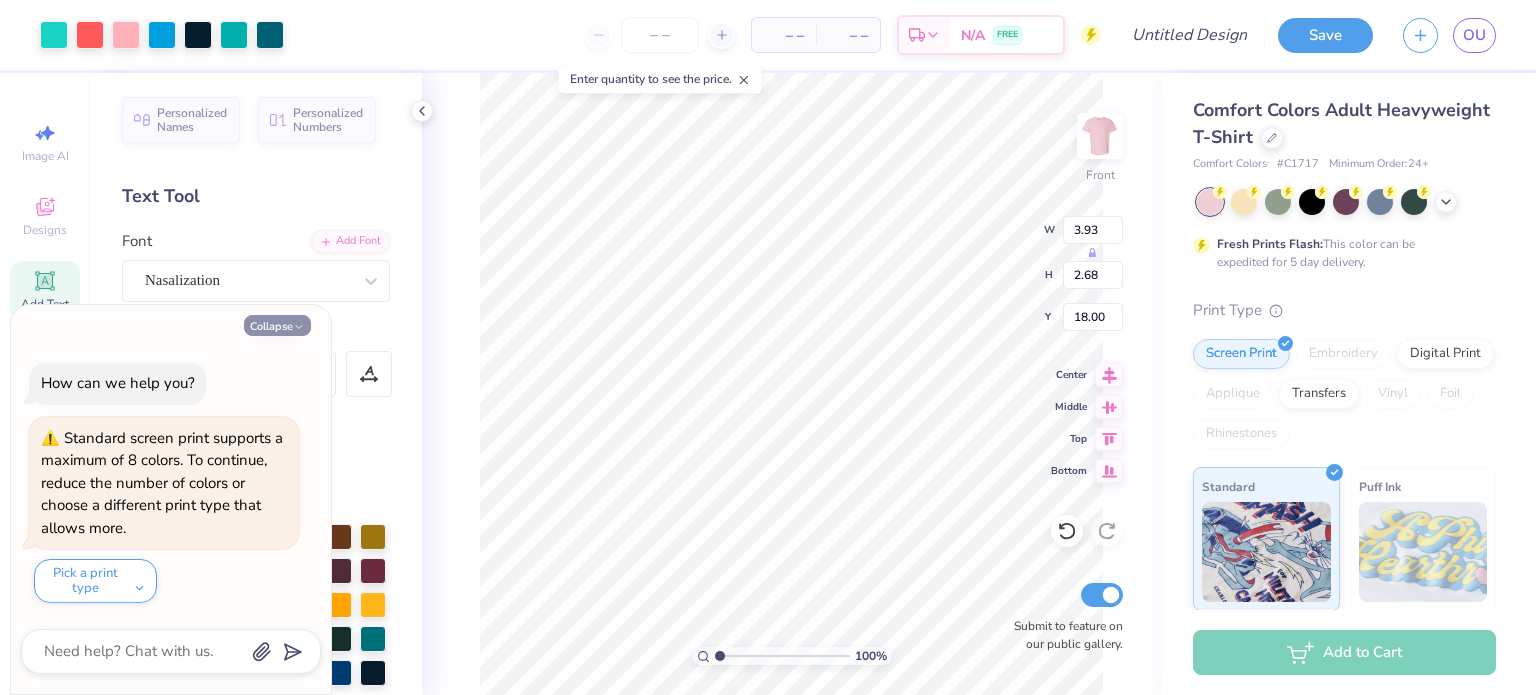click on "Collapse" at bounding box center (277, 325) 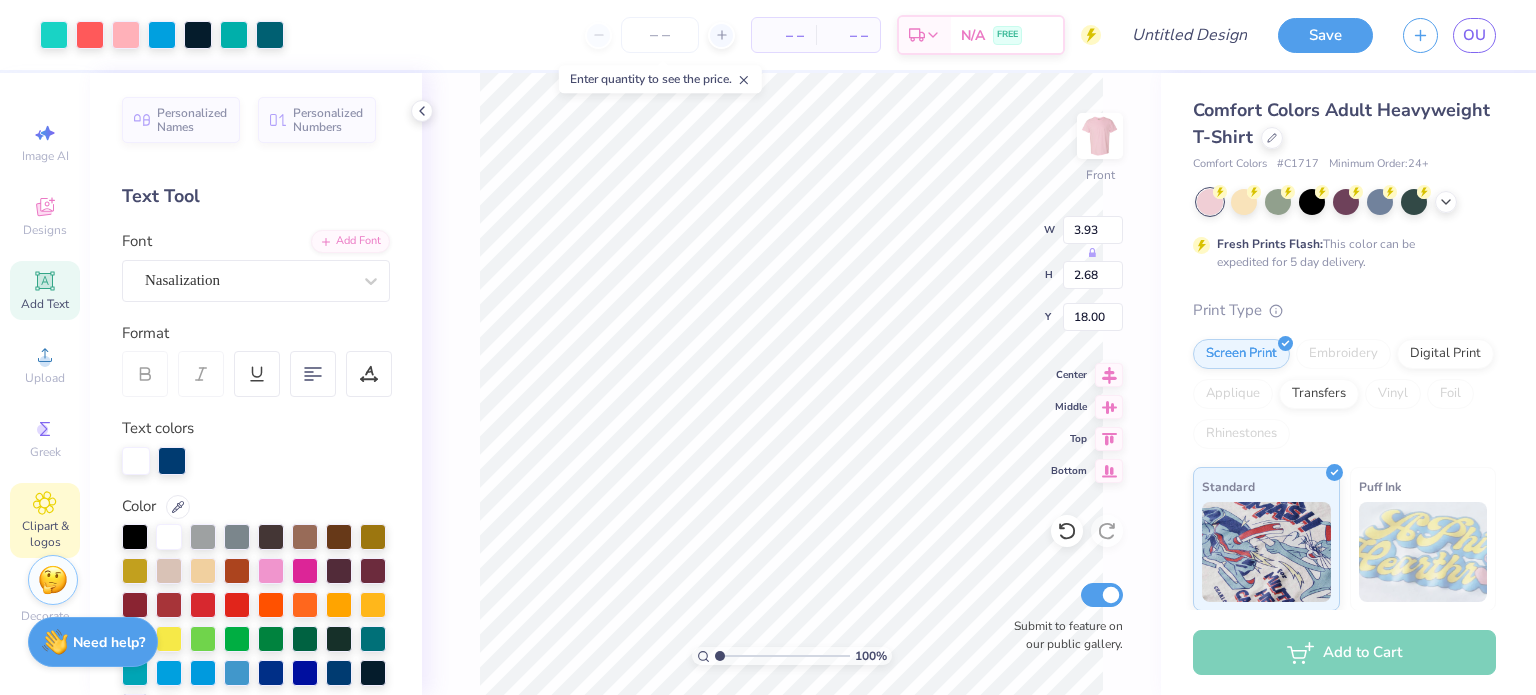 click on "Clipart & logos" at bounding box center (45, 534) 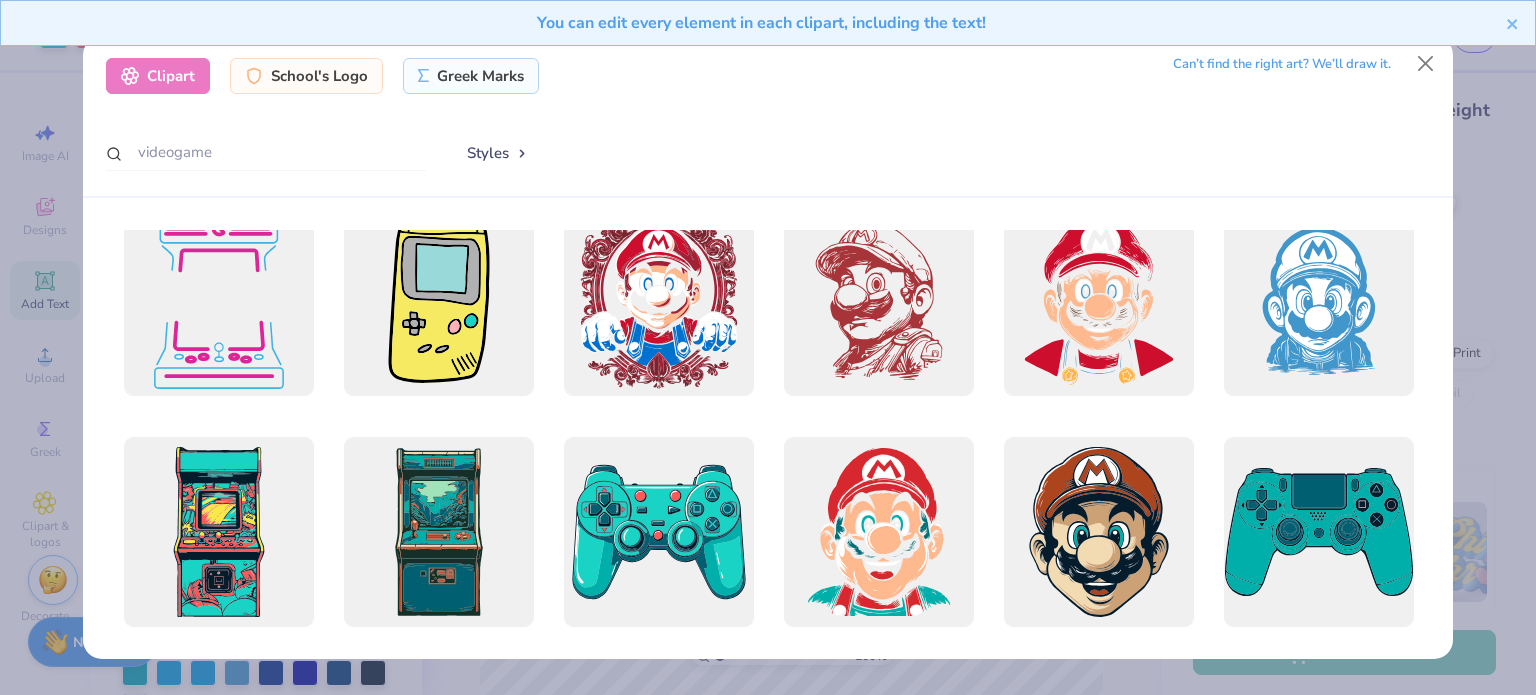 scroll, scrollTop: 100, scrollLeft: 0, axis: vertical 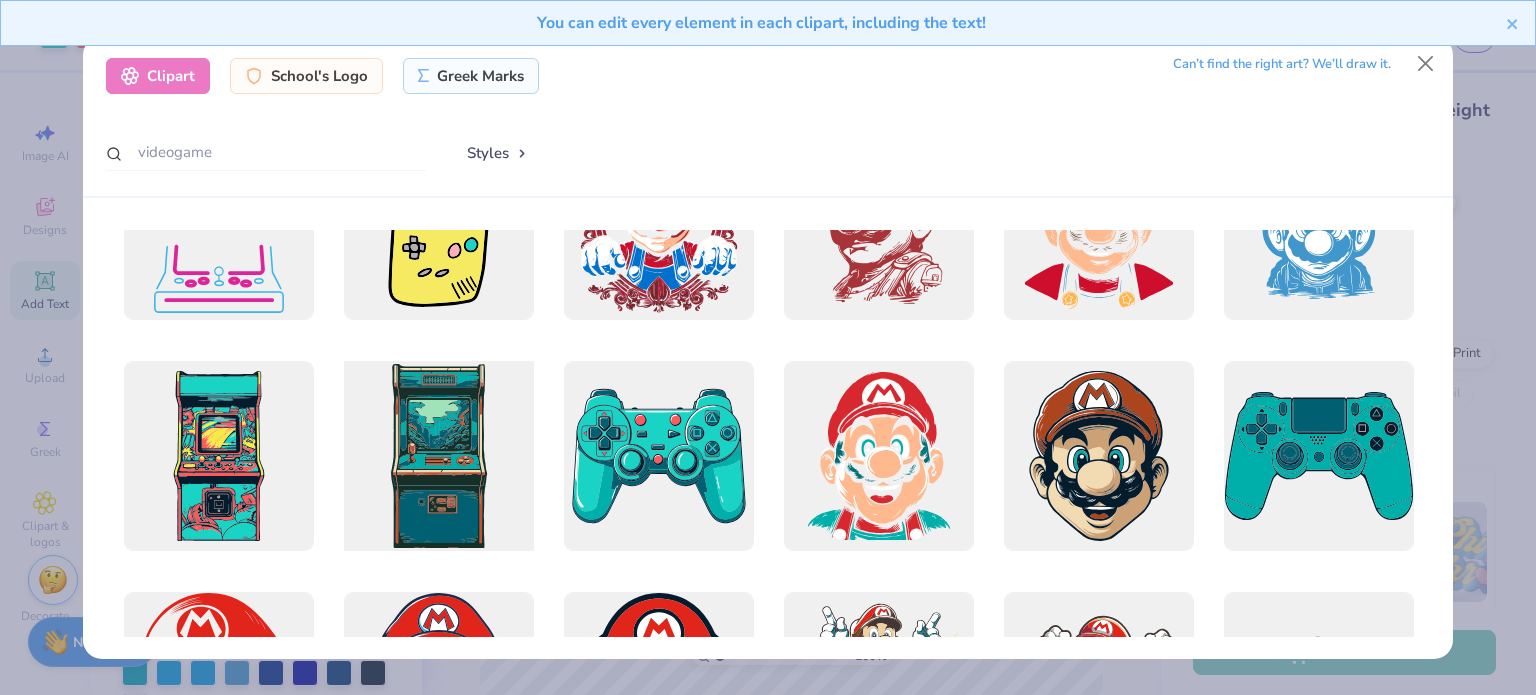 click at bounding box center [438, 456] 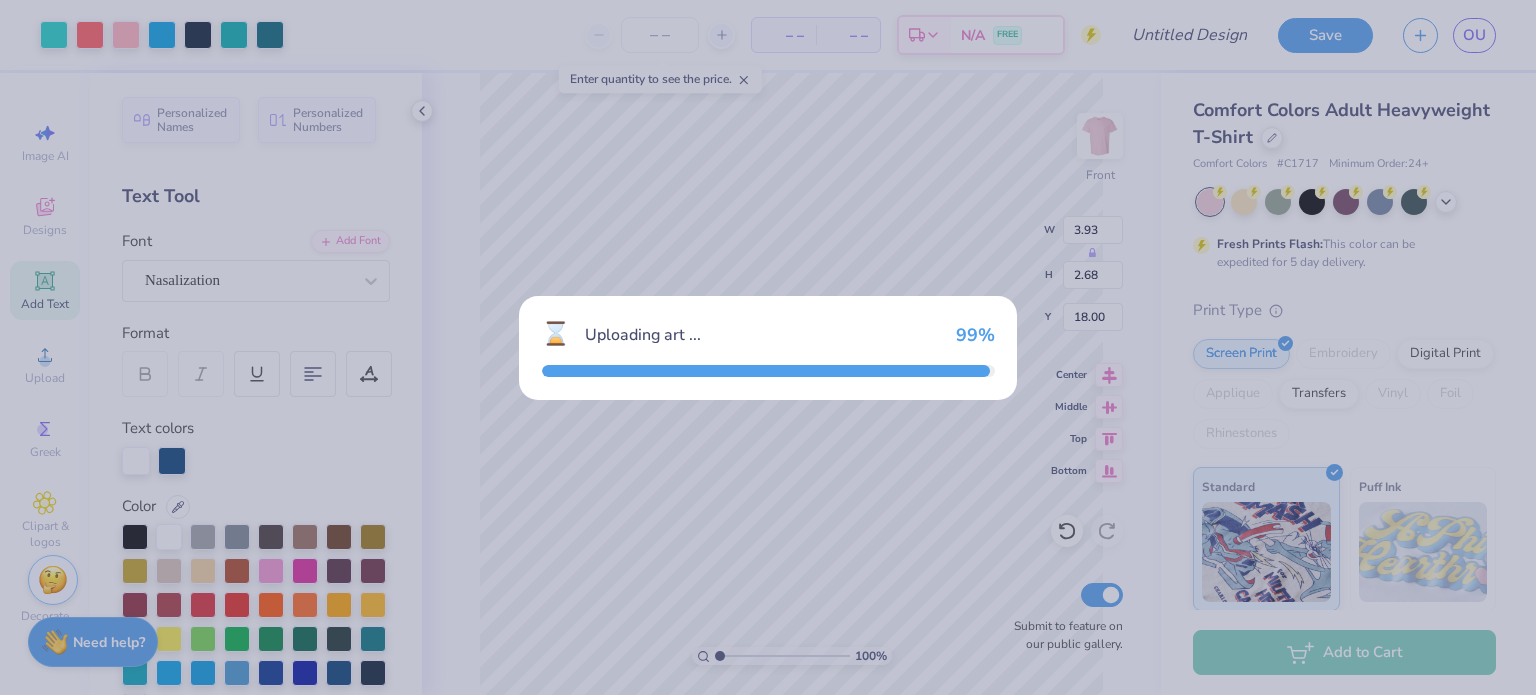 type on "9.41" 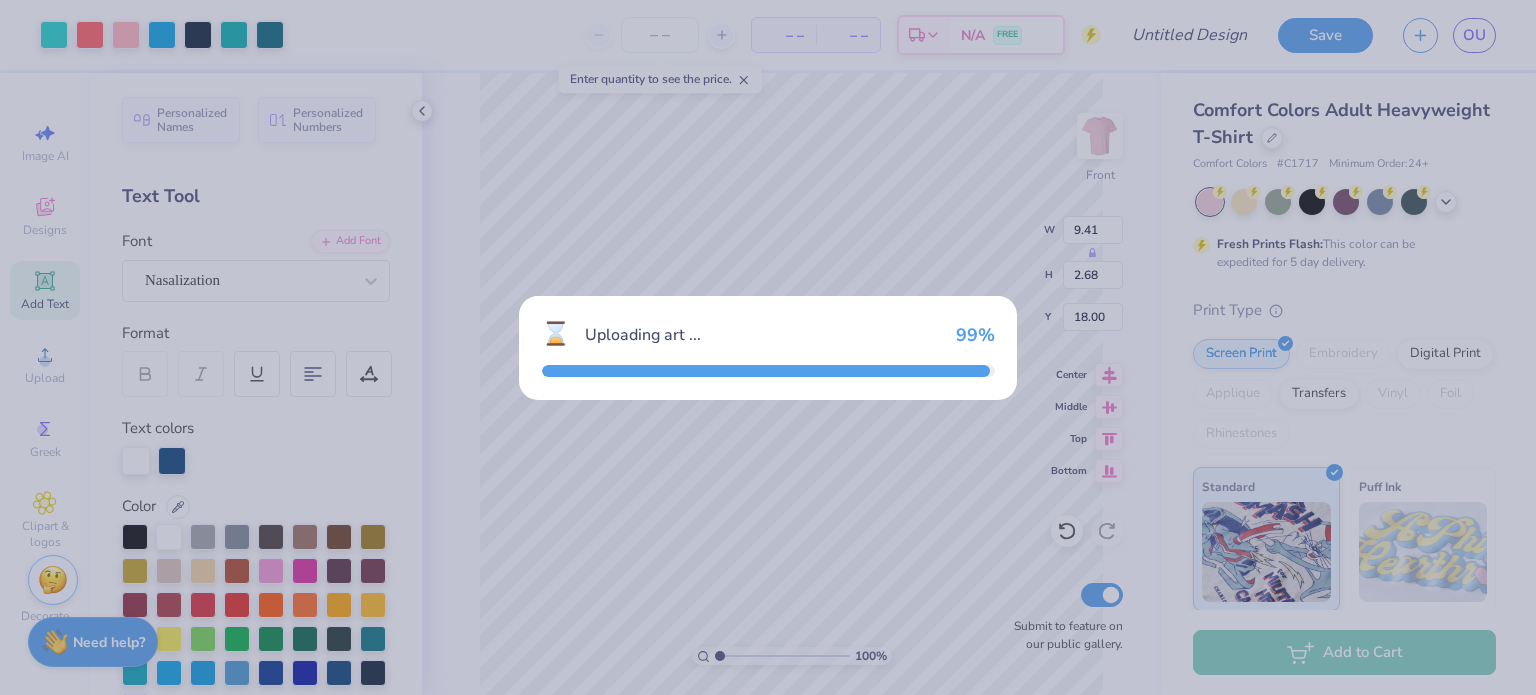 type on "18.00" 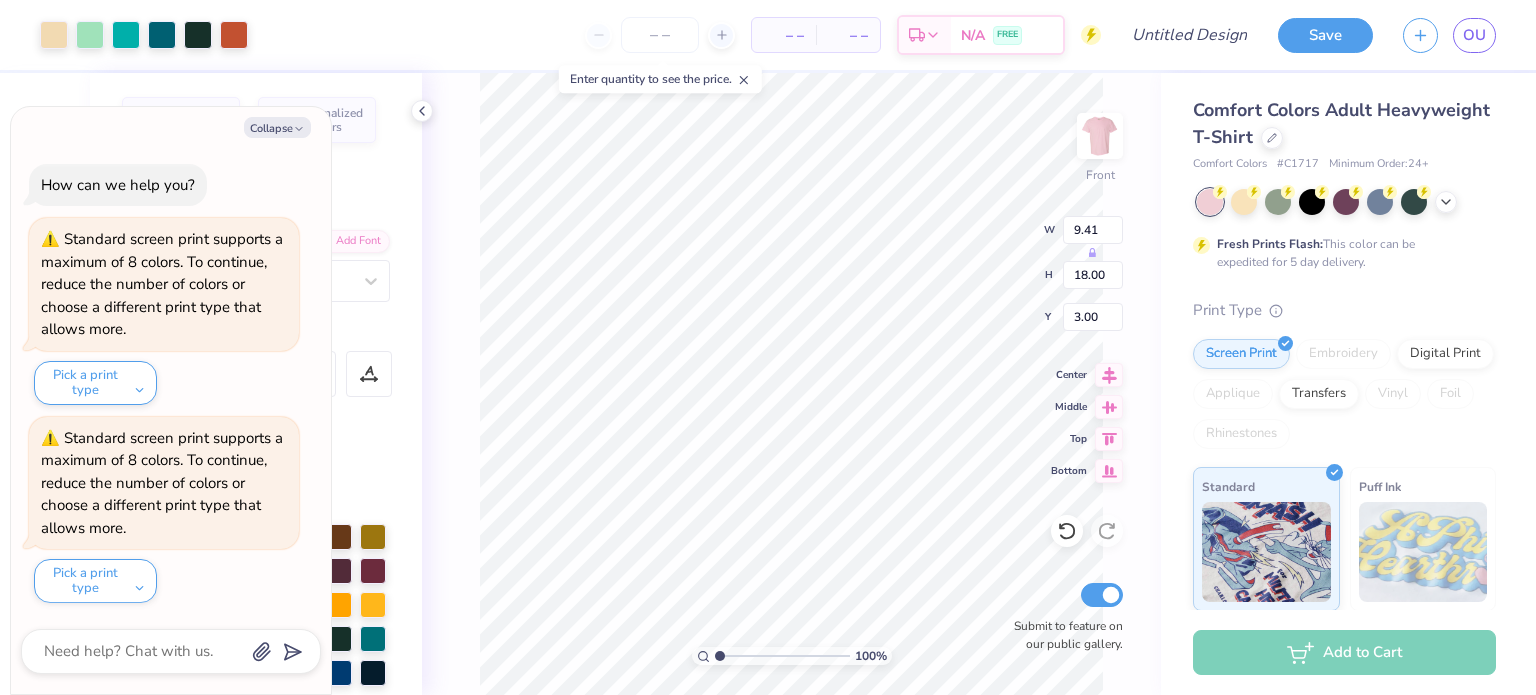 type on "x" 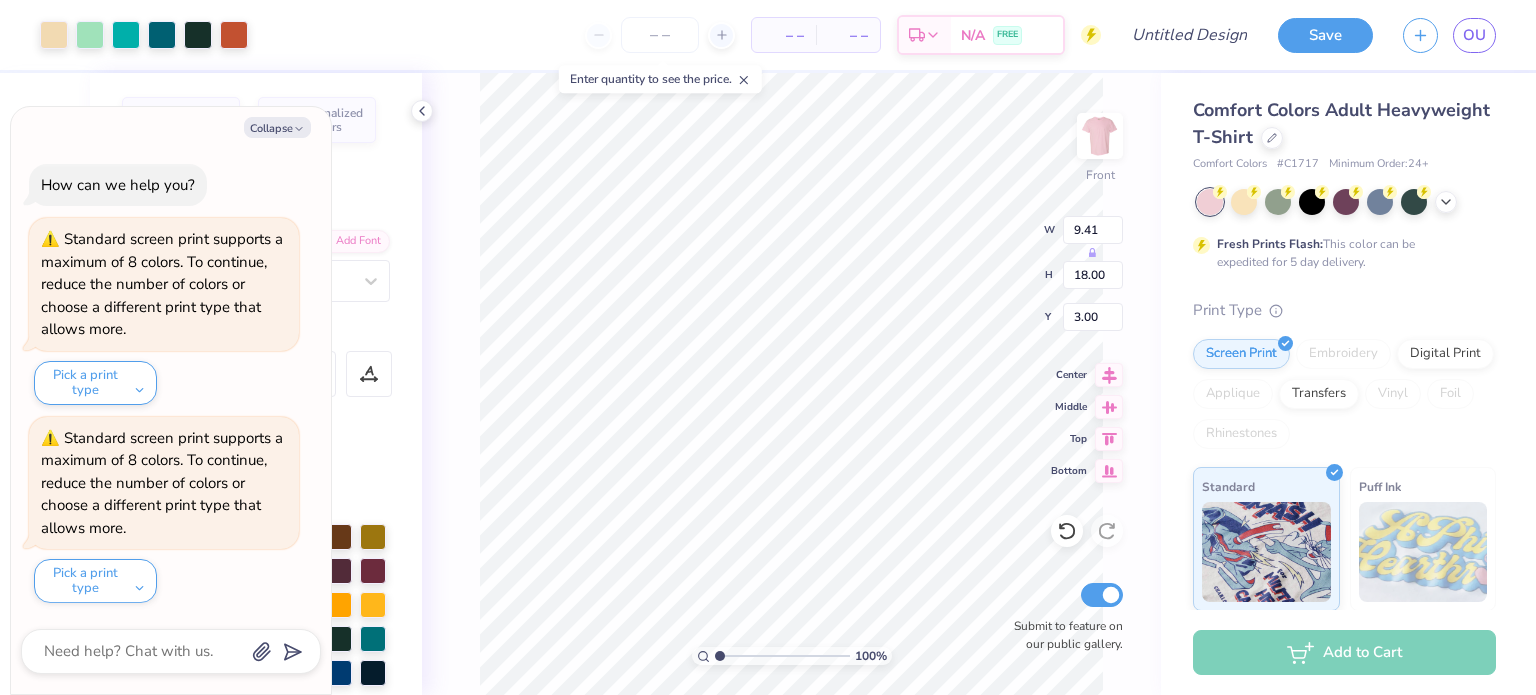 type on "2.04" 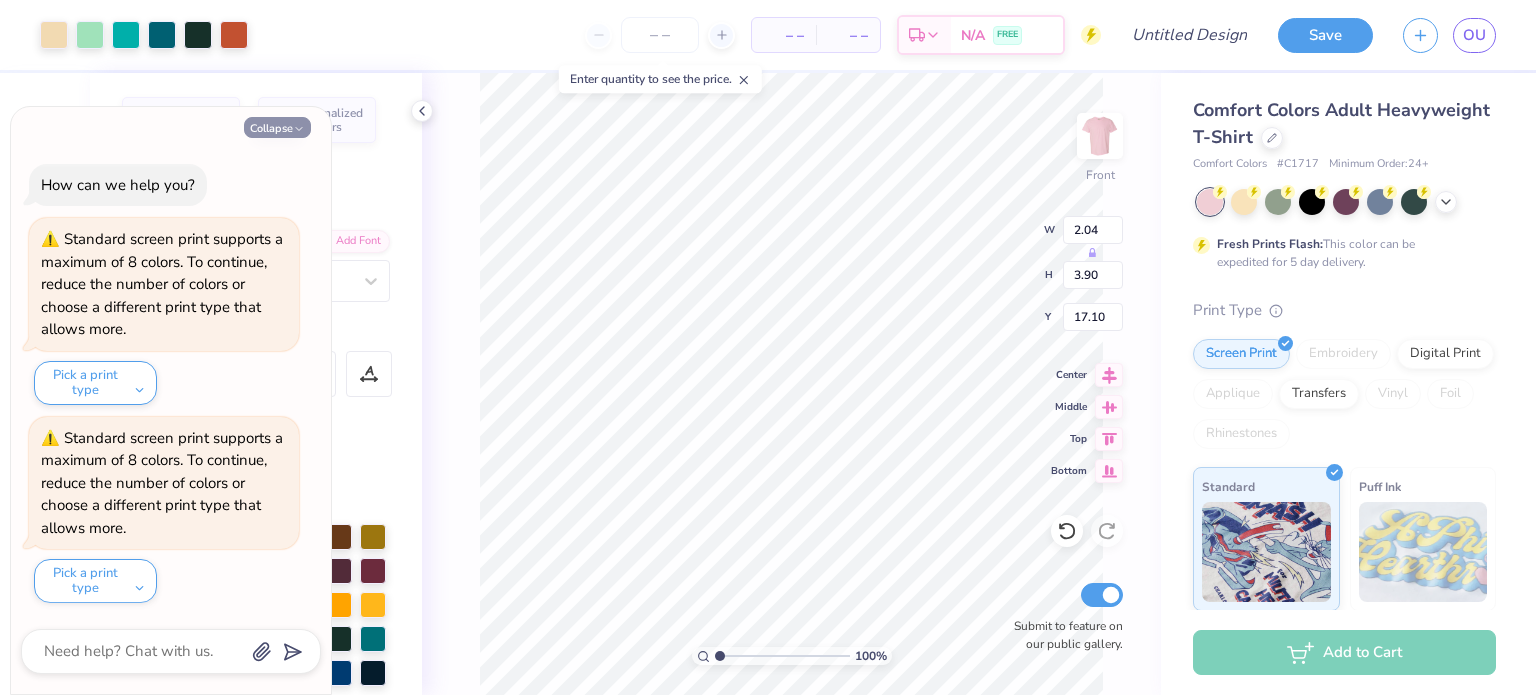 click 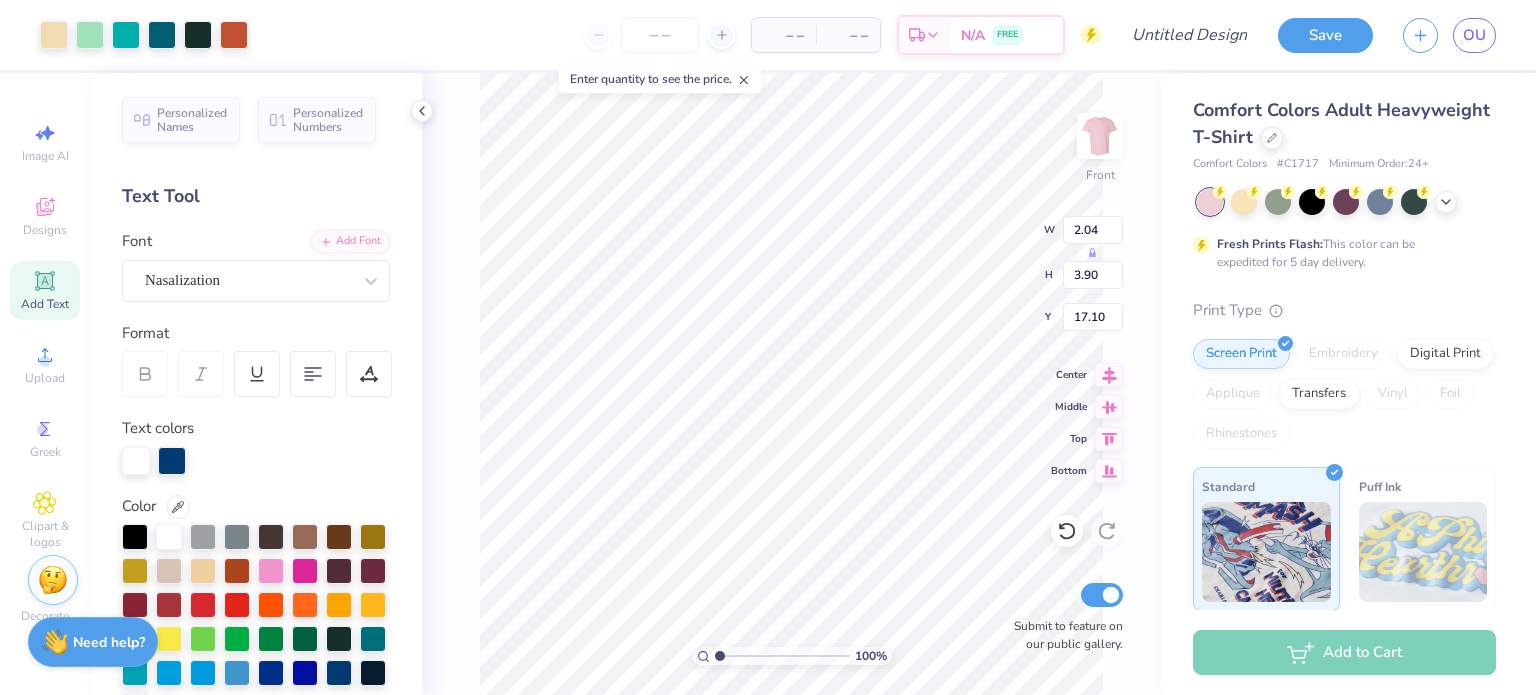 type on "x" 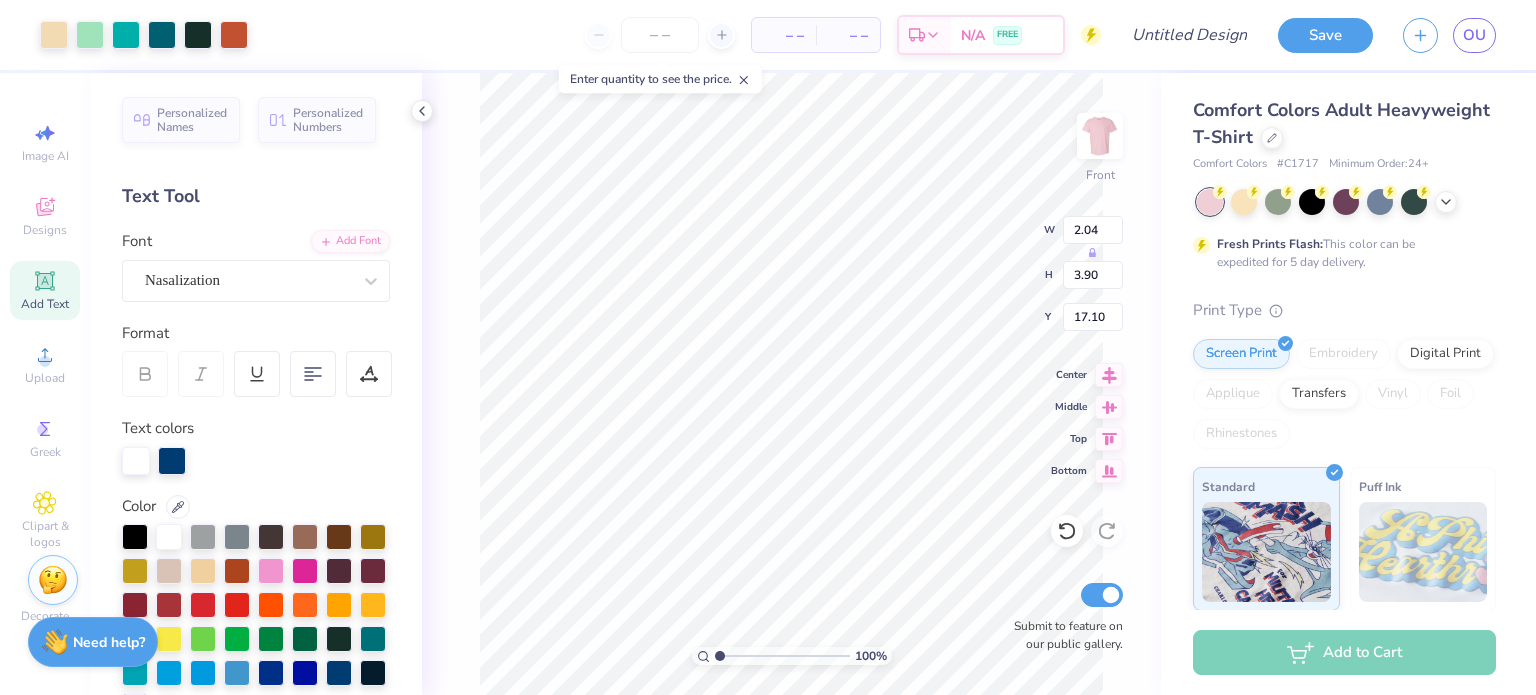 type on "16.78" 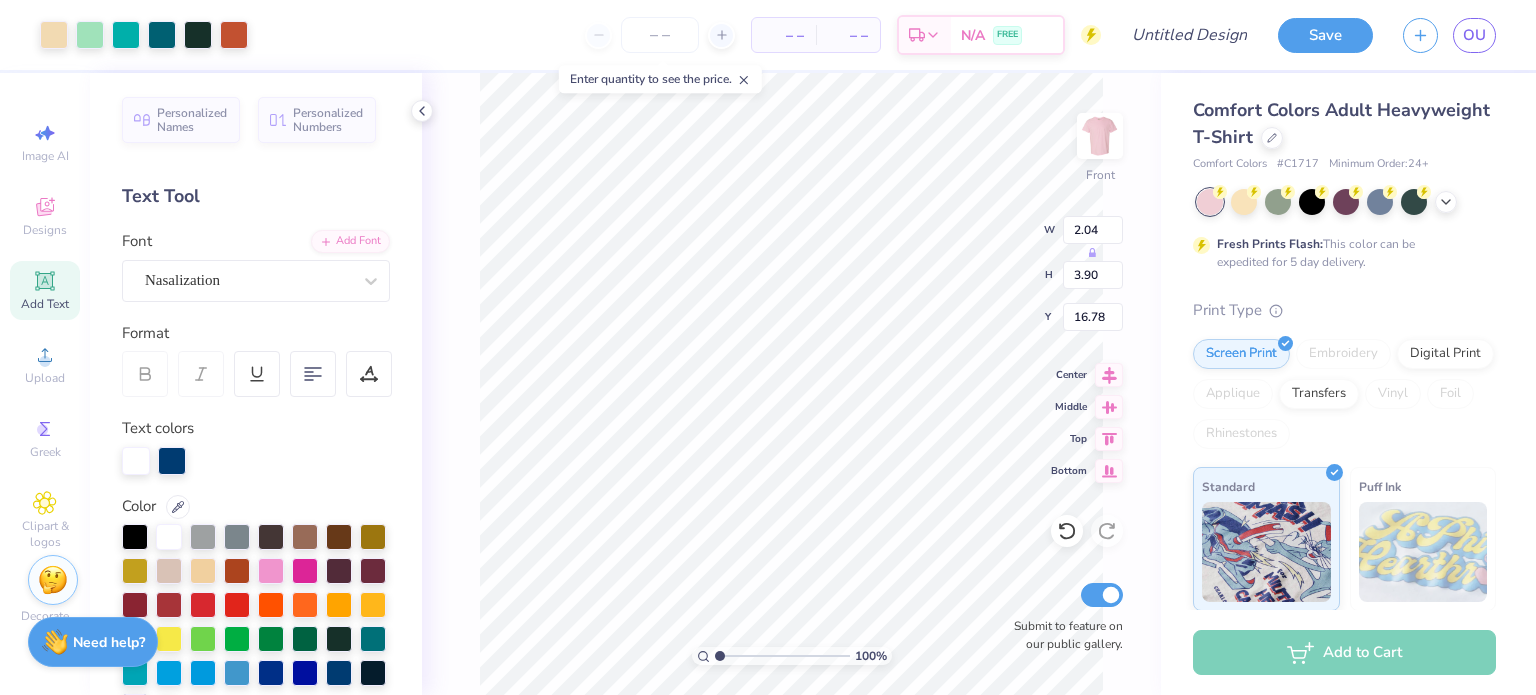 click on "Personalized Numbers" at bounding box center (317, 120) 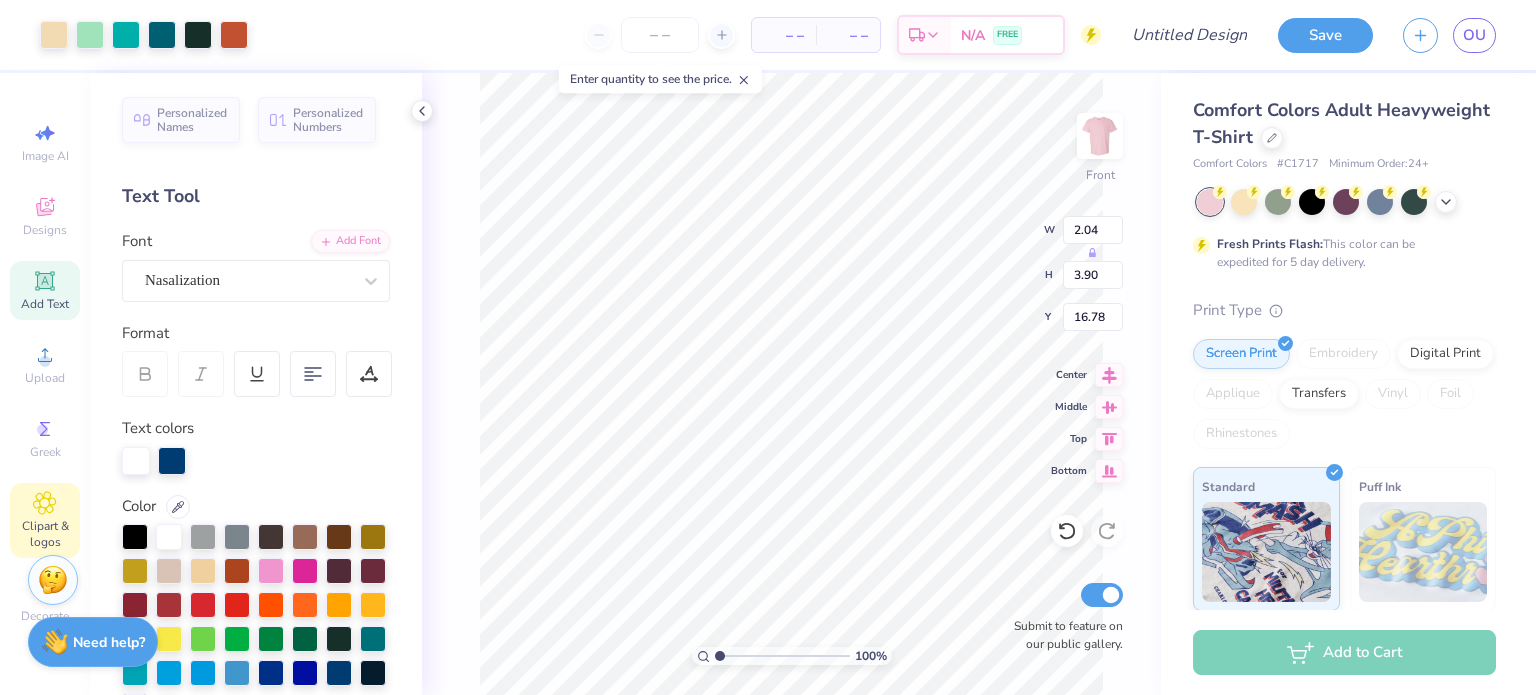 click on "Clipart & logos" at bounding box center (45, 534) 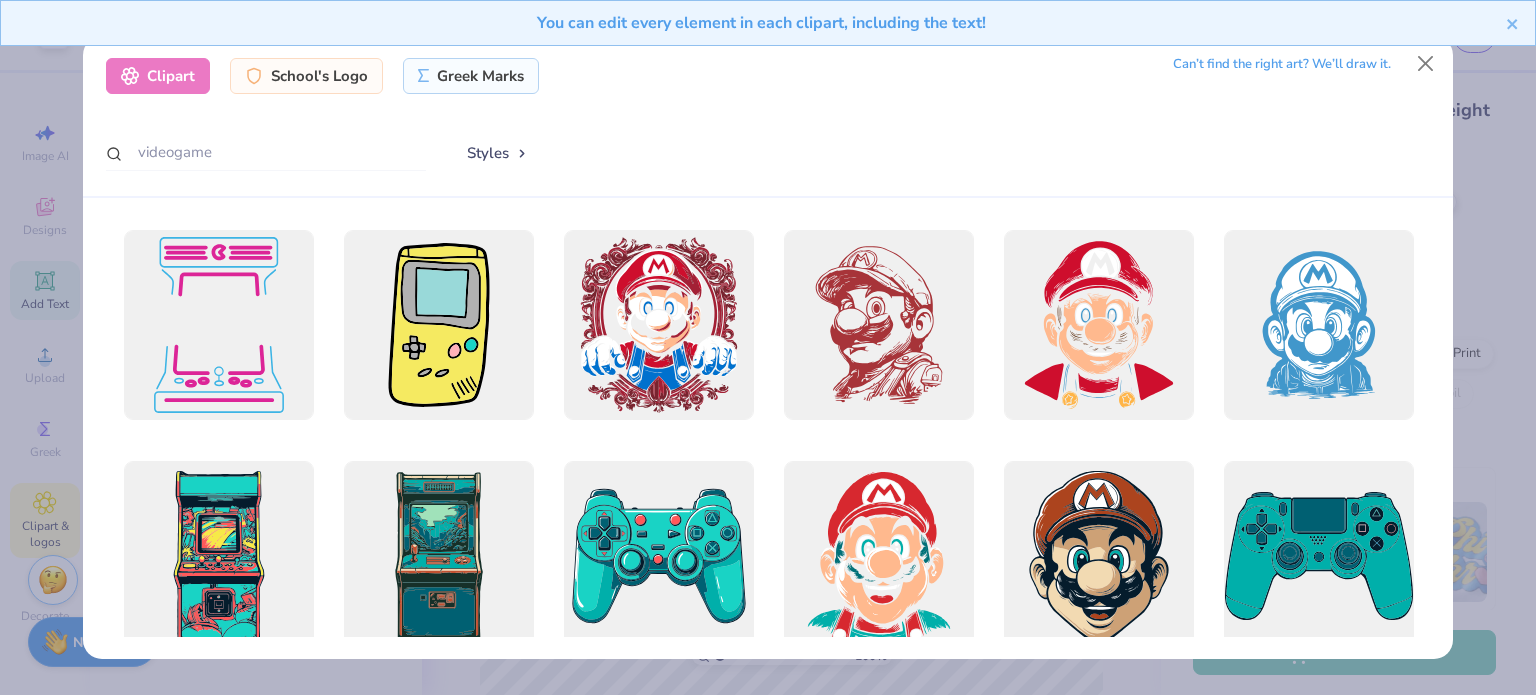 type on "2.78" 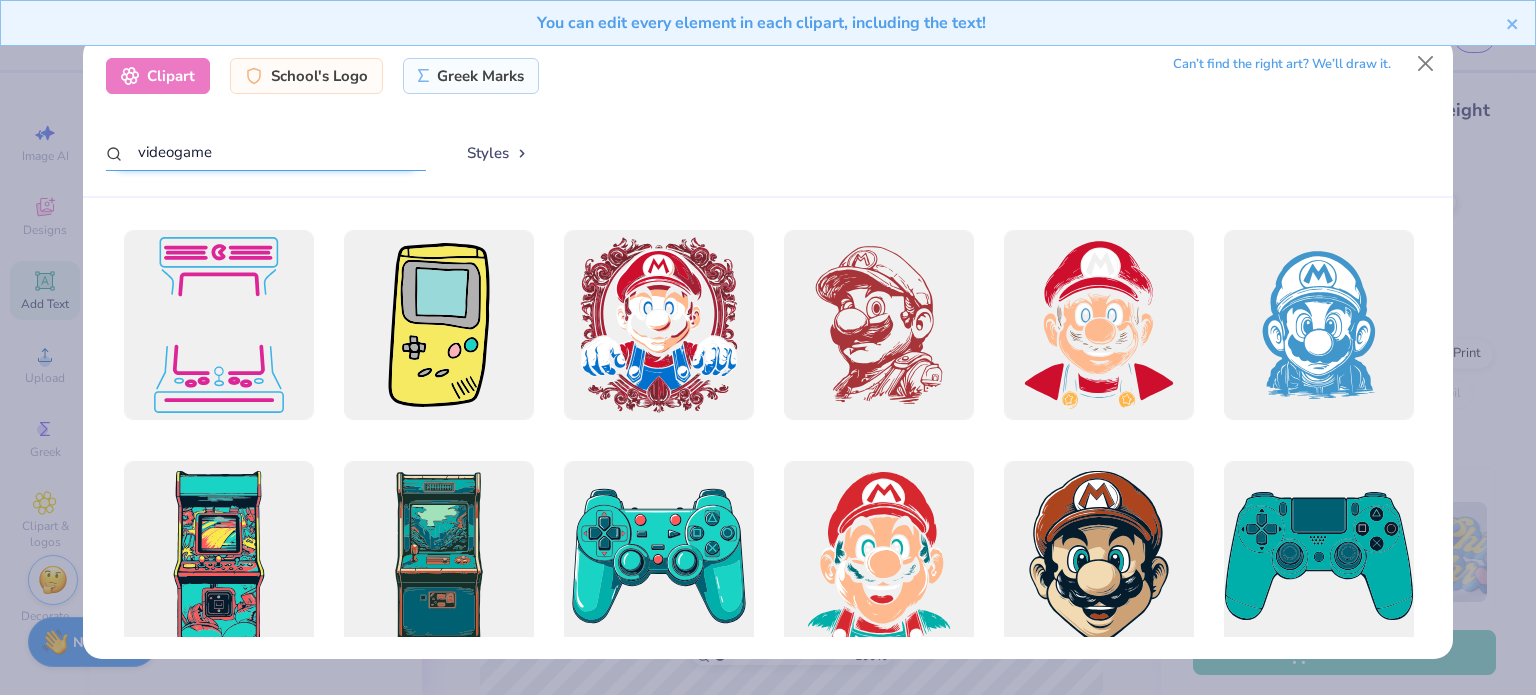 click on "videogame" at bounding box center [266, 152] 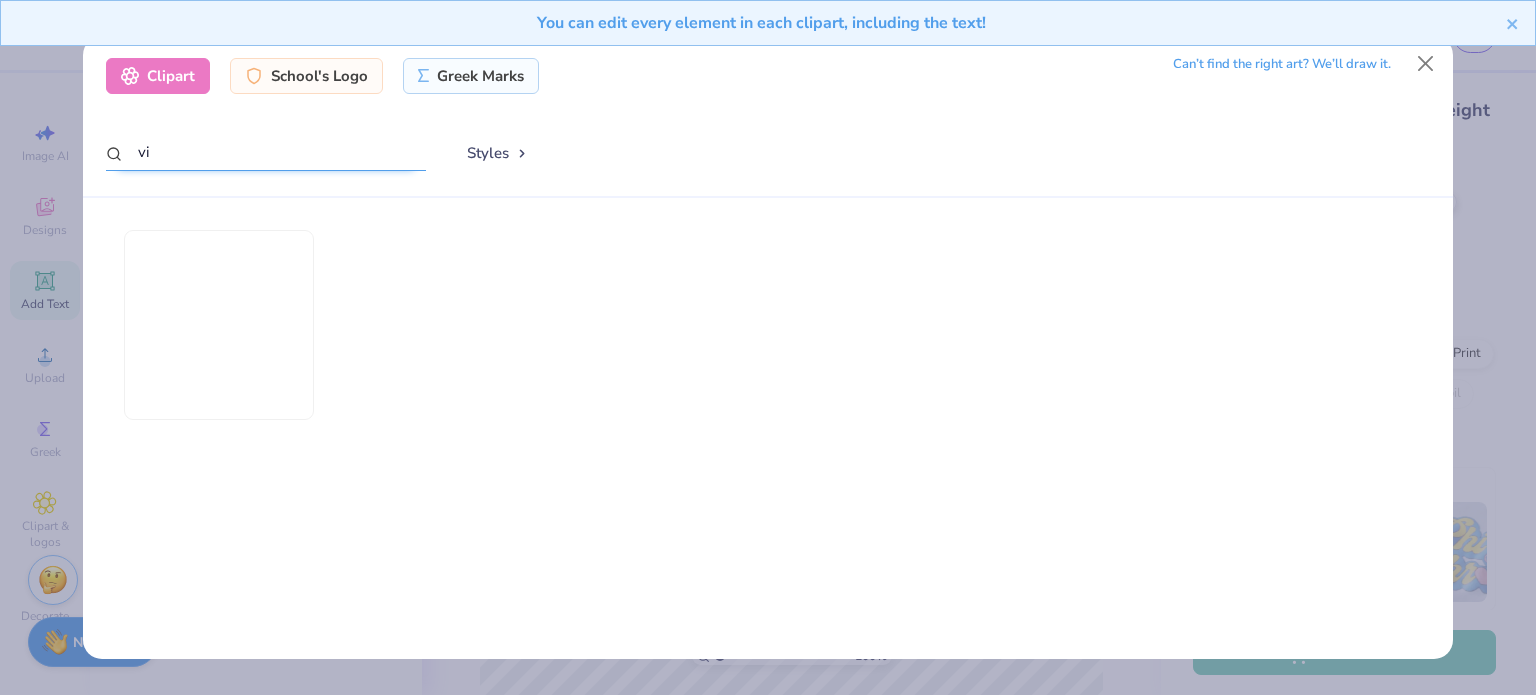 type on "v" 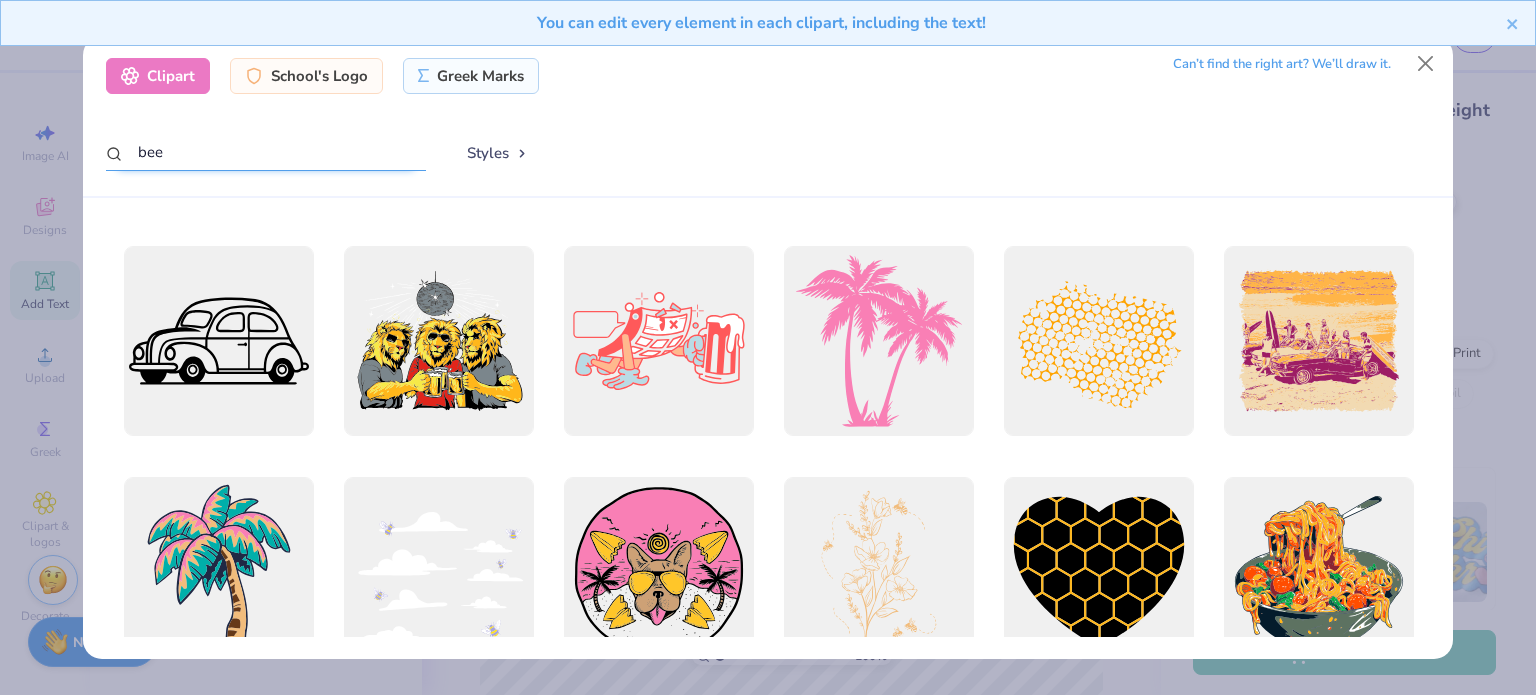 scroll, scrollTop: 808, scrollLeft: 0, axis: vertical 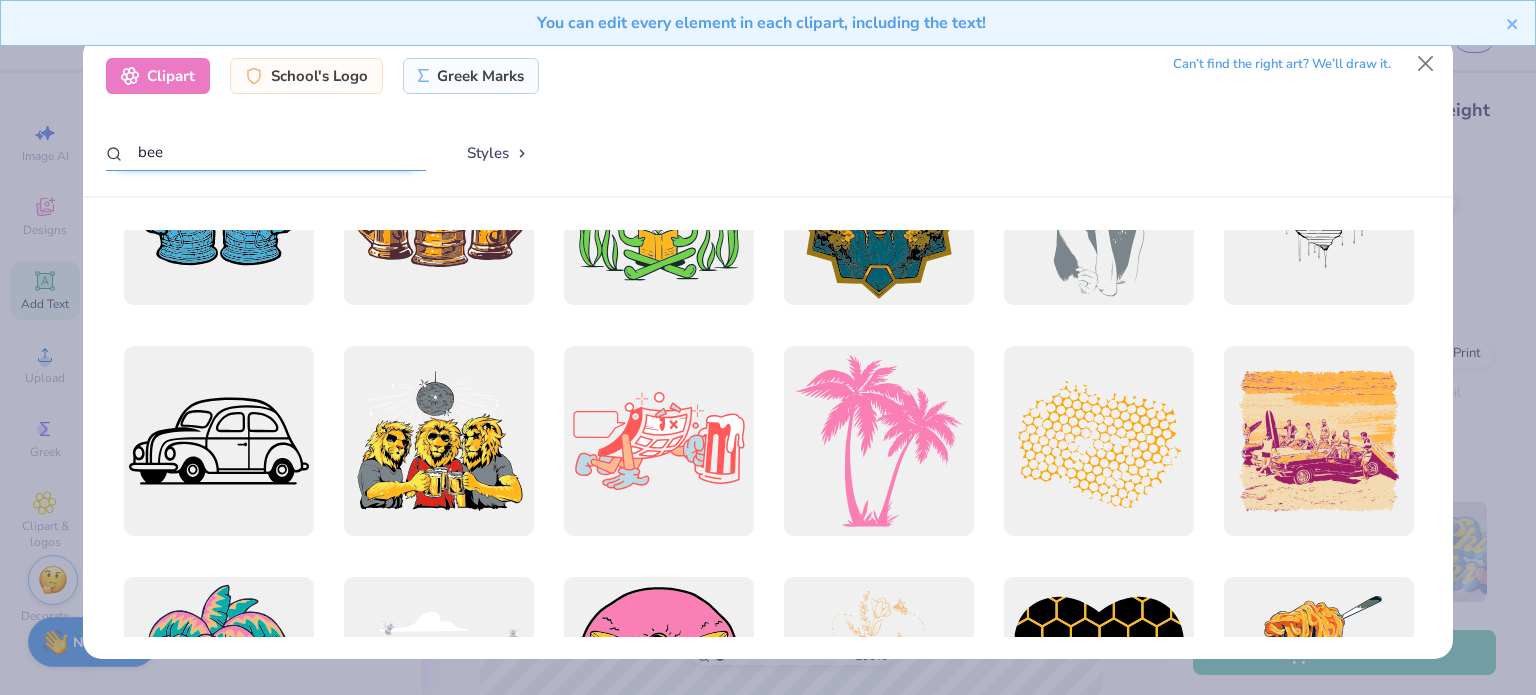 type on "bee" 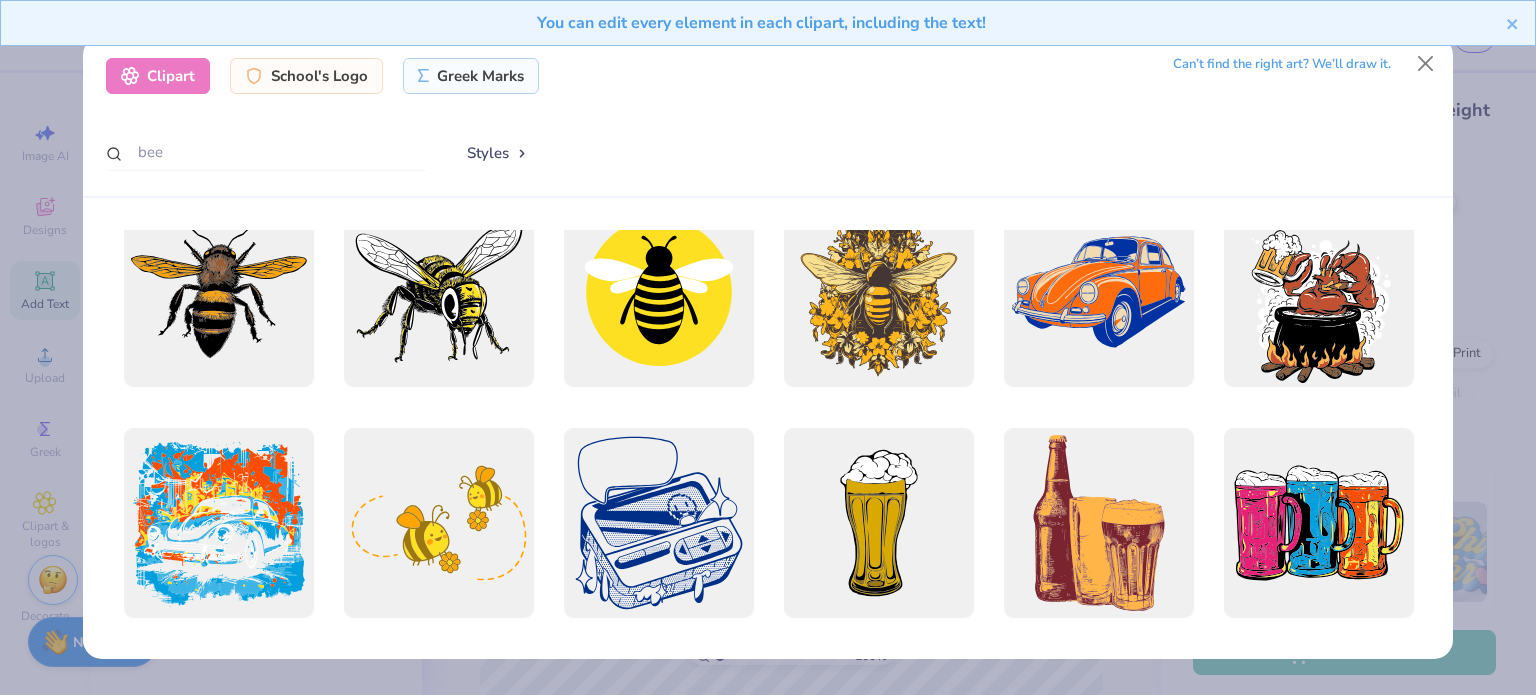 scroll, scrollTop: 0, scrollLeft: 0, axis: both 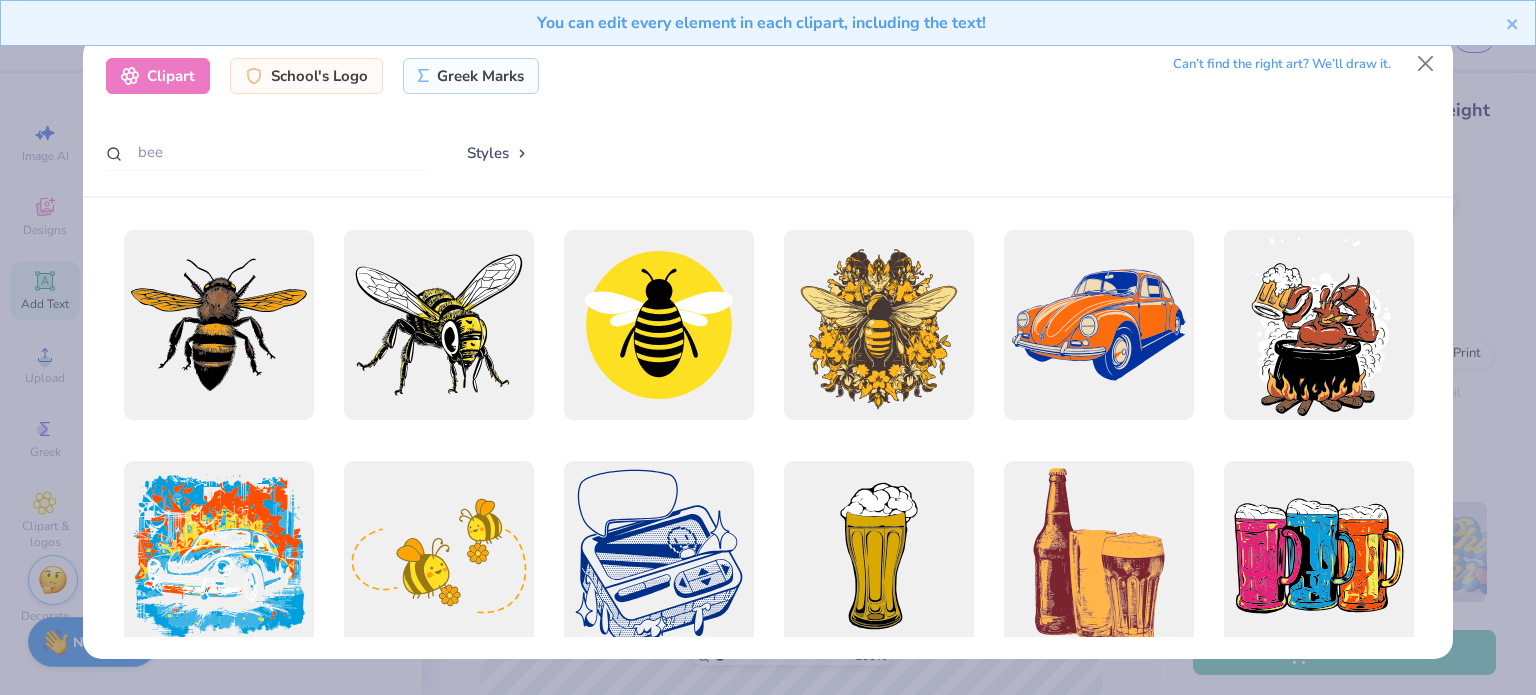 drag, startPoint x: 761, startPoint y: 477, endPoint x: 765, endPoint y: 503, distance: 26.305893 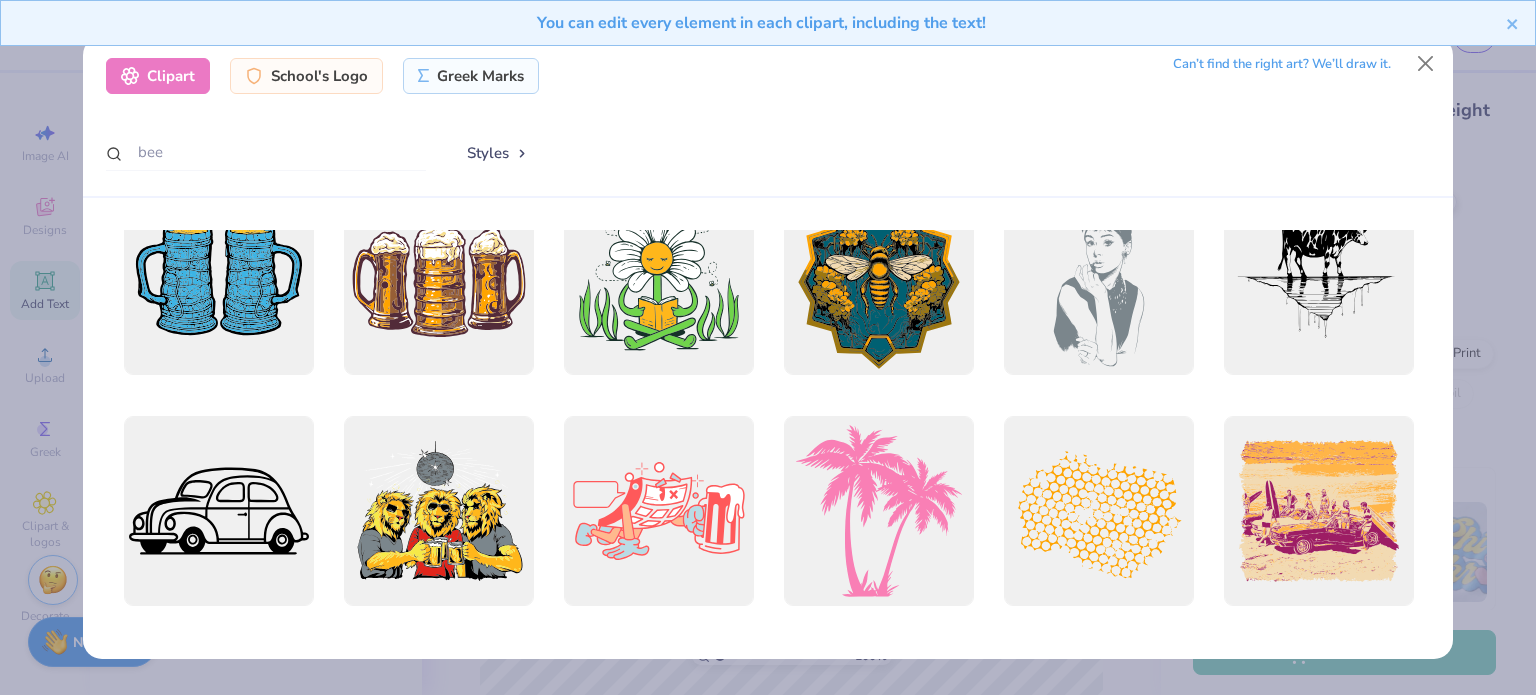 scroll, scrollTop: 900, scrollLeft: 0, axis: vertical 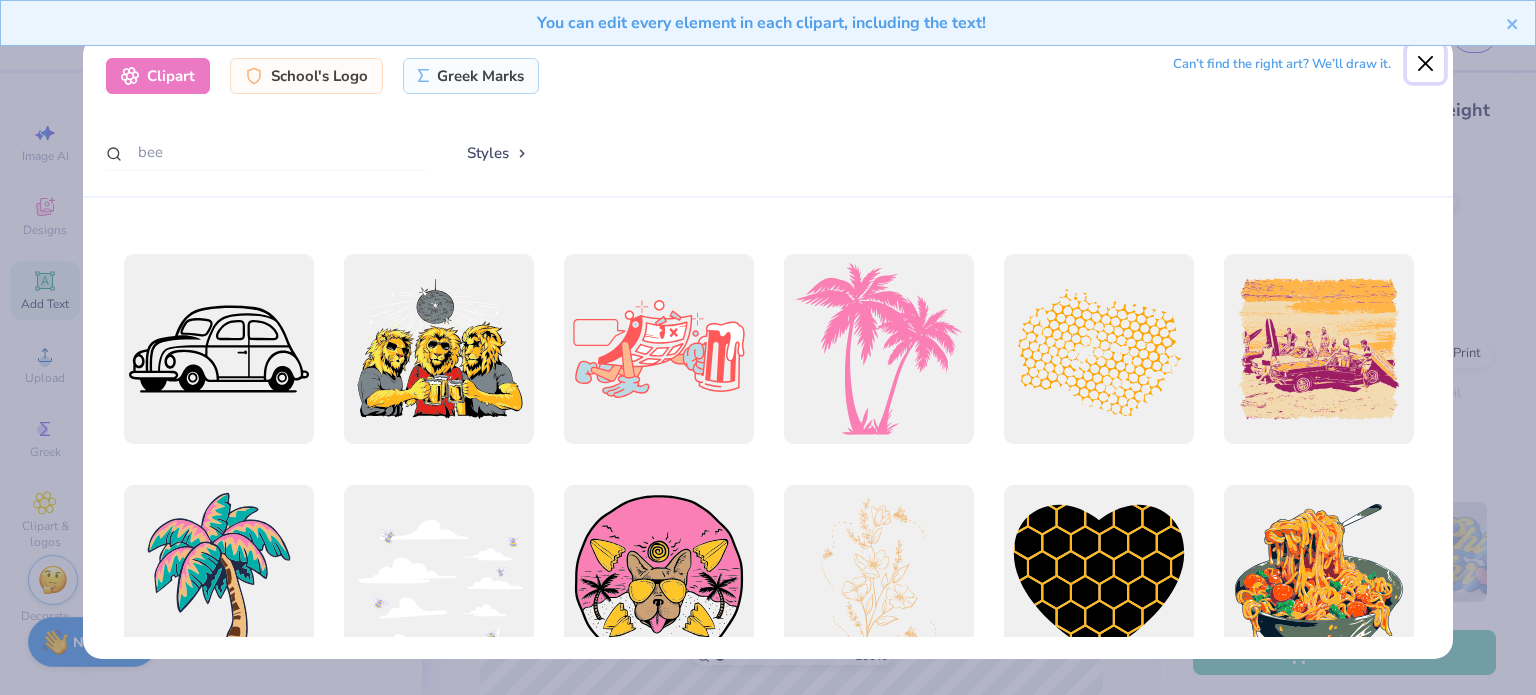 click at bounding box center (1426, 64) 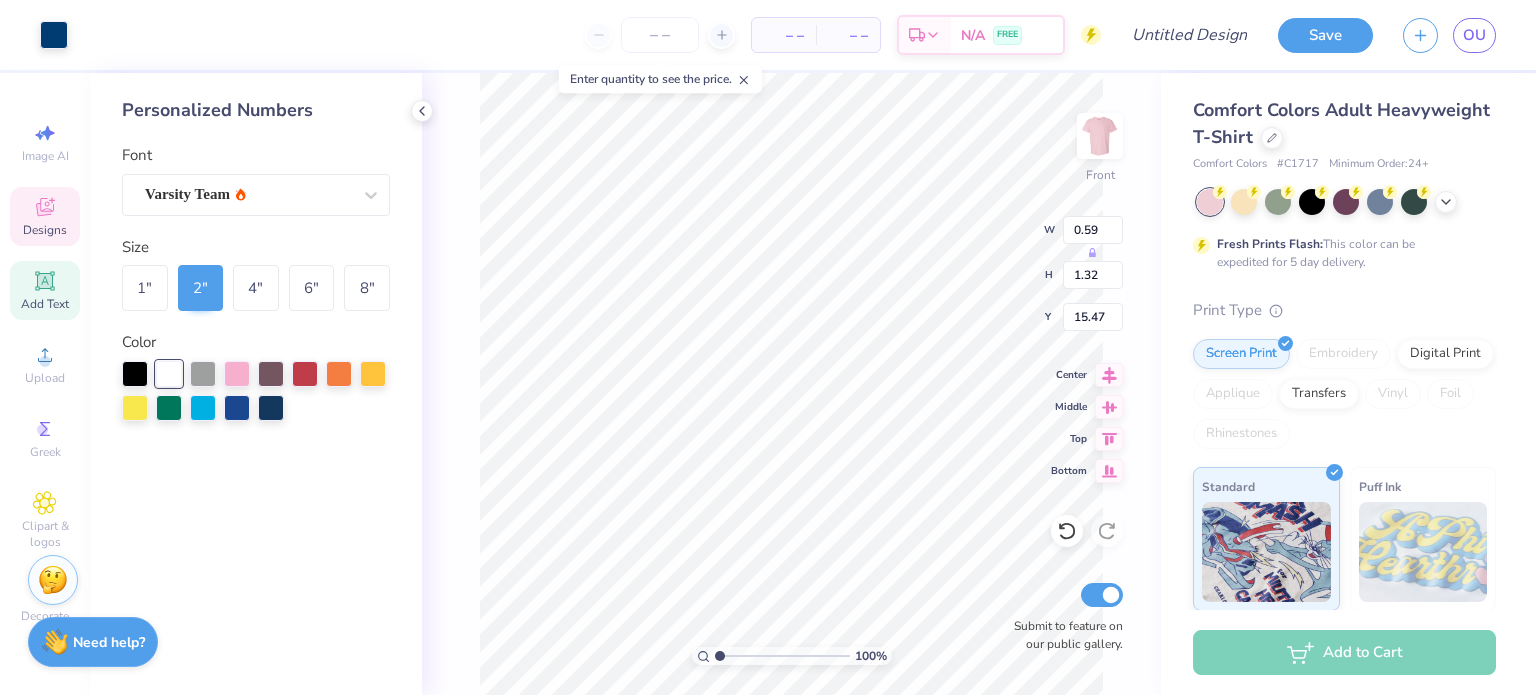 type on "0.59" 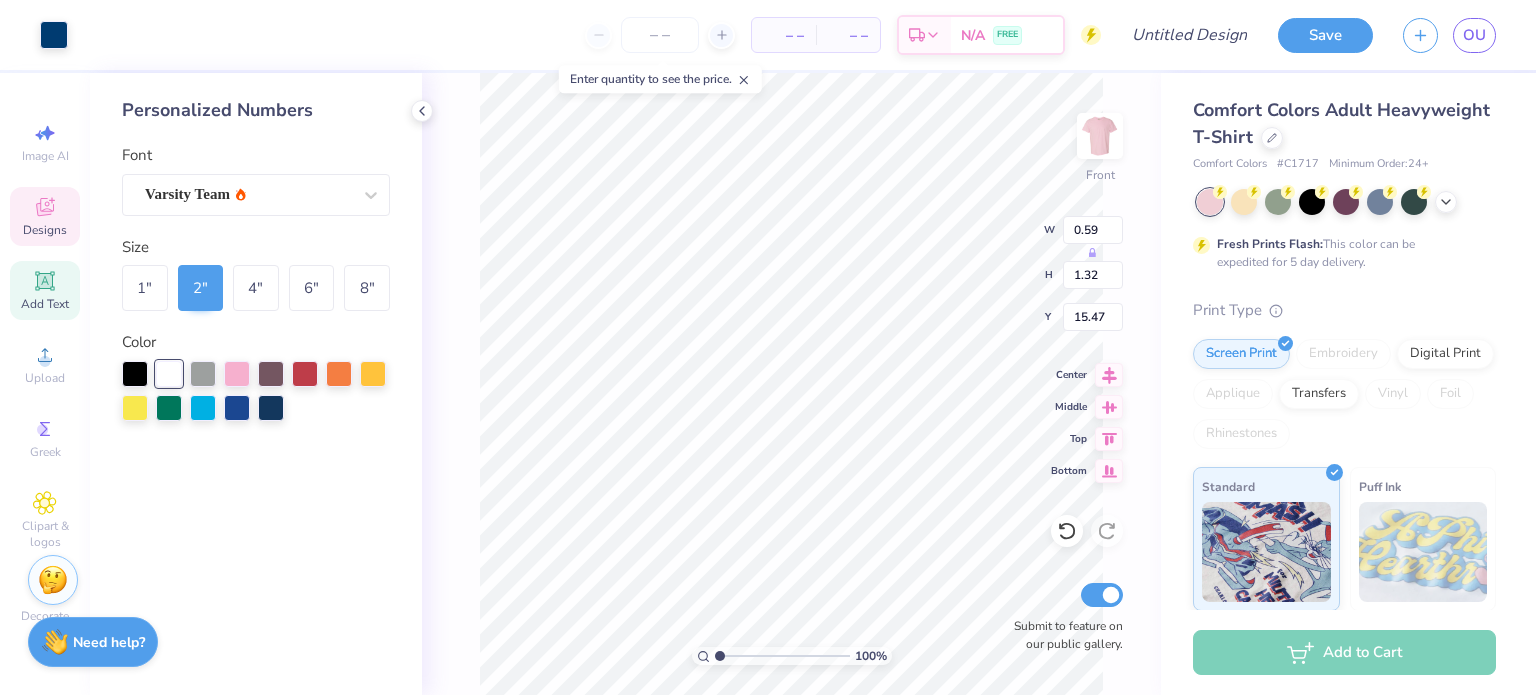 type on "1.32" 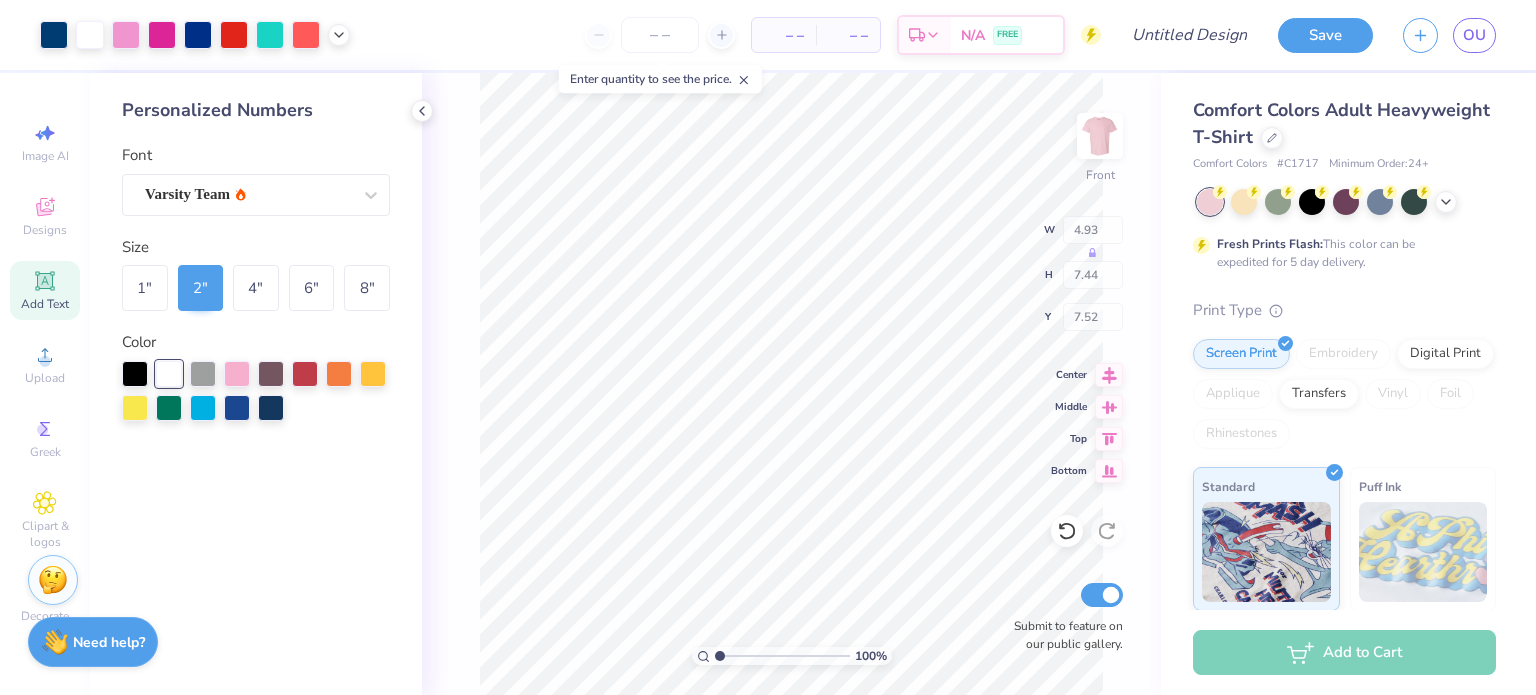 type on "4.93" 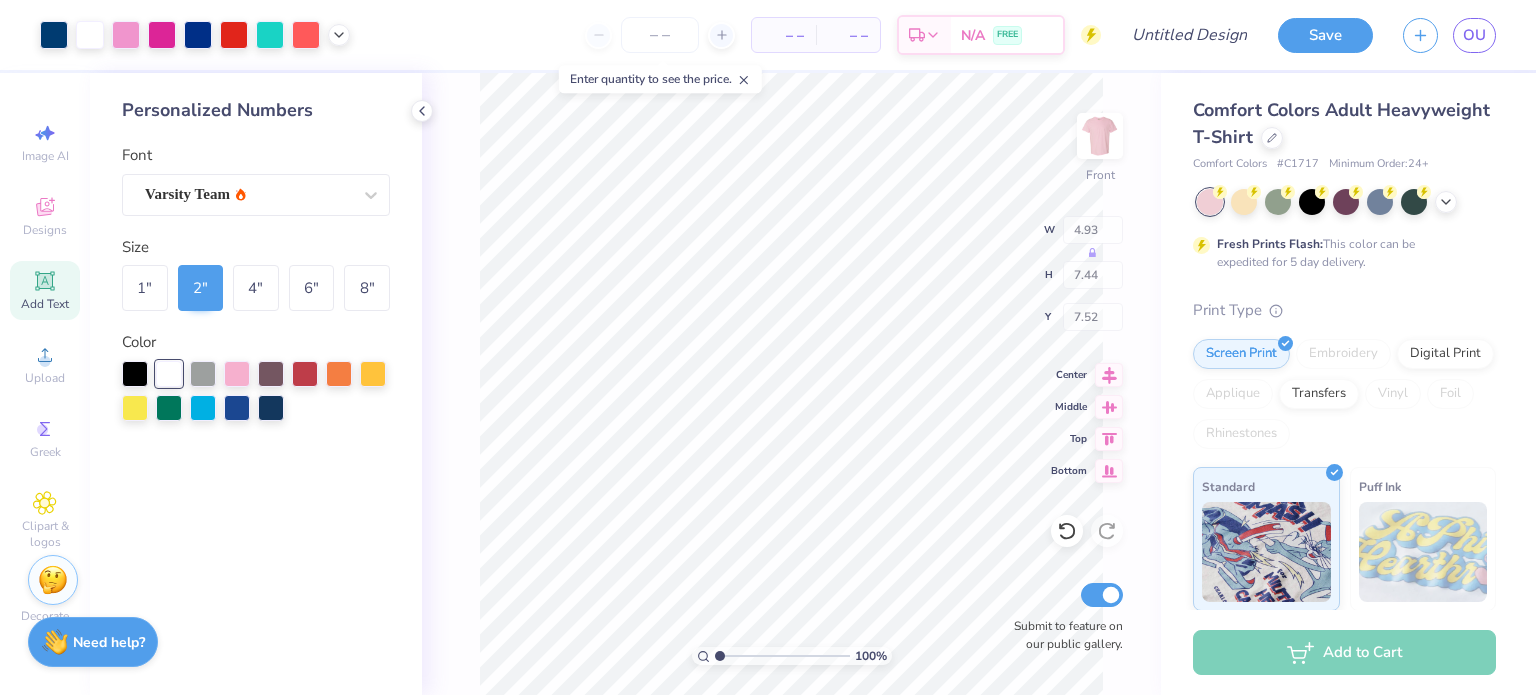 type on "7.44" 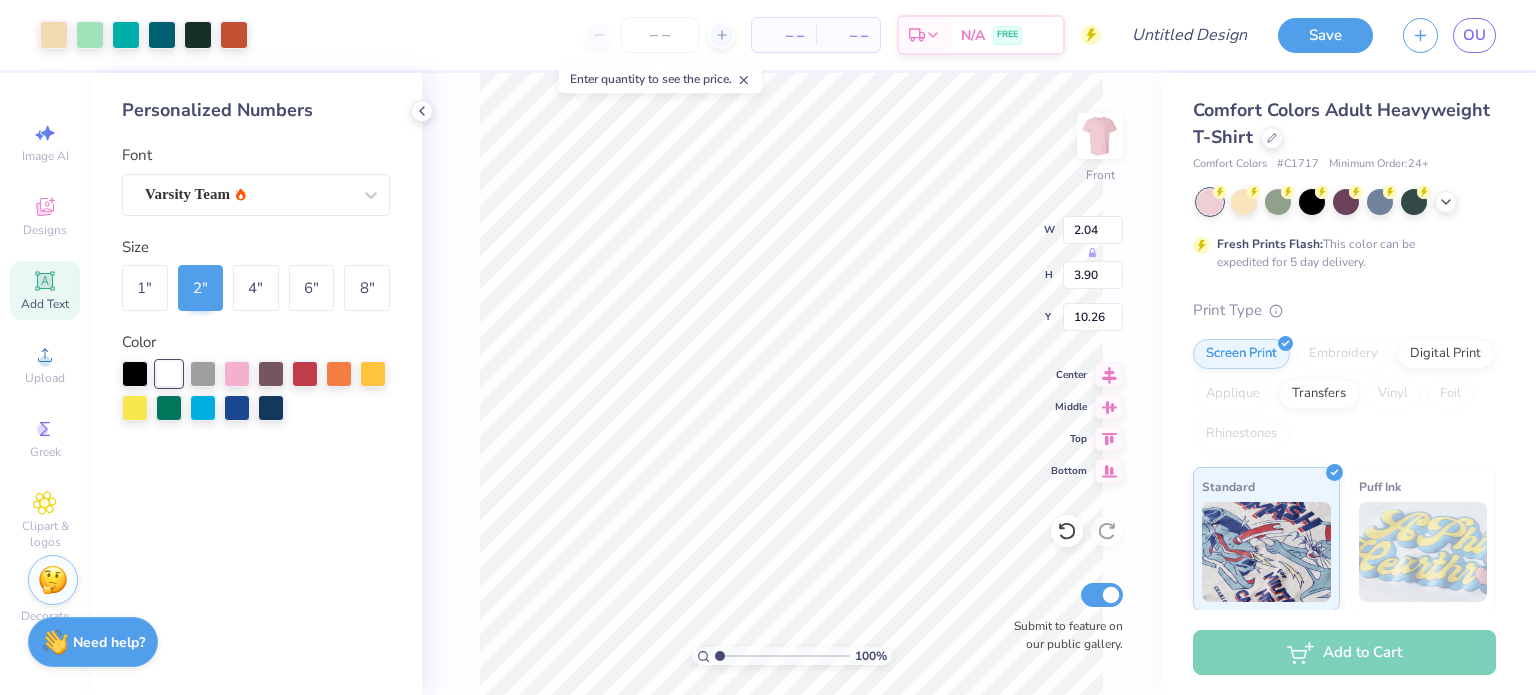 type on "10.26" 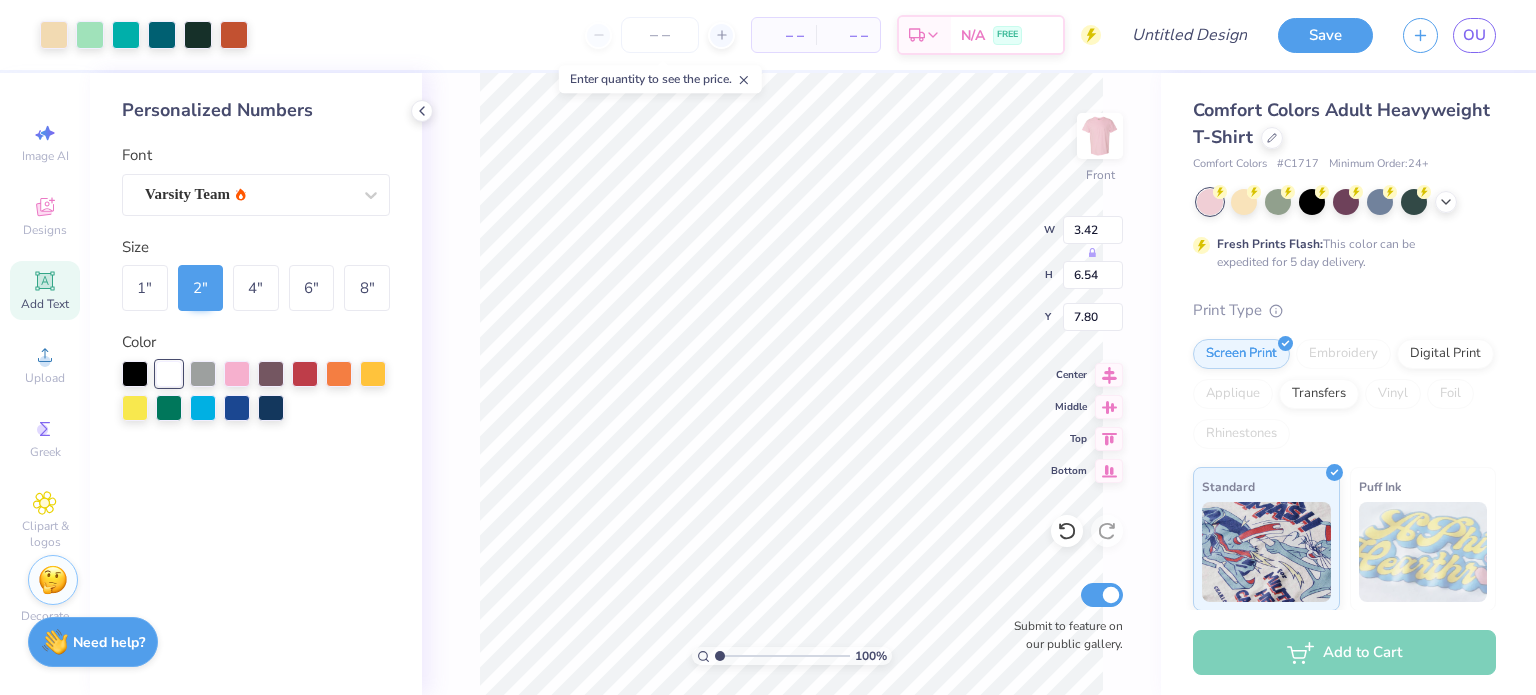 type on "7.80" 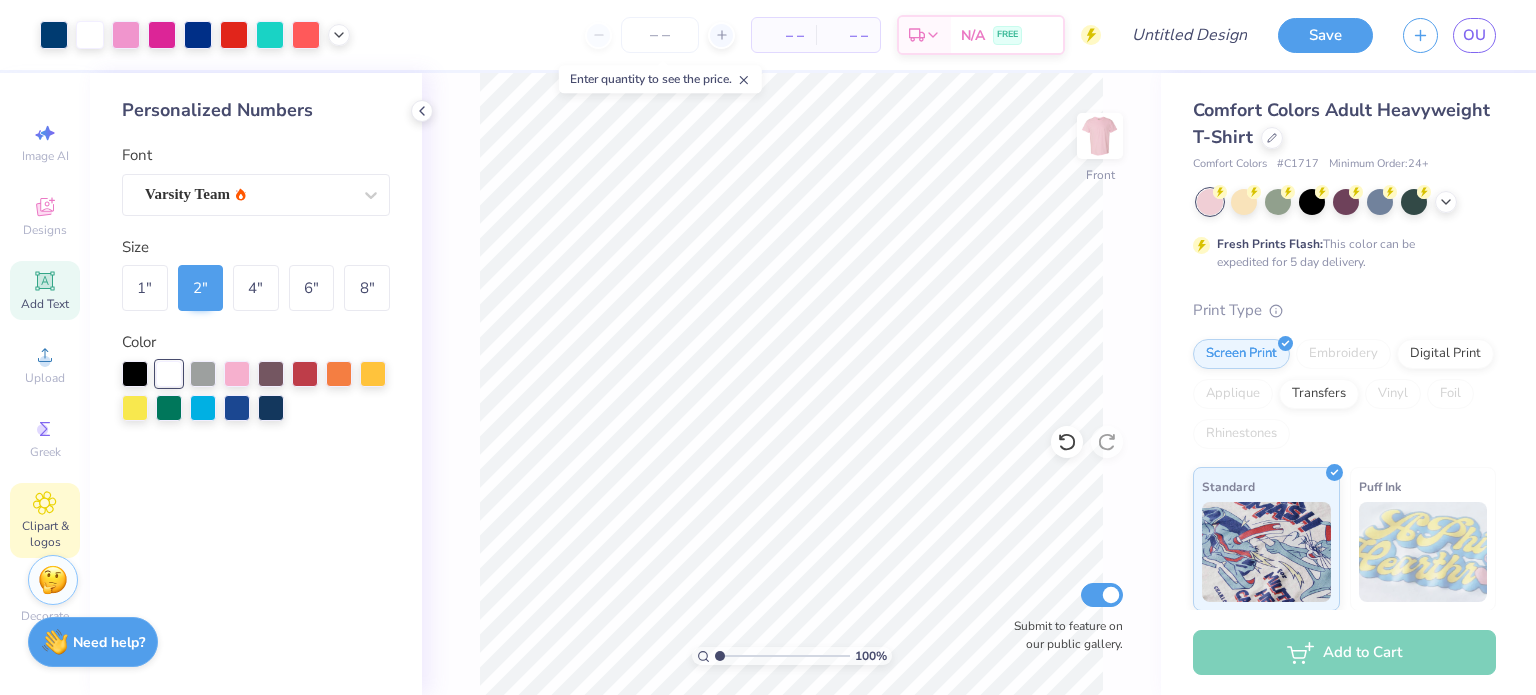 click on "Clipart & logos" at bounding box center [45, 520] 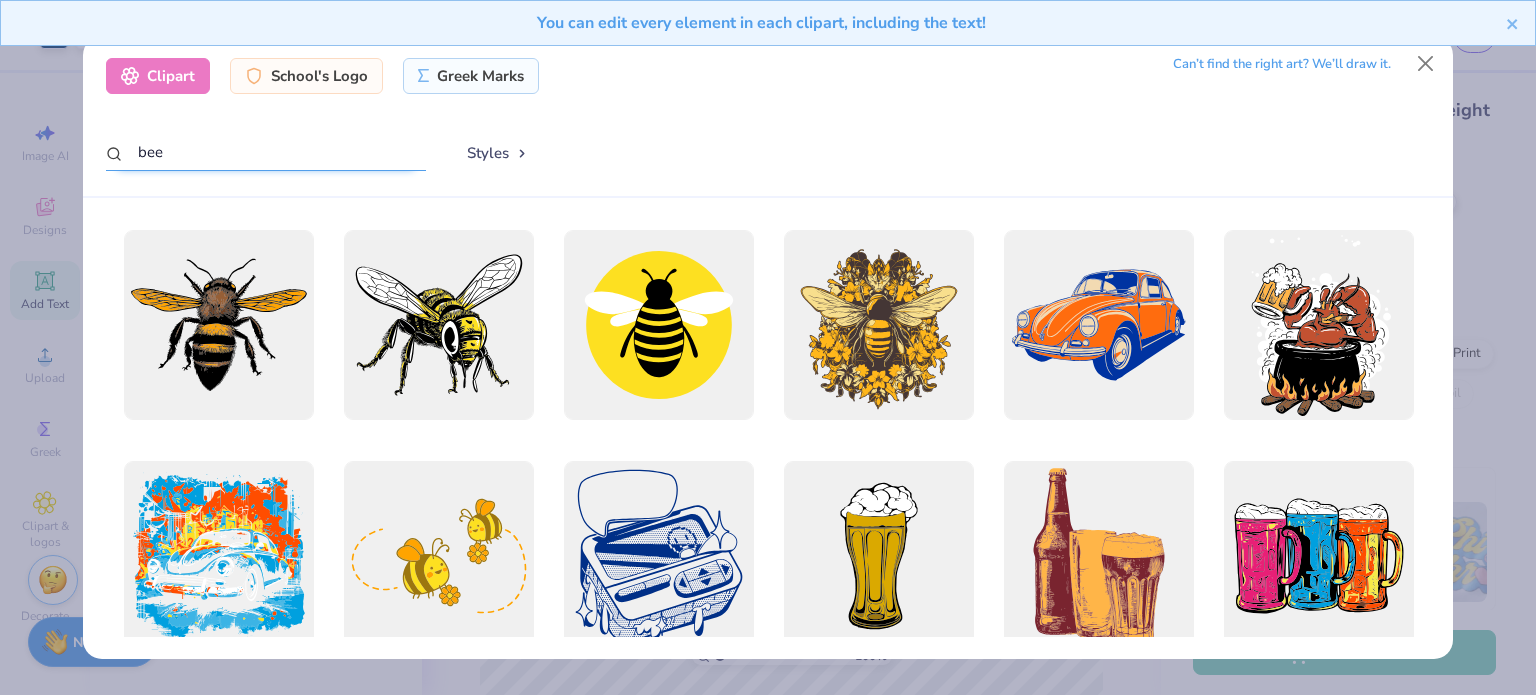 drag, startPoint x: 197, startPoint y: 152, endPoint x: 8, endPoint y: 140, distance: 189.38057 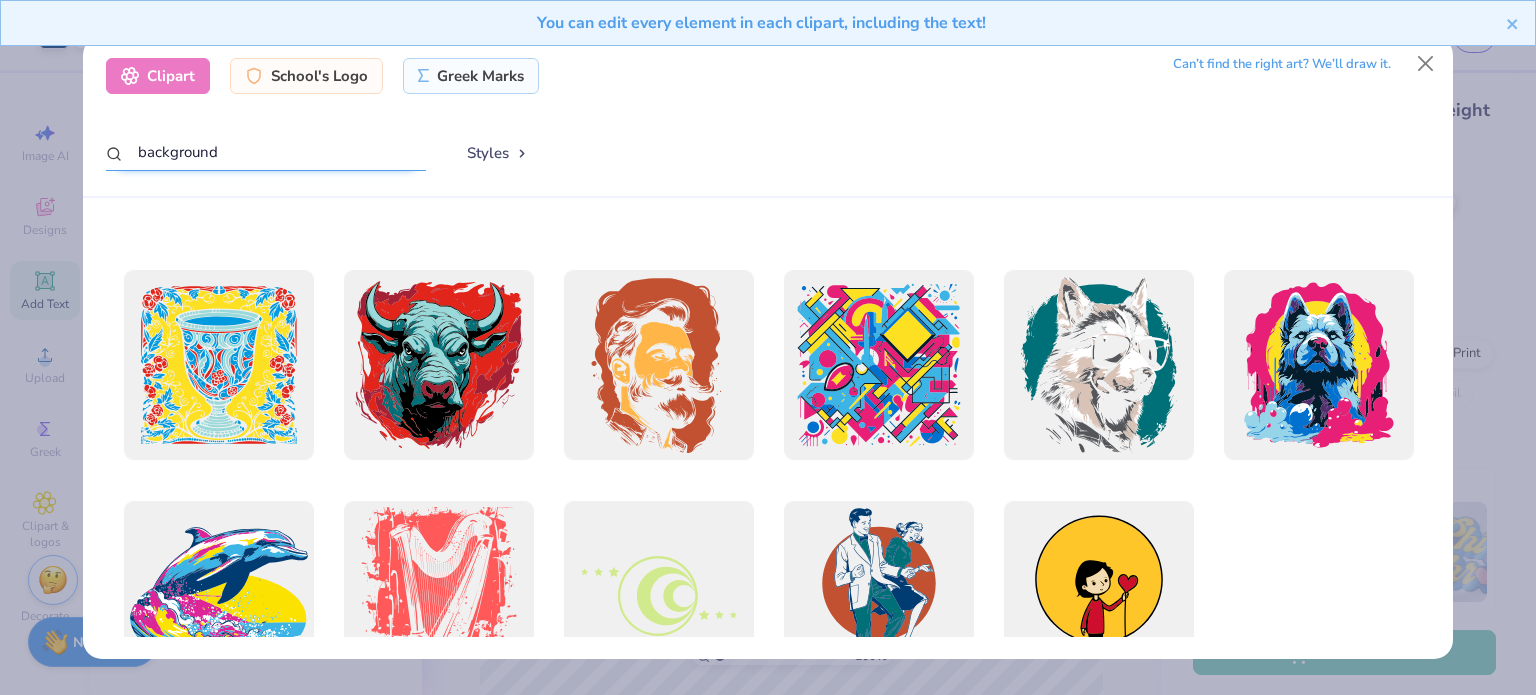 scroll, scrollTop: 84, scrollLeft: 0, axis: vertical 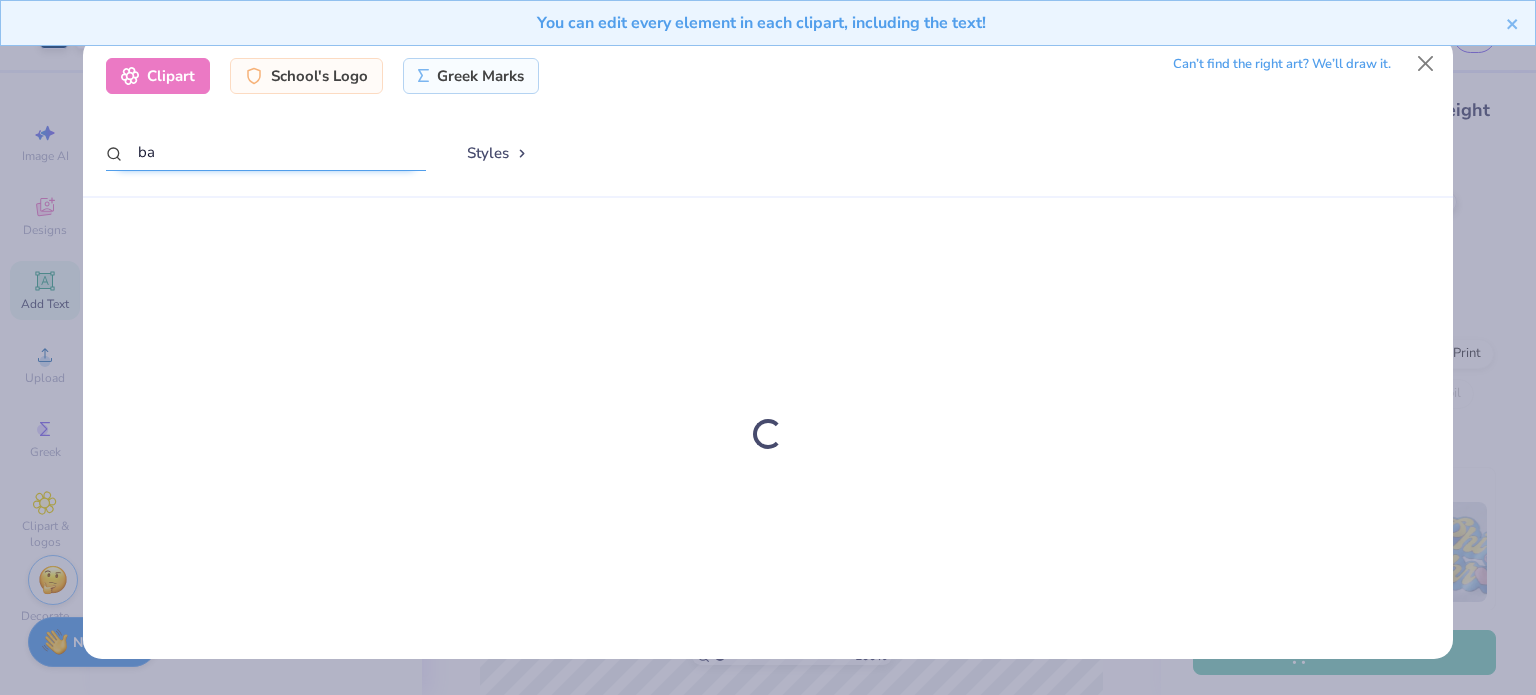 type on "b" 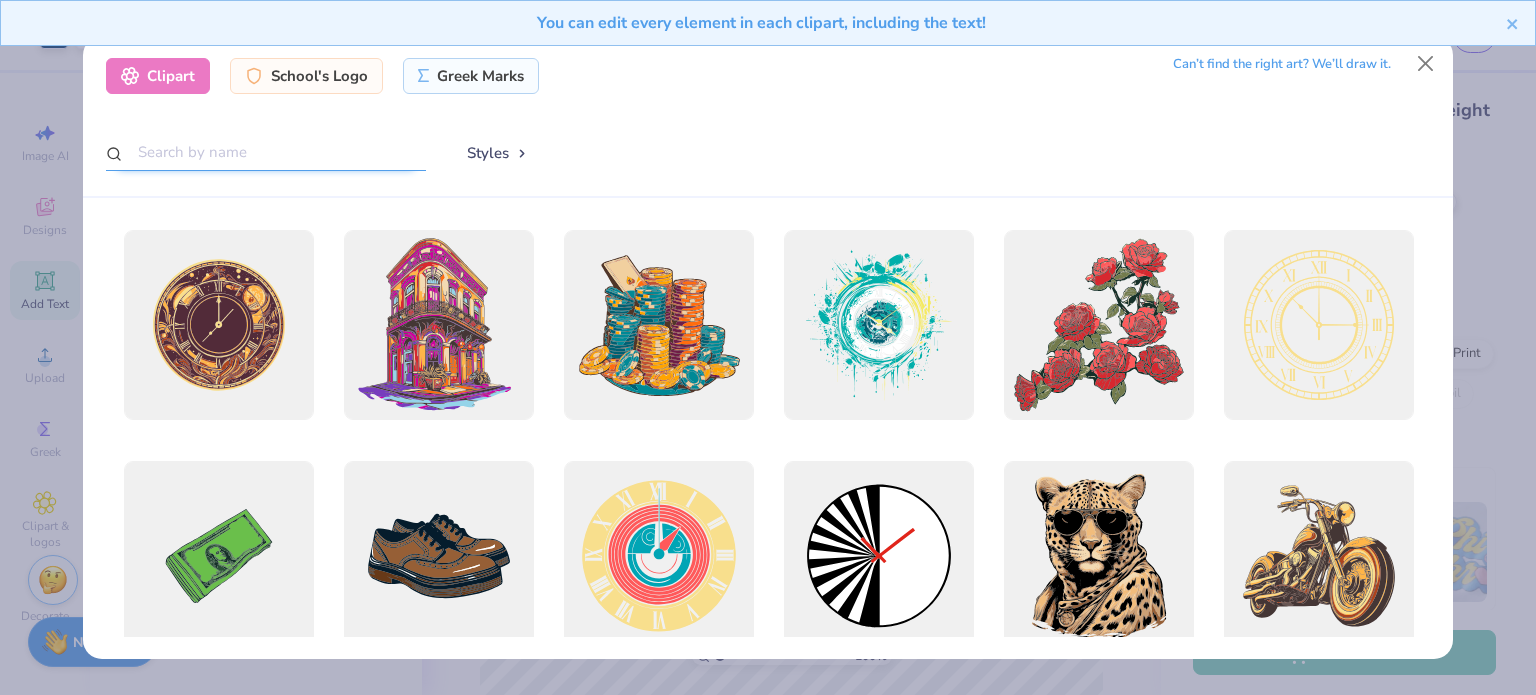 click at bounding box center [266, 152] 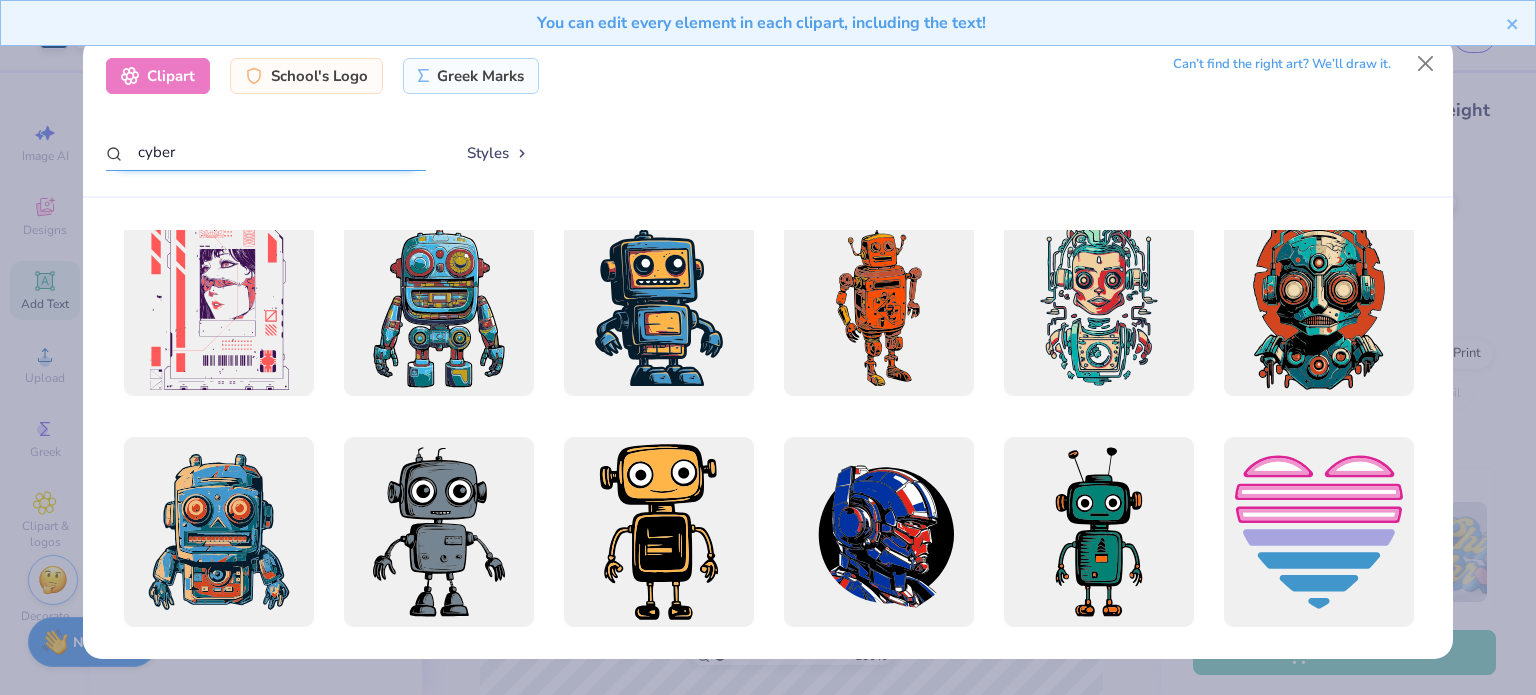scroll, scrollTop: 0, scrollLeft: 0, axis: both 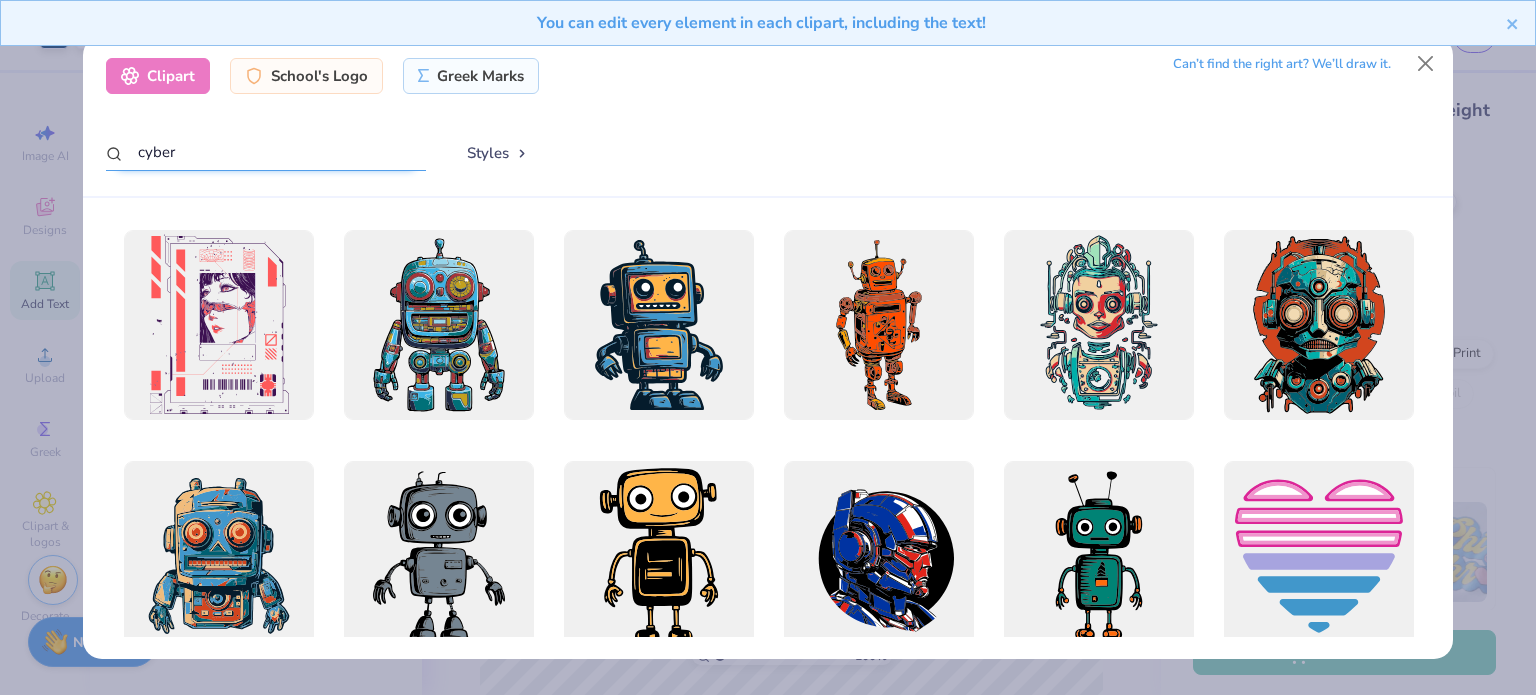 drag, startPoint x: 194, startPoint y: 162, endPoint x: 120, endPoint y: 154, distance: 74.431175 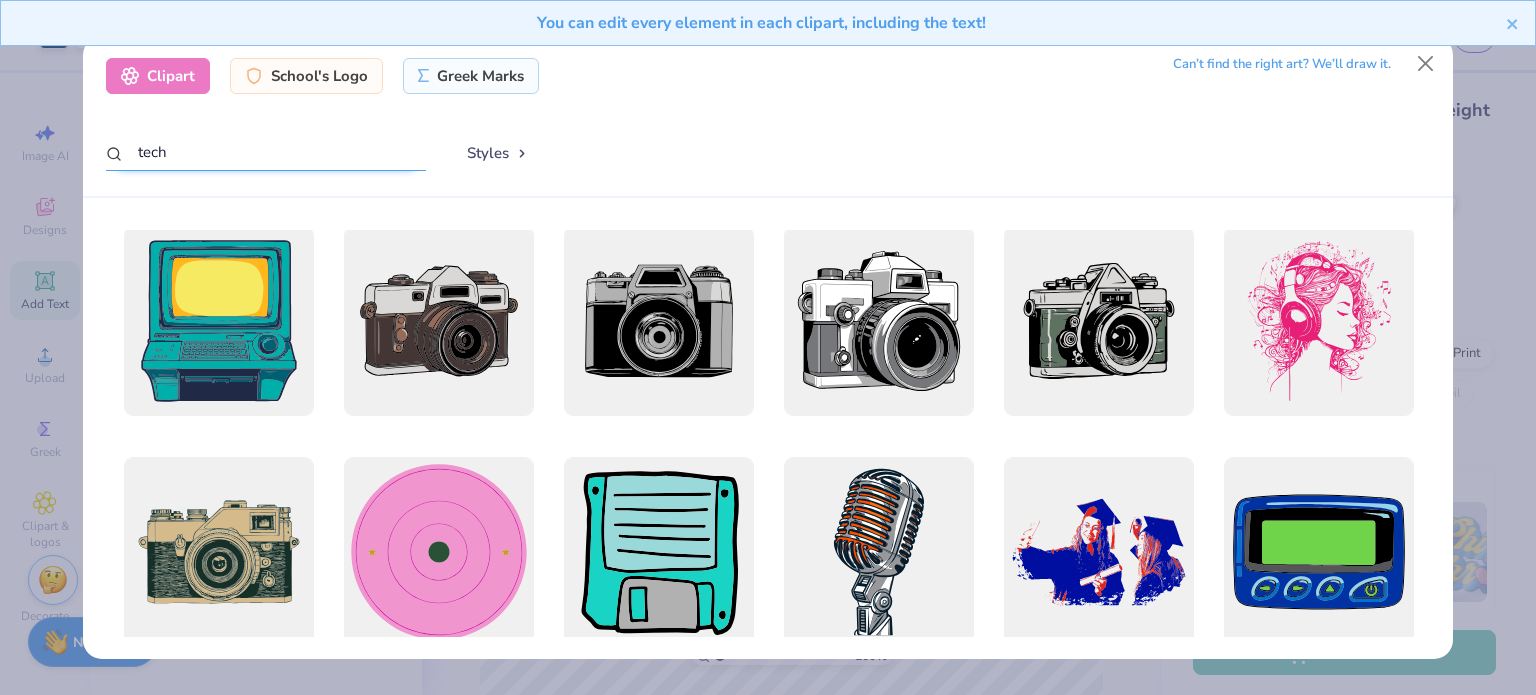 scroll, scrollTop: 0, scrollLeft: 0, axis: both 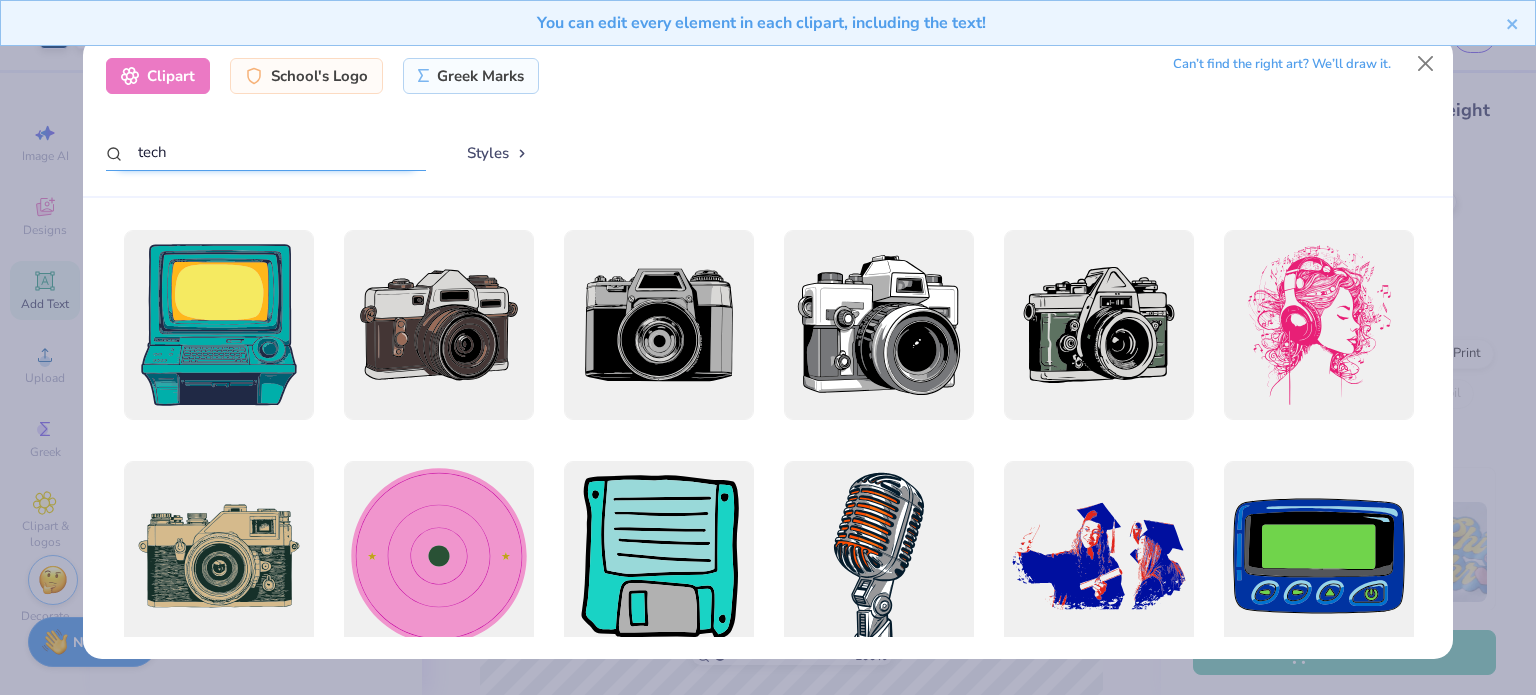drag, startPoint x: 312, startPoint y: 151, endPoint x: 12, endPoint y: 141, distance: 300.16663 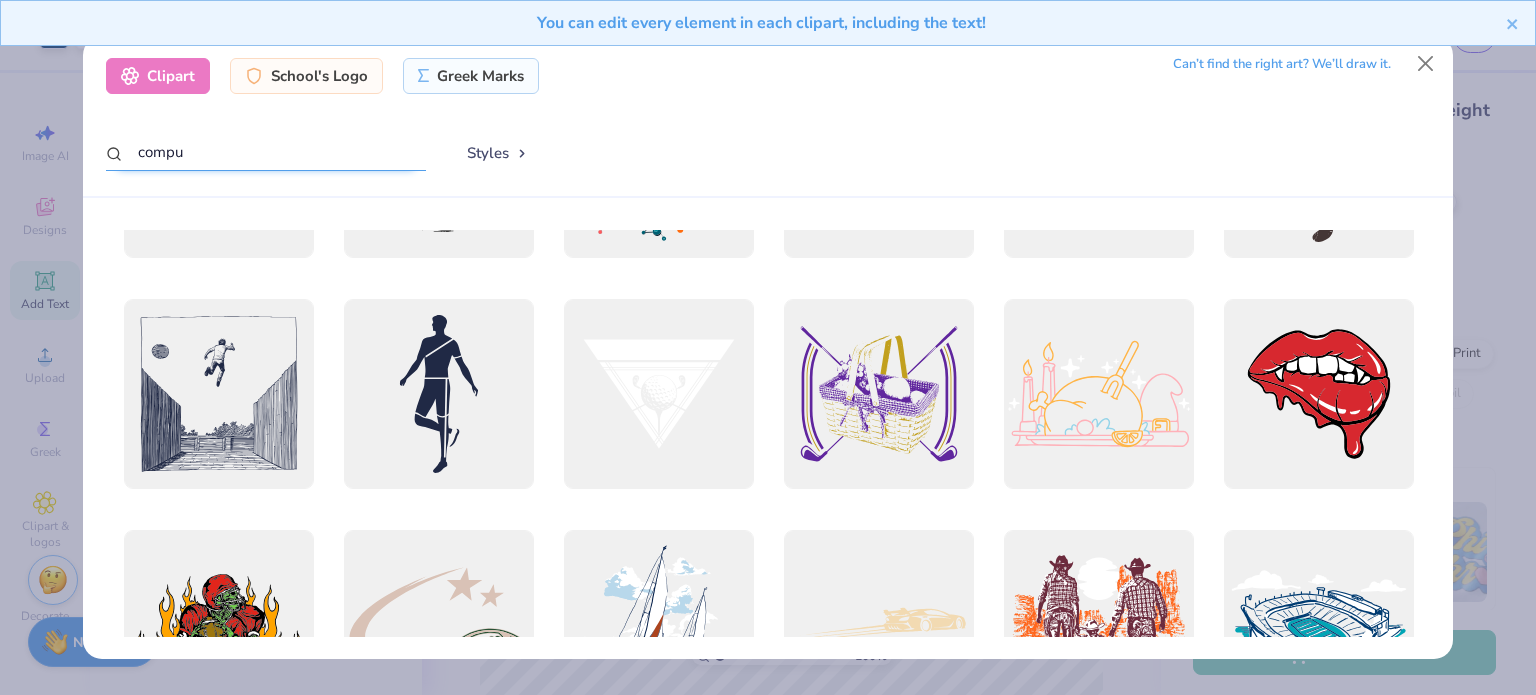 scroll, scrollTop: 4273, scrollLeft: 0, axis: vertical 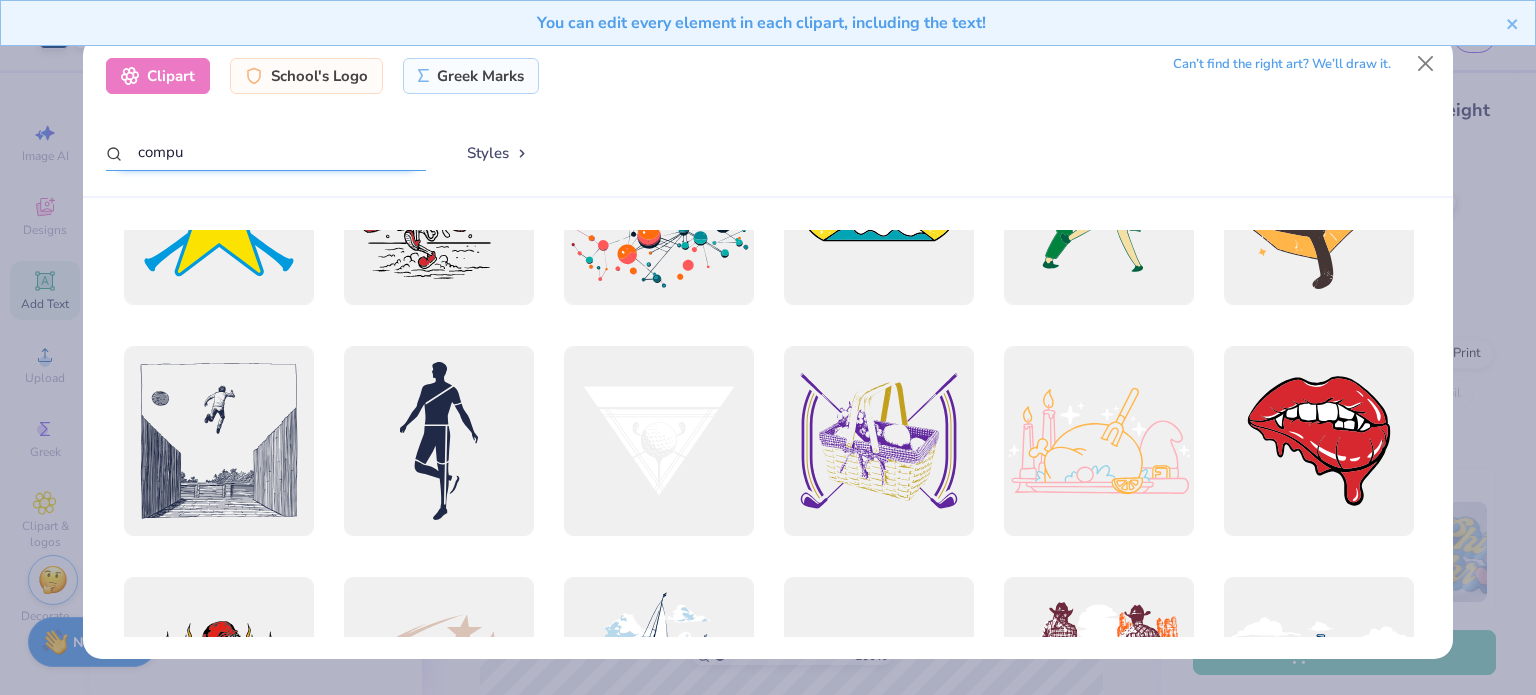 drag, startPoint x: 252, startPoint y: 164, endPoint x: 0, endPoint y: 37, distance: 282.1932 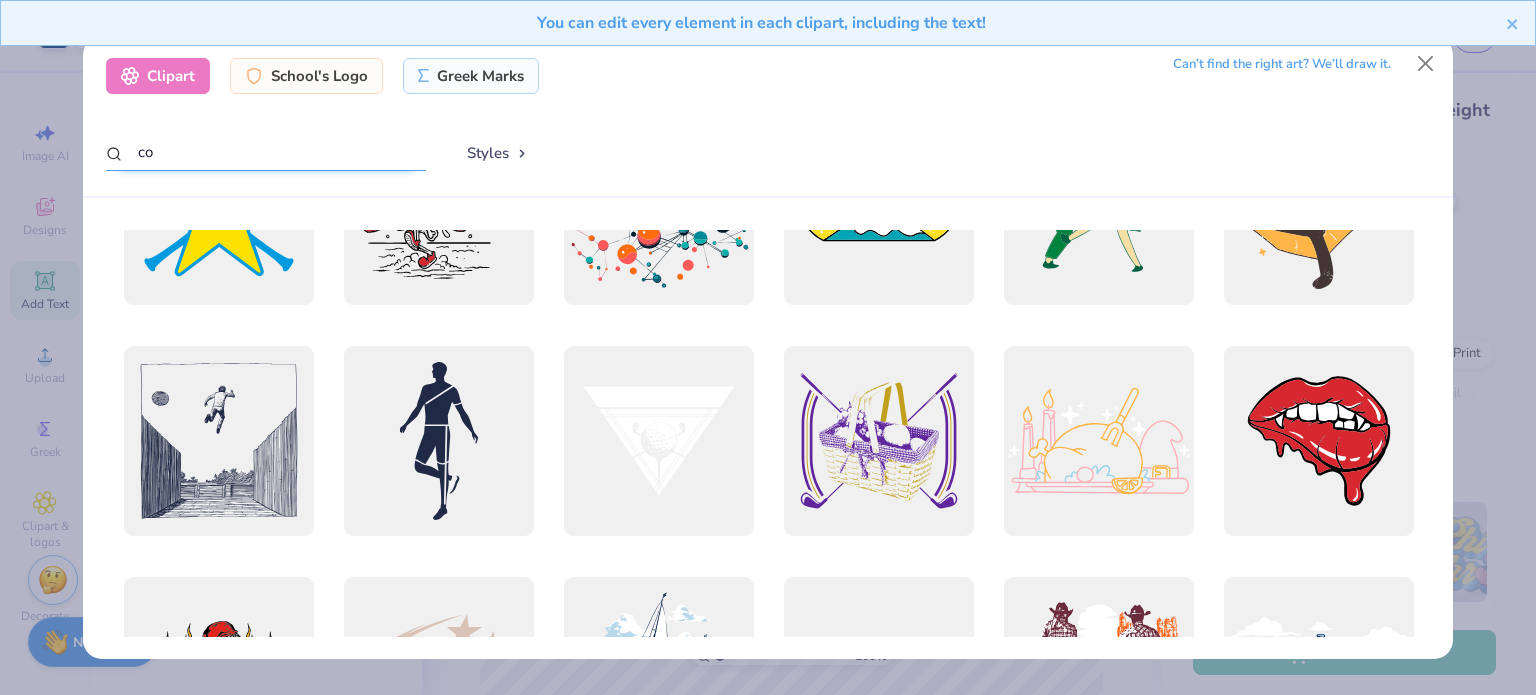 type on "c" 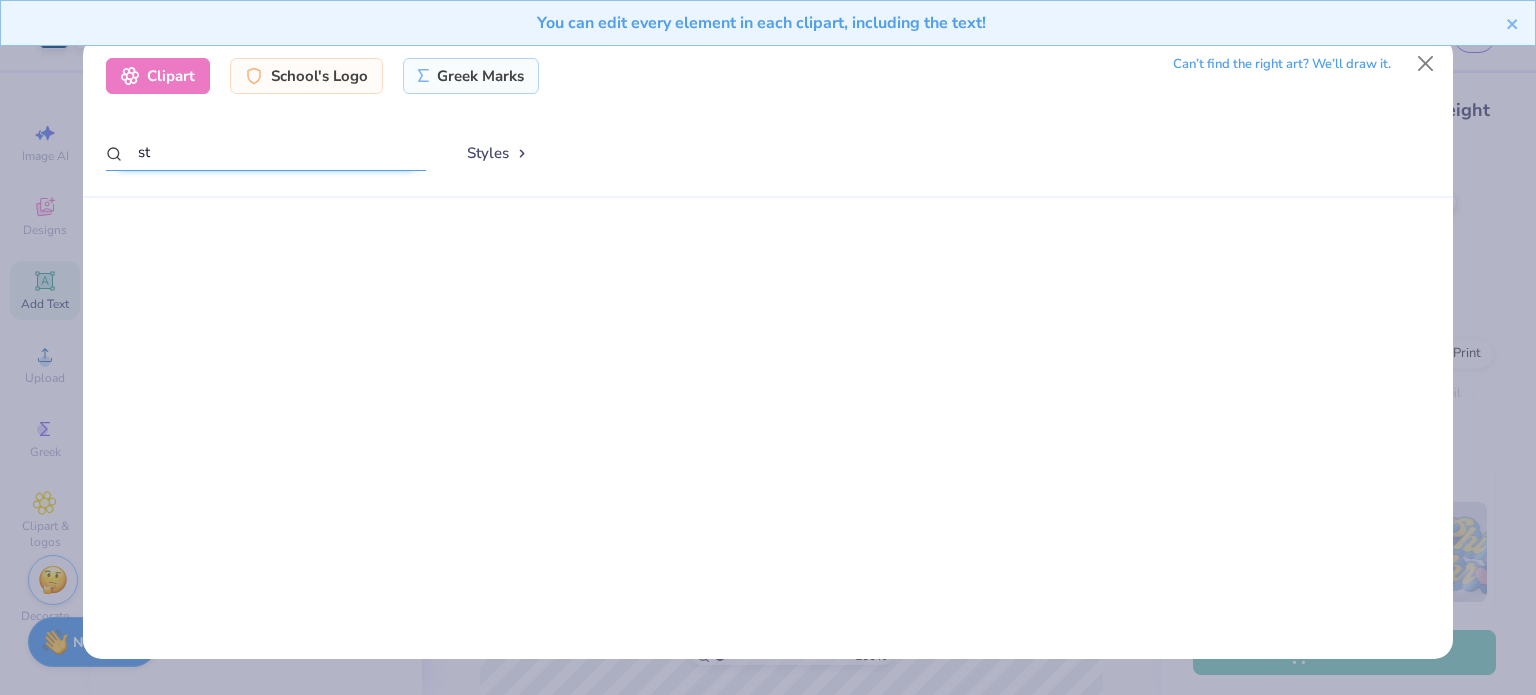 scroll, scrollTop: 0, scrollLeft: 0, axis: both 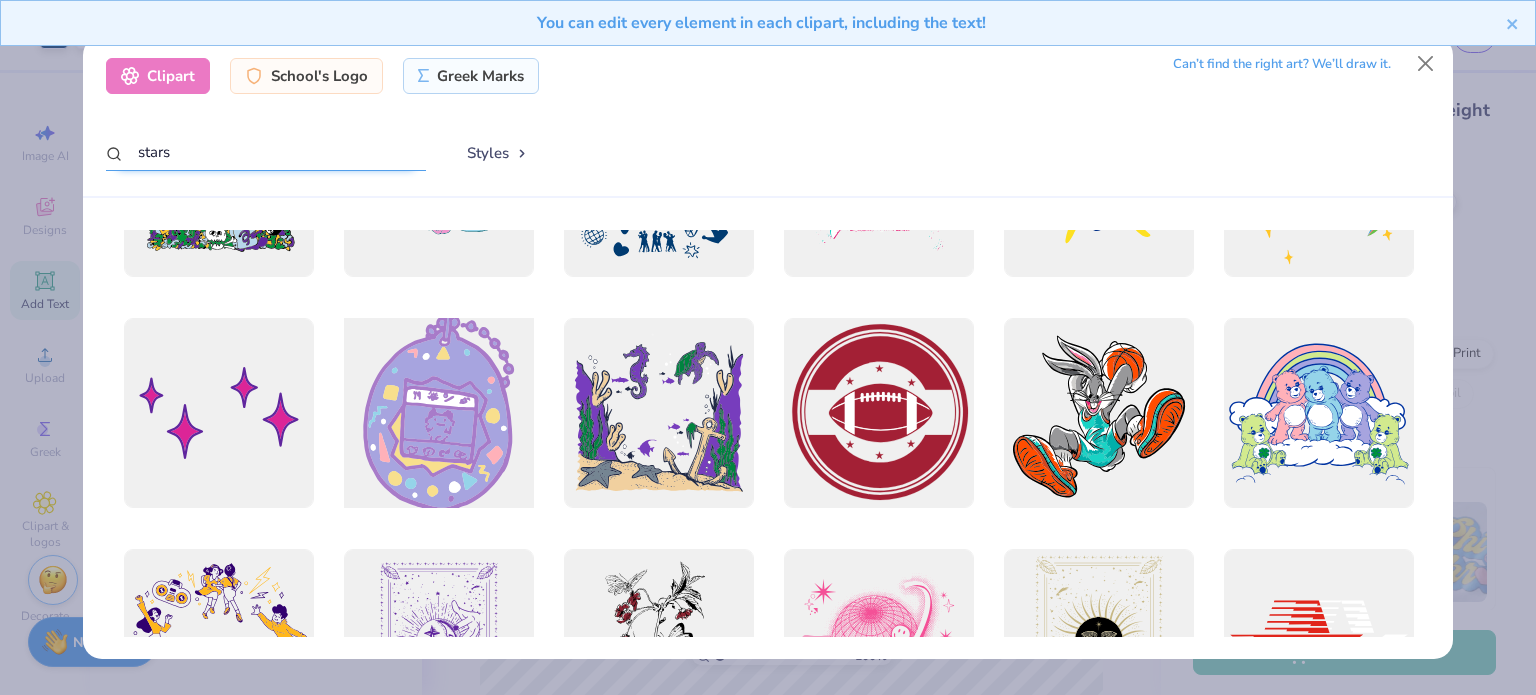 type on "stars" 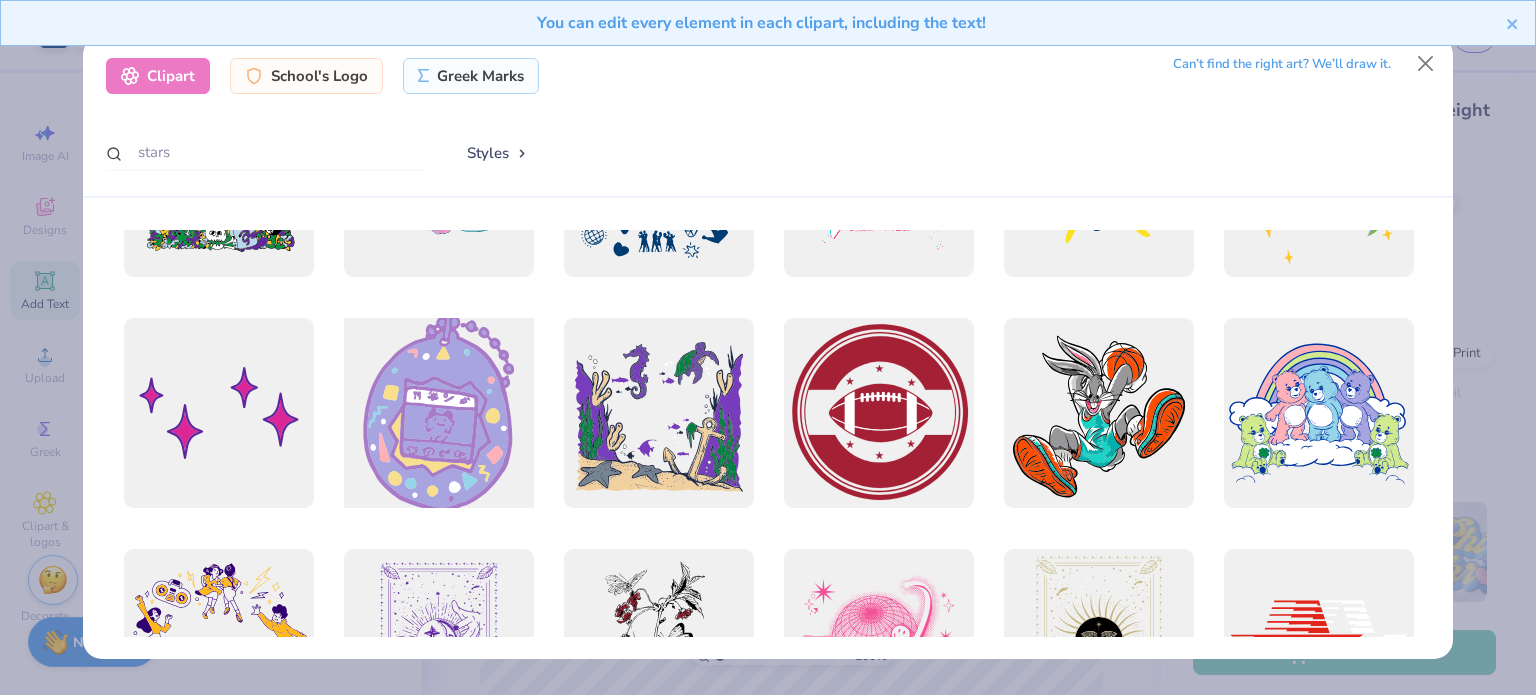 click at bounding box center (438, 413) 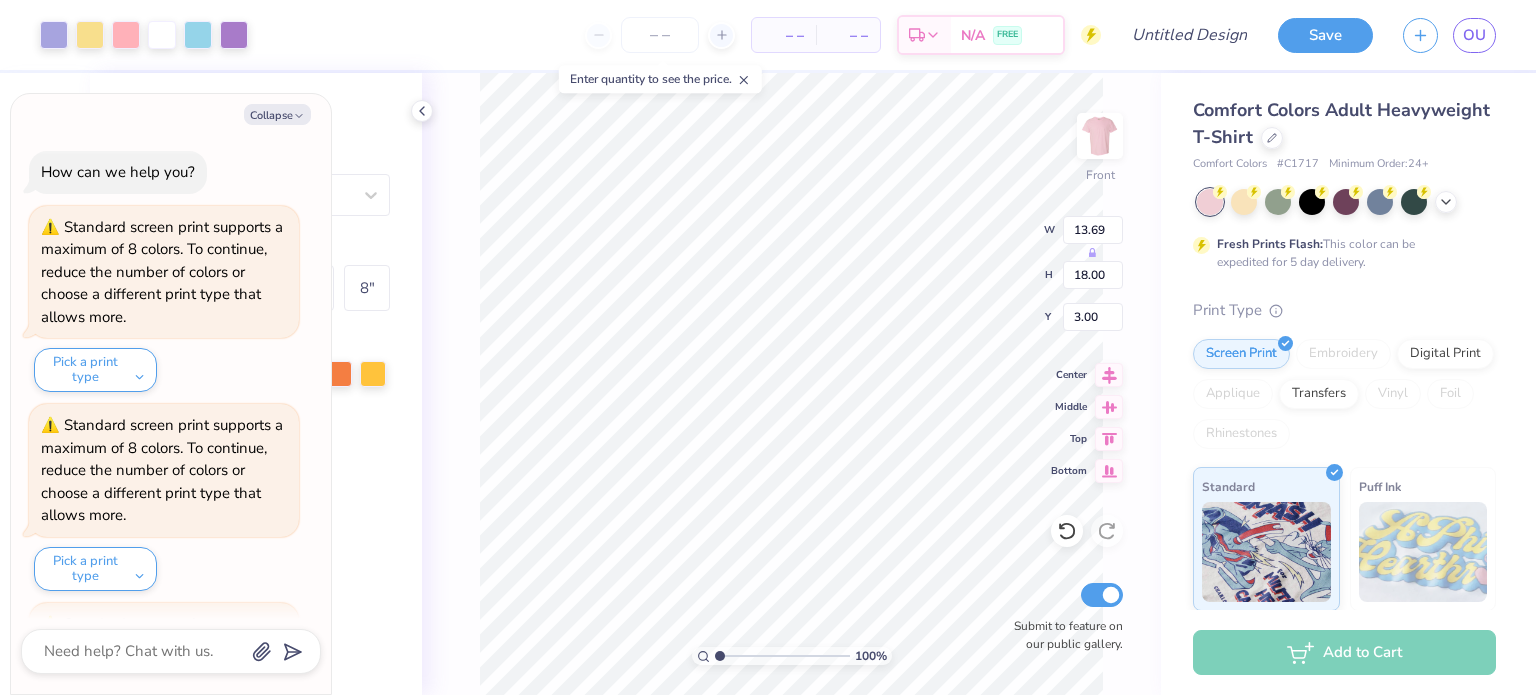 scroll, scrollTop: 184, scrollLeft: 0, axis: vertical 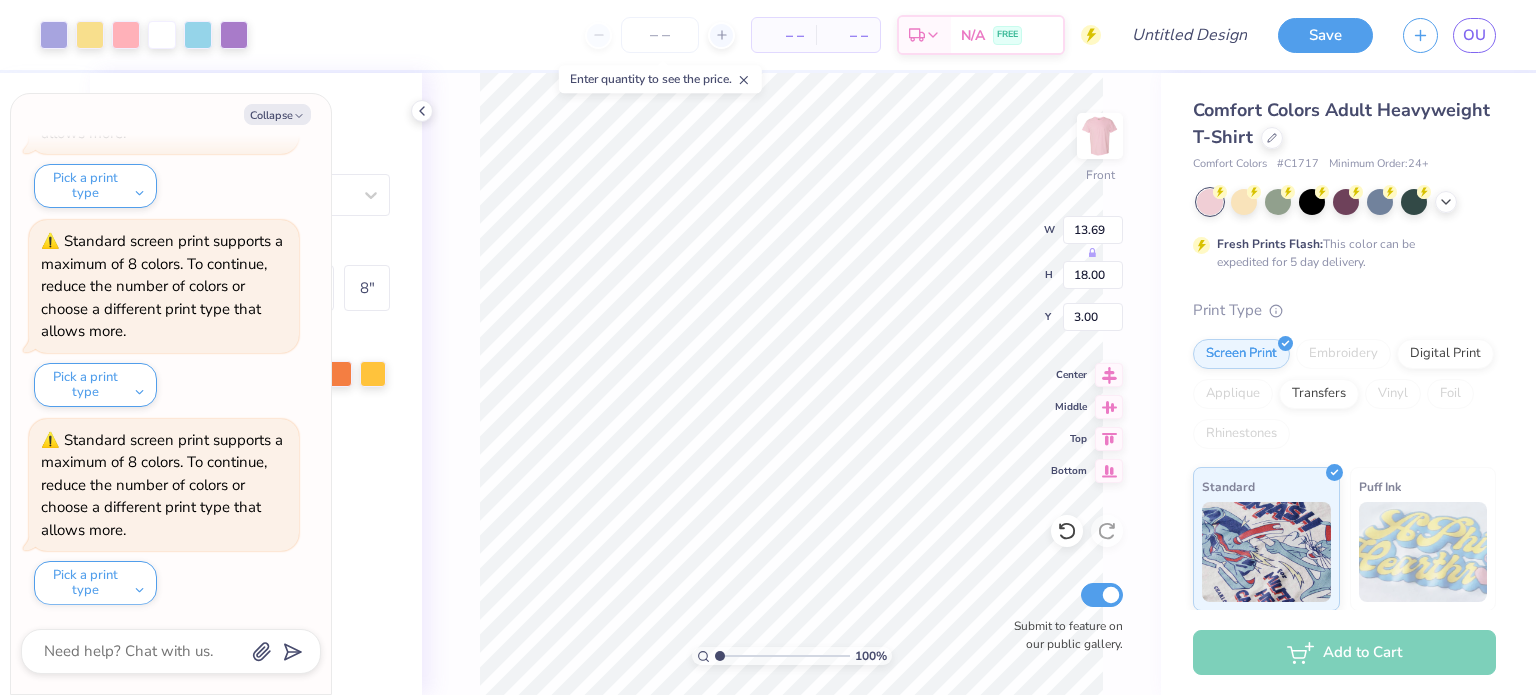 type on "x" 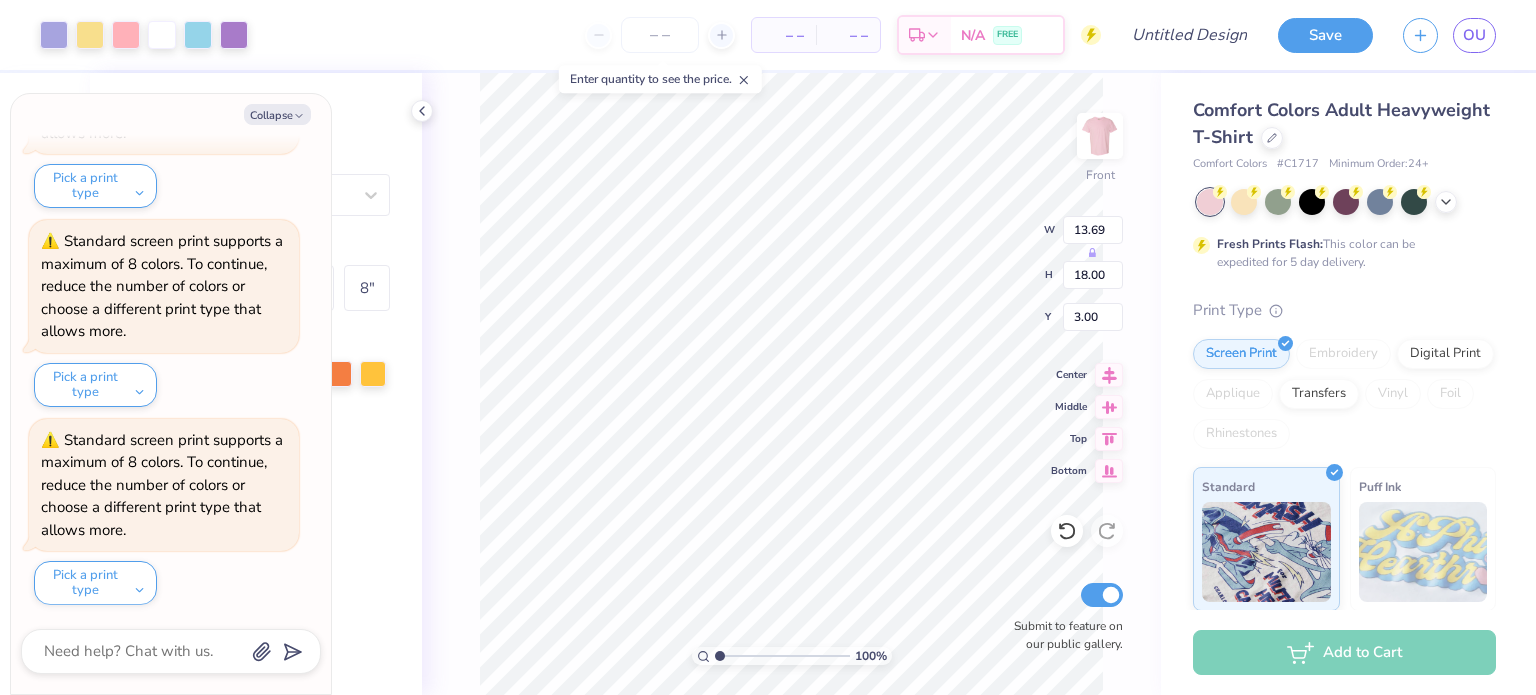type on "2.42" 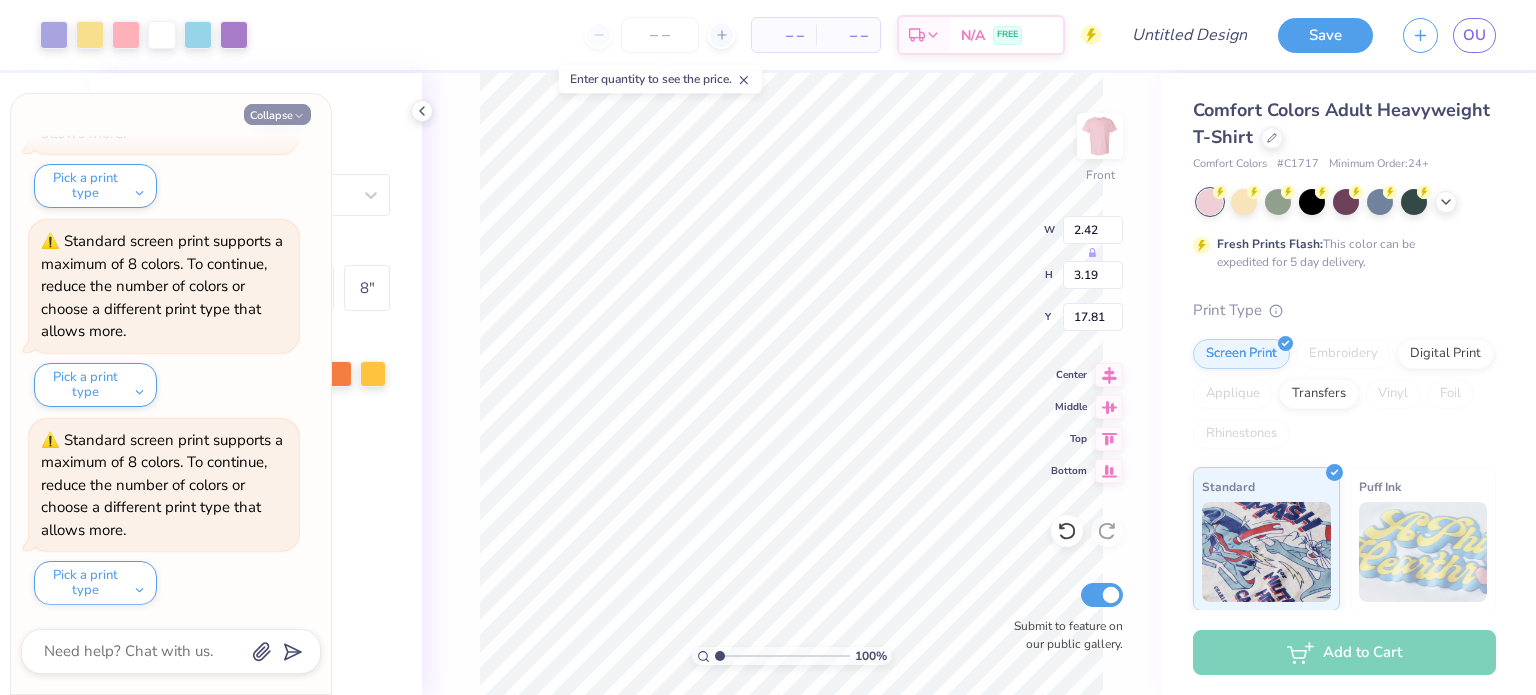 click on "Collapse" at bounding box center (277, 114) 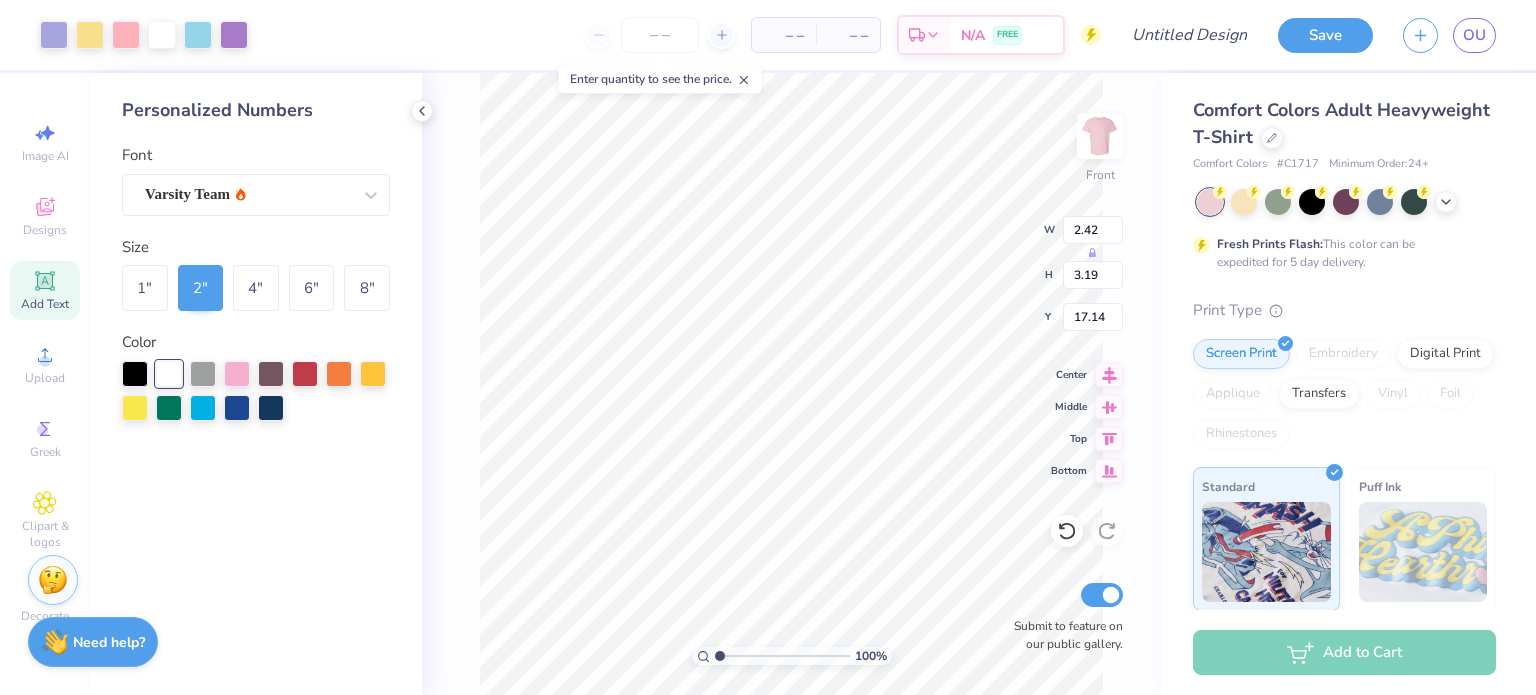 type on "x" 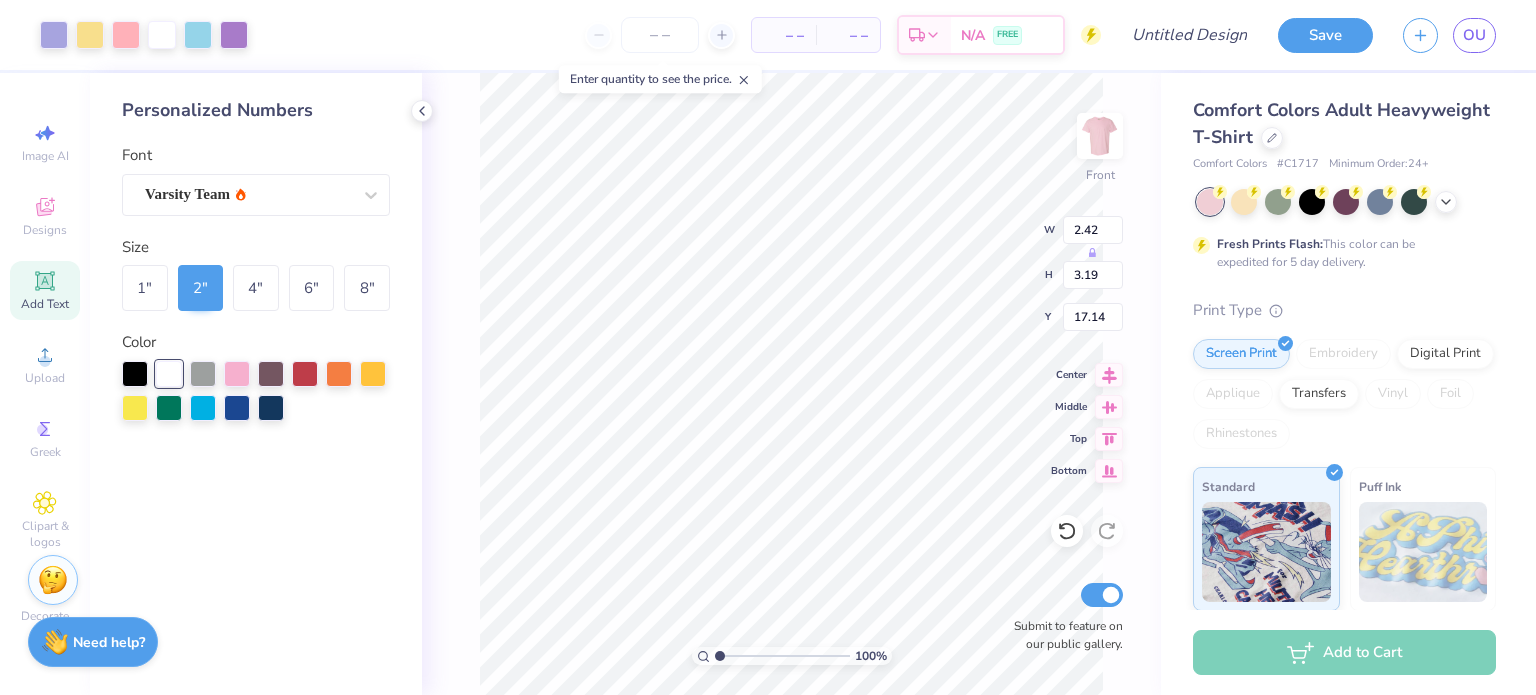 type on "17.14" 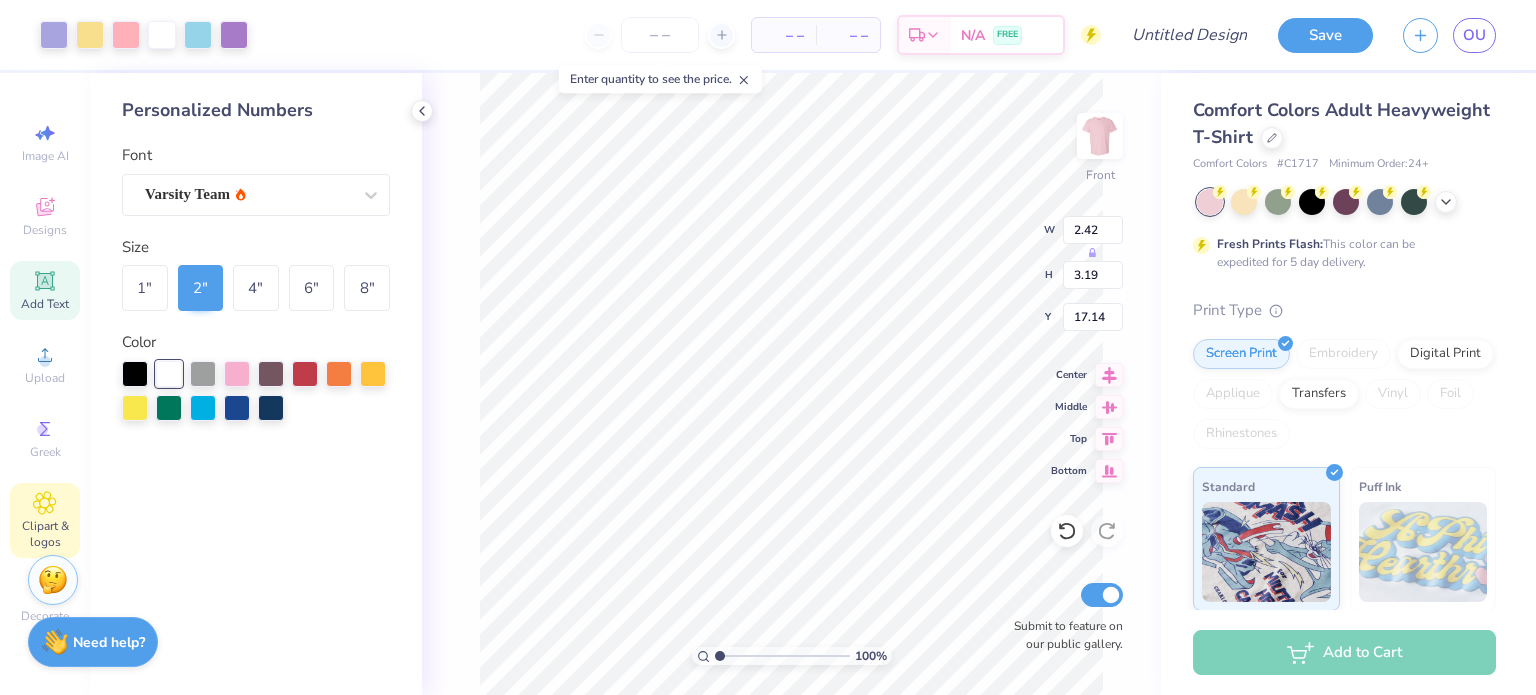 click on "Clipart & logos" at bounding box center [45, 520] 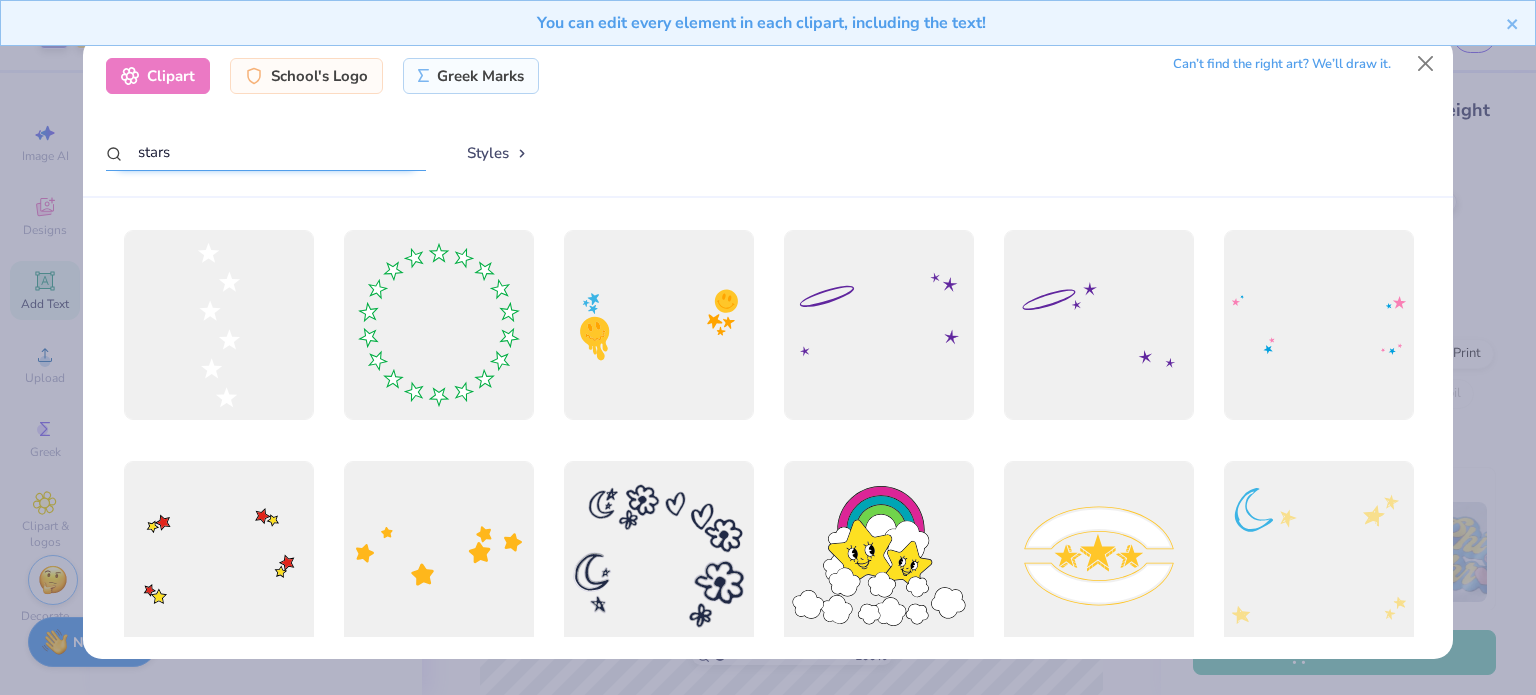drag, startPoint x: 306, startPoint y: 162, endPoint x: 76, endPoint y: 178, distance: 230.55585 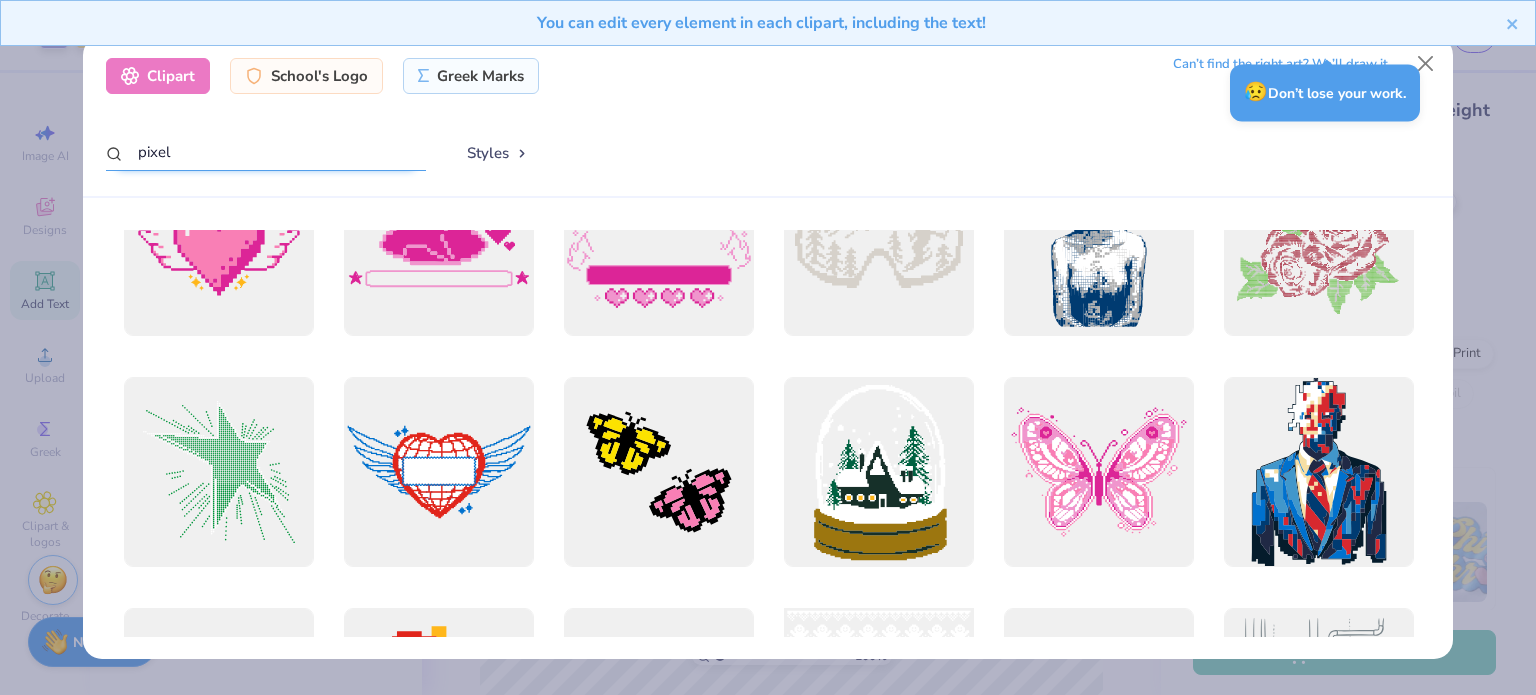 scroll, scrollTop: 0, scrollLeft: 0, axis: both 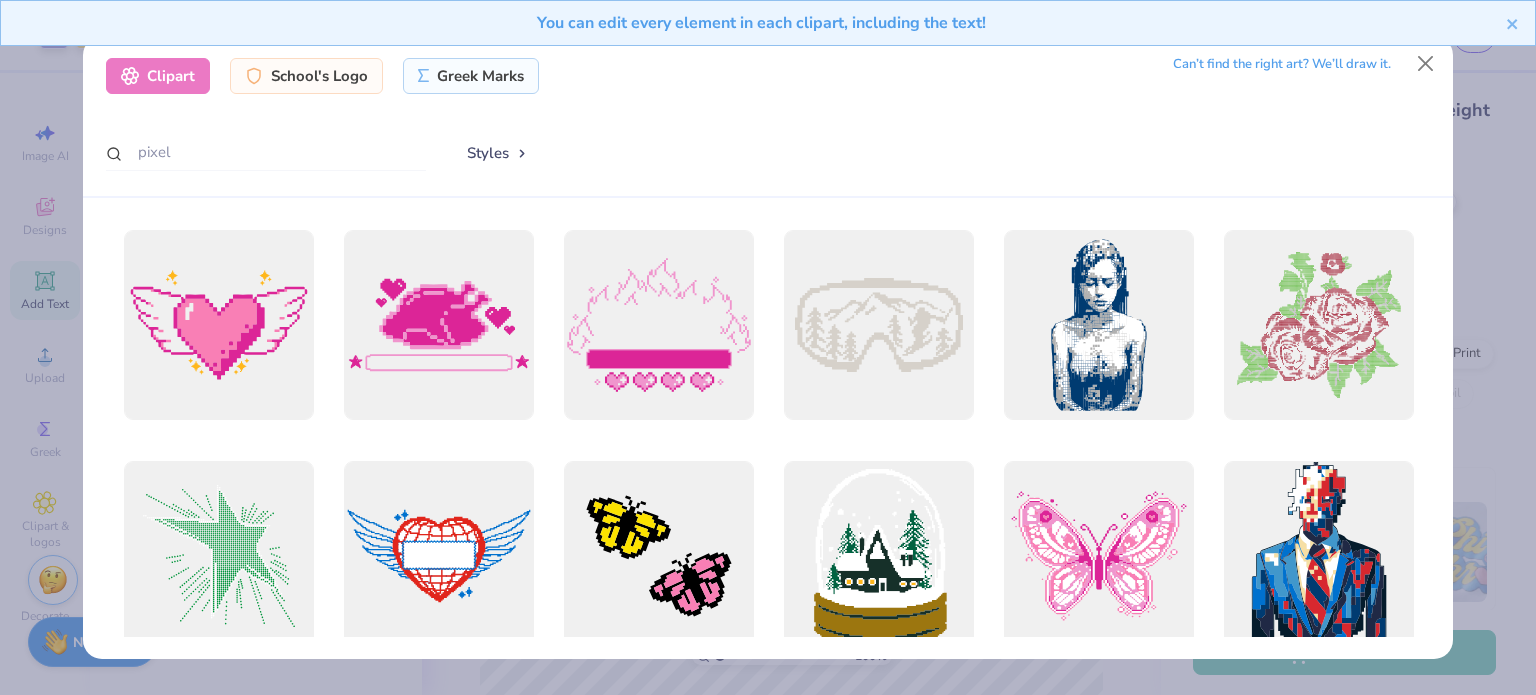 drag, startPoint x: 224, startPoint y: 114, endPoint x: 120, endPoint y: 101, distance: 104.80935 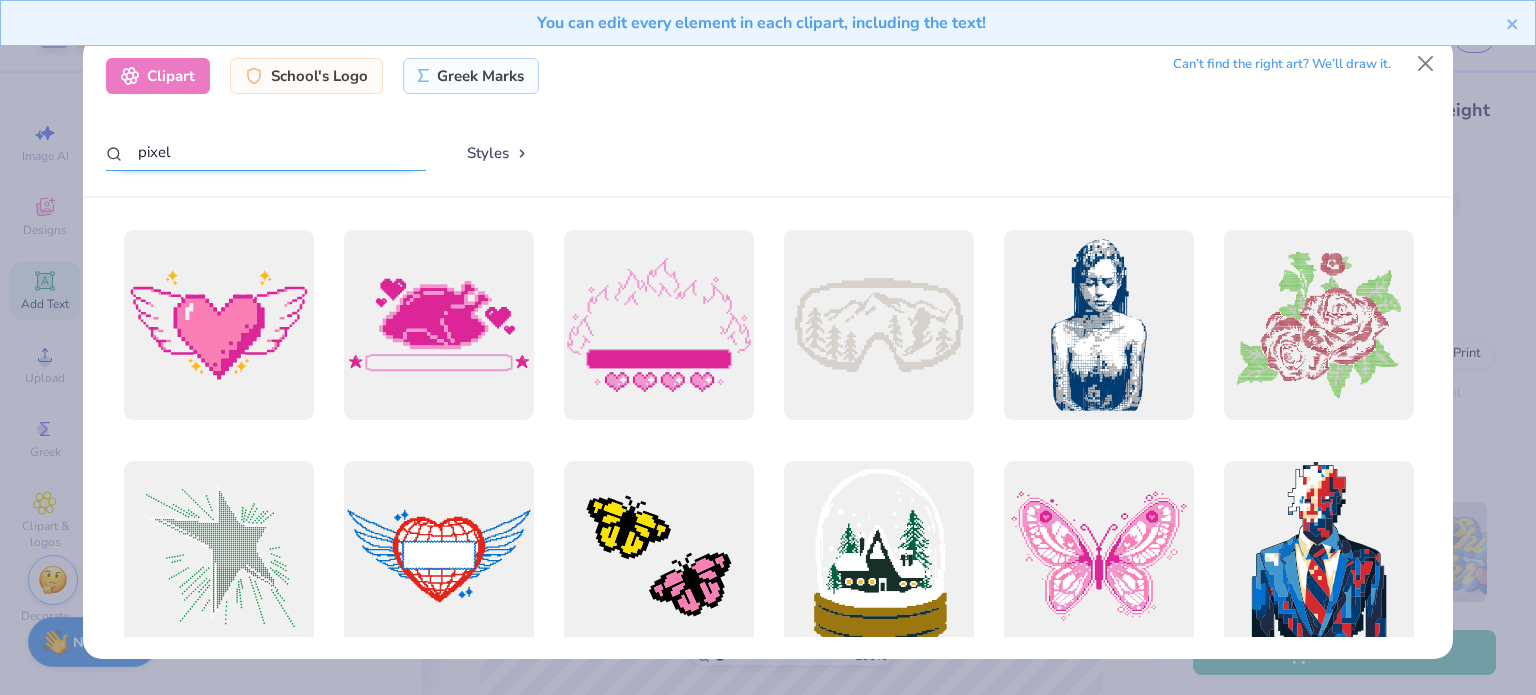 drag, startPoint x: 178, startPoint y: 158, endPoint x: 62, endPoint y: 142, distance: 117.09825 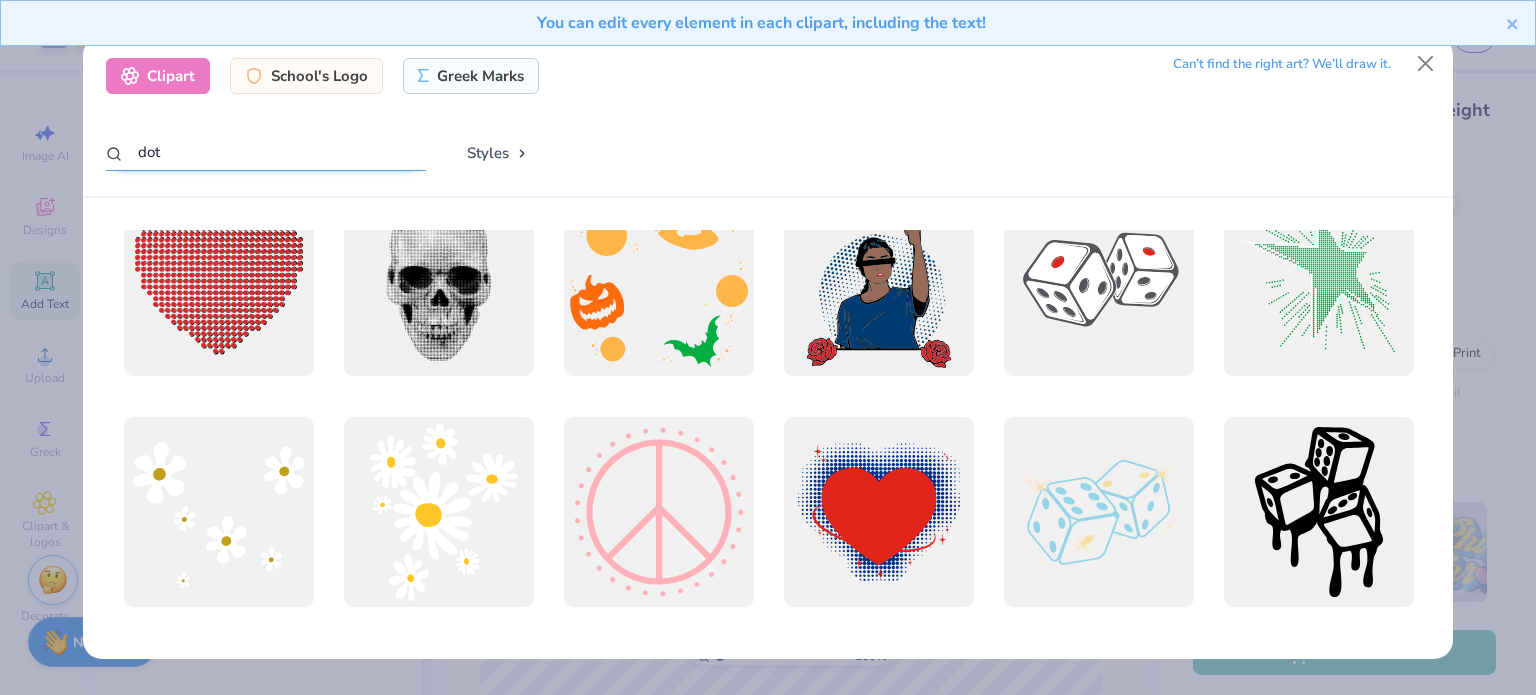 scroll, scrollTop: 0, scrollLeft: 0, axis: both 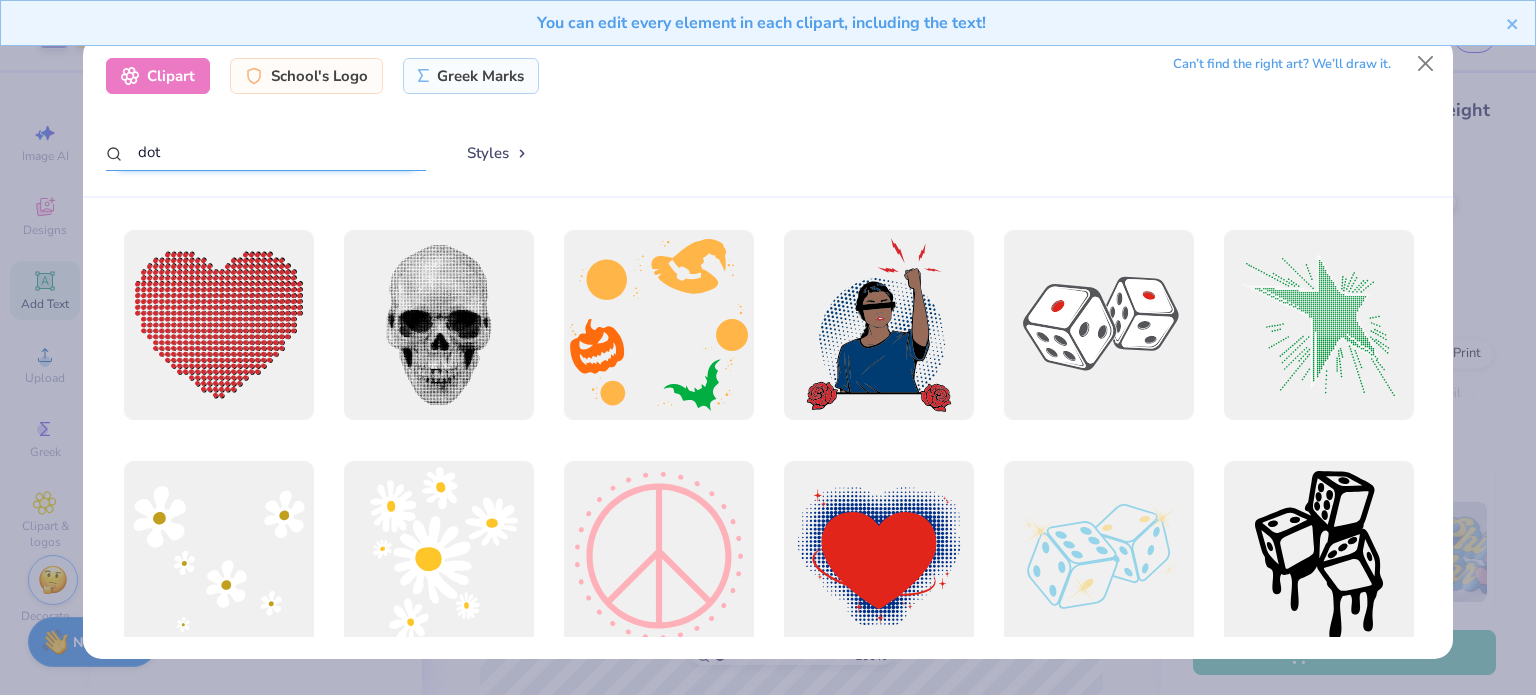 drag, startPoint x: 276, startPoint y: 147, endPoint x: 0, endPoint y: 29, distance: 300.16663 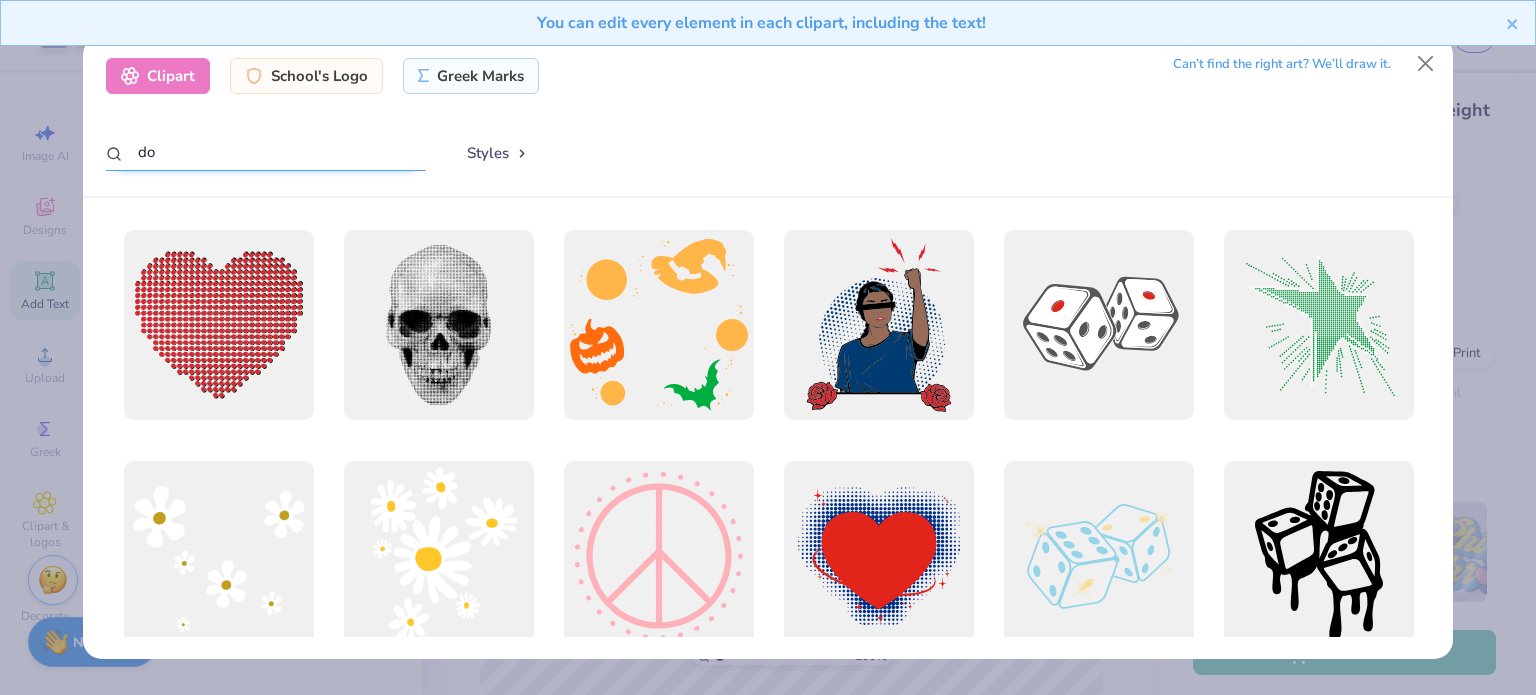 type on "d" 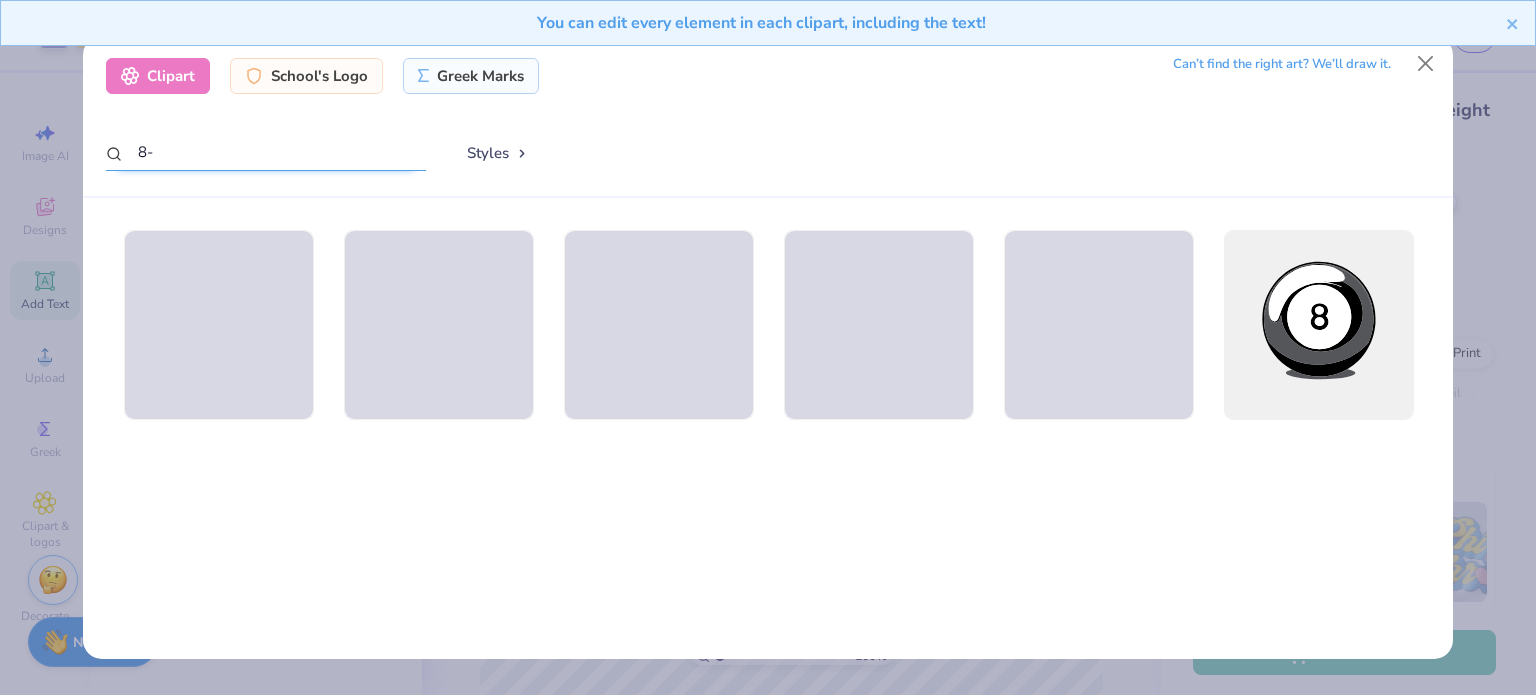 type on "8" 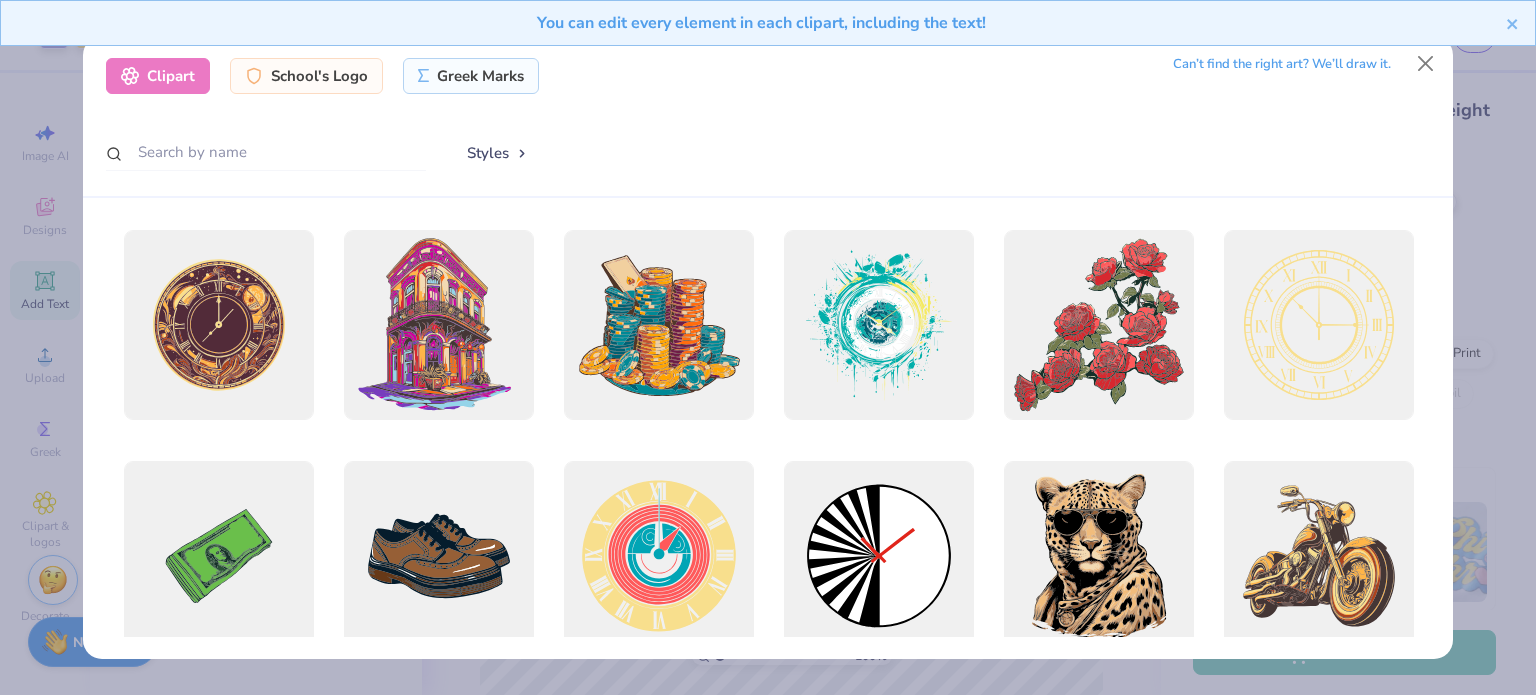 click on "Styles" at bounding box center [498, 153] 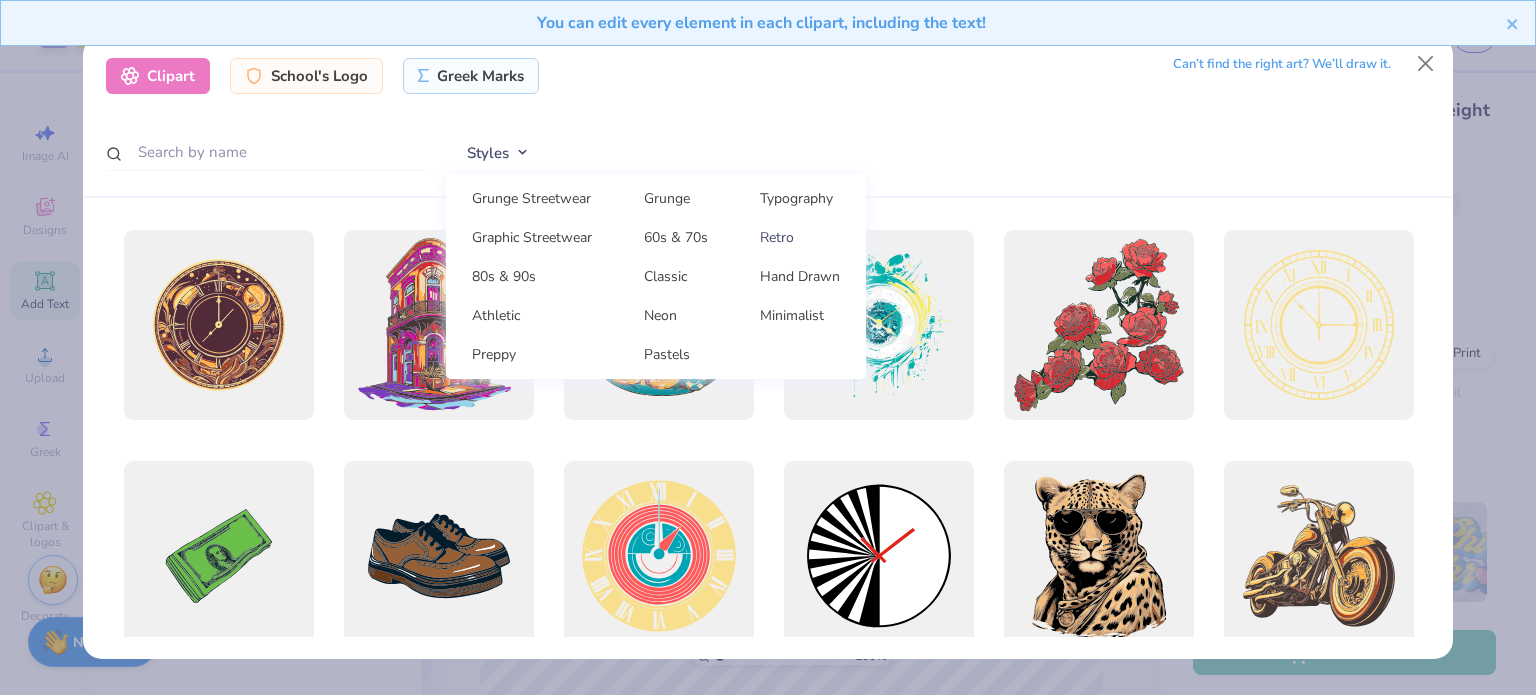 click on "Retro" at bounding box center (800, 237) 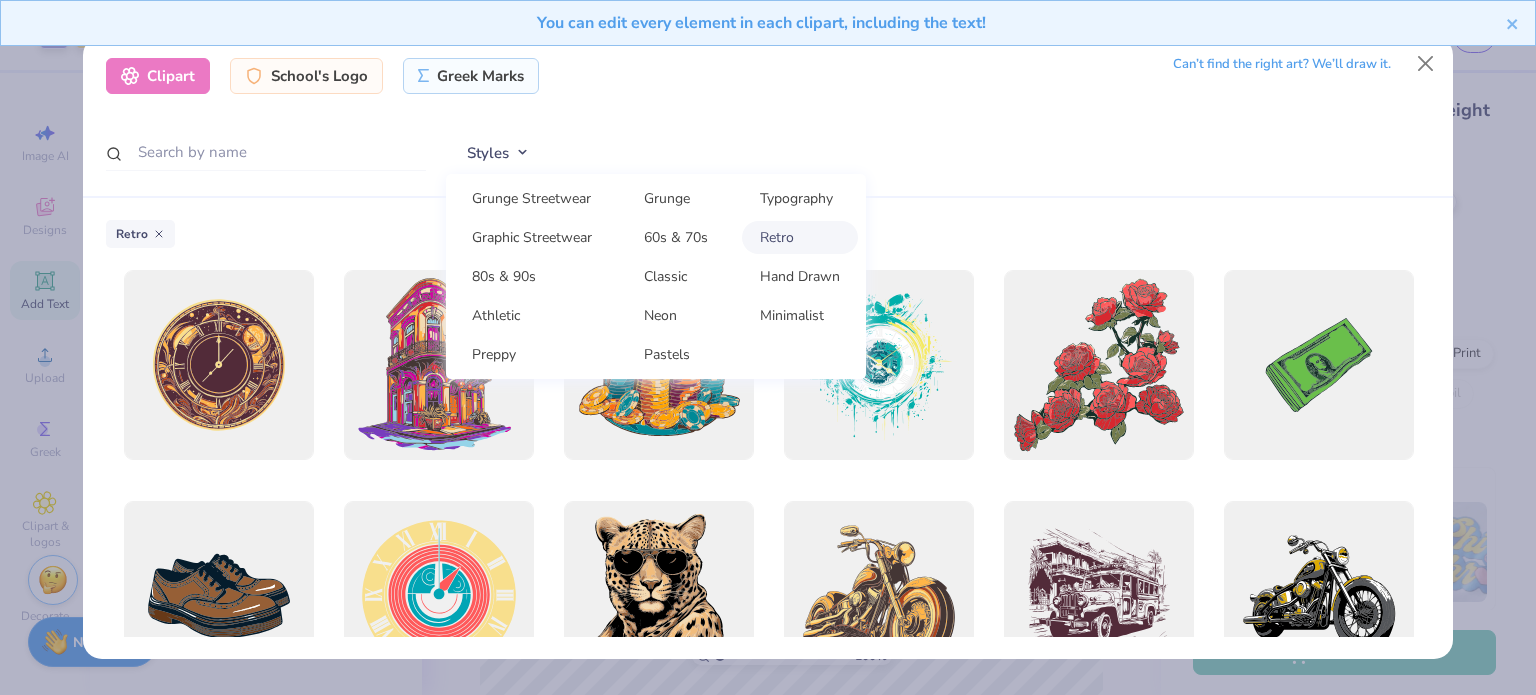 click on "Retro" at bounding box center (768, 429) 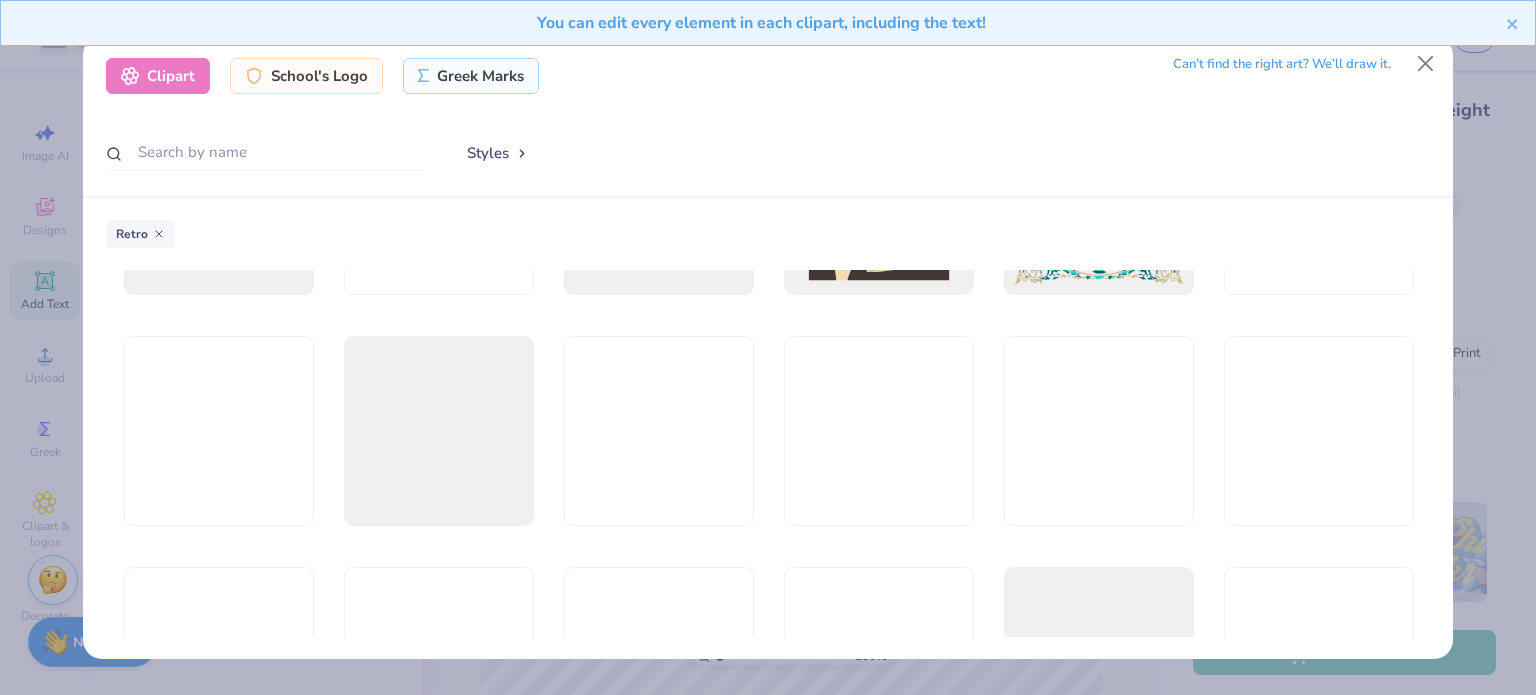 scroll, scrollTop: 1496, scrollLeft: 0, axis: vertical 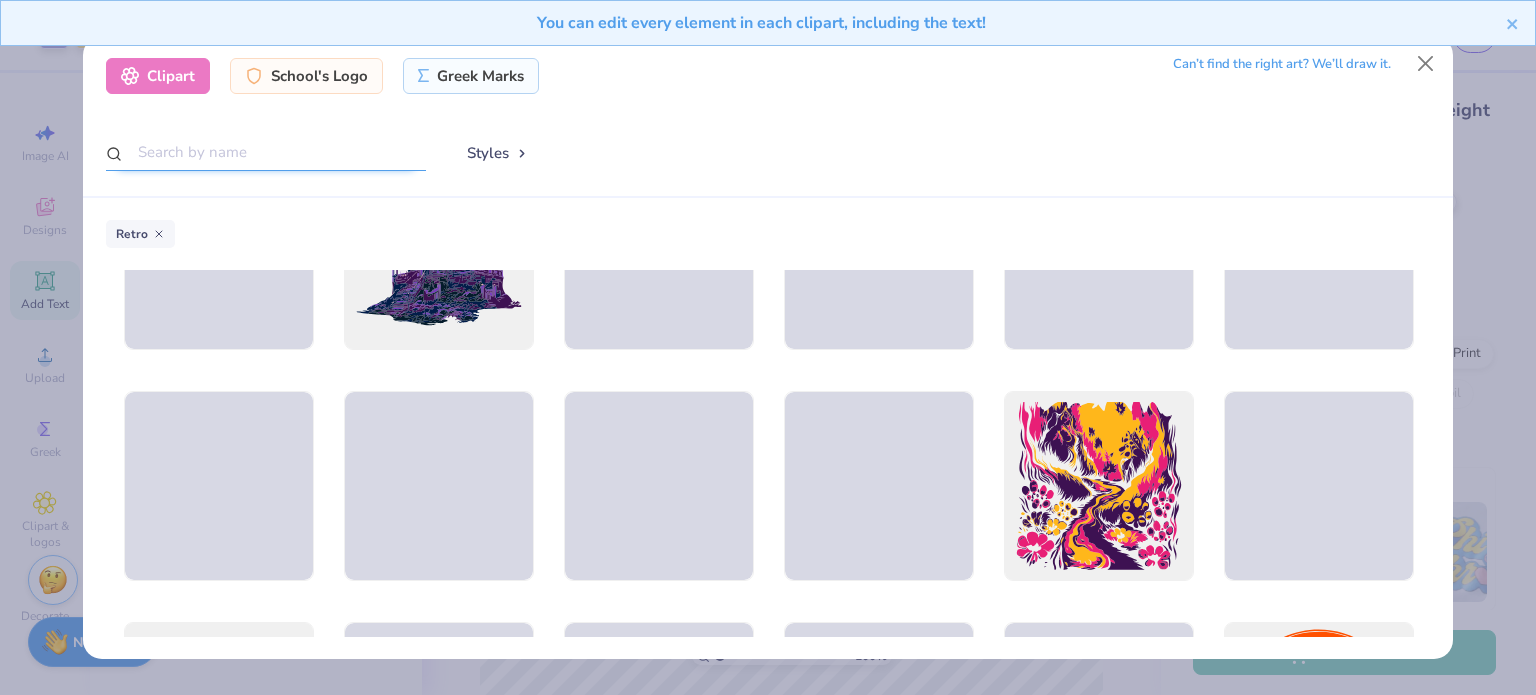 click at bounding box center (266, 152) 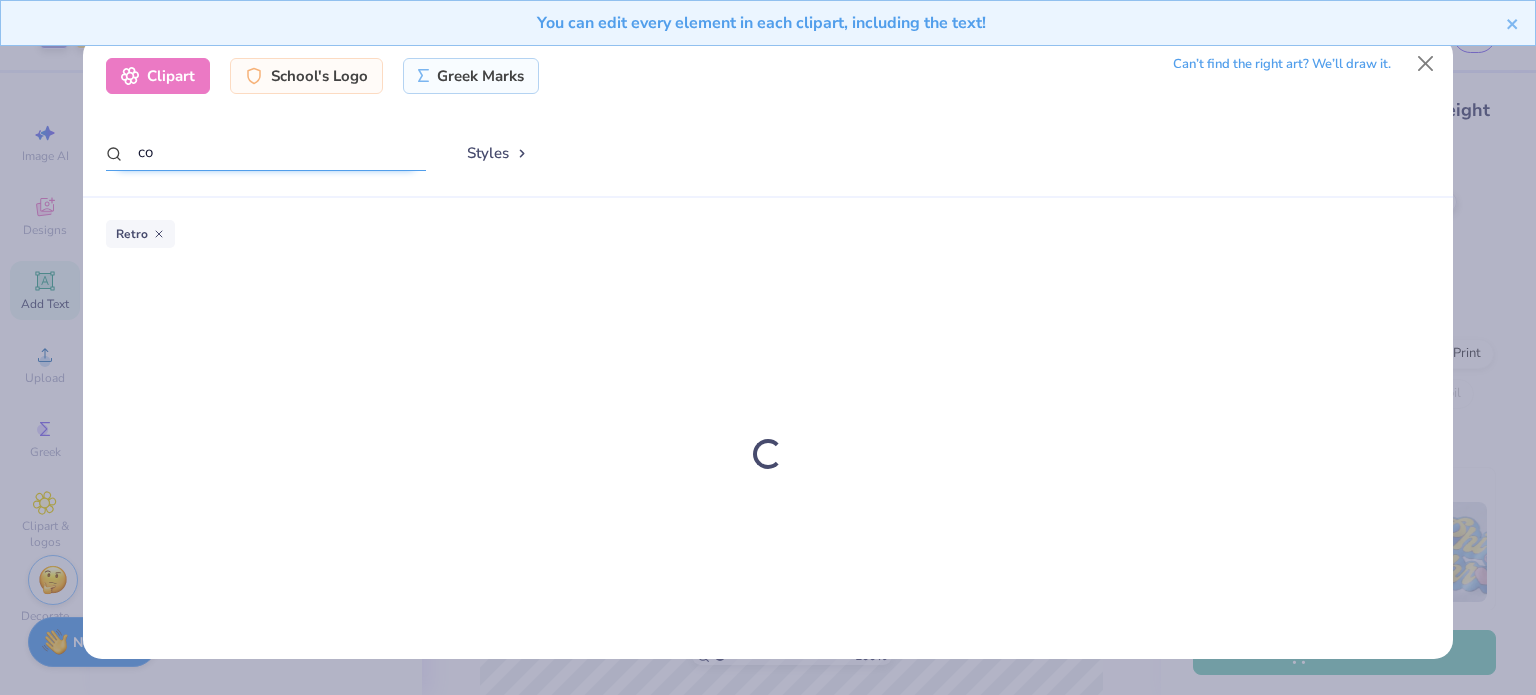 type on "c" 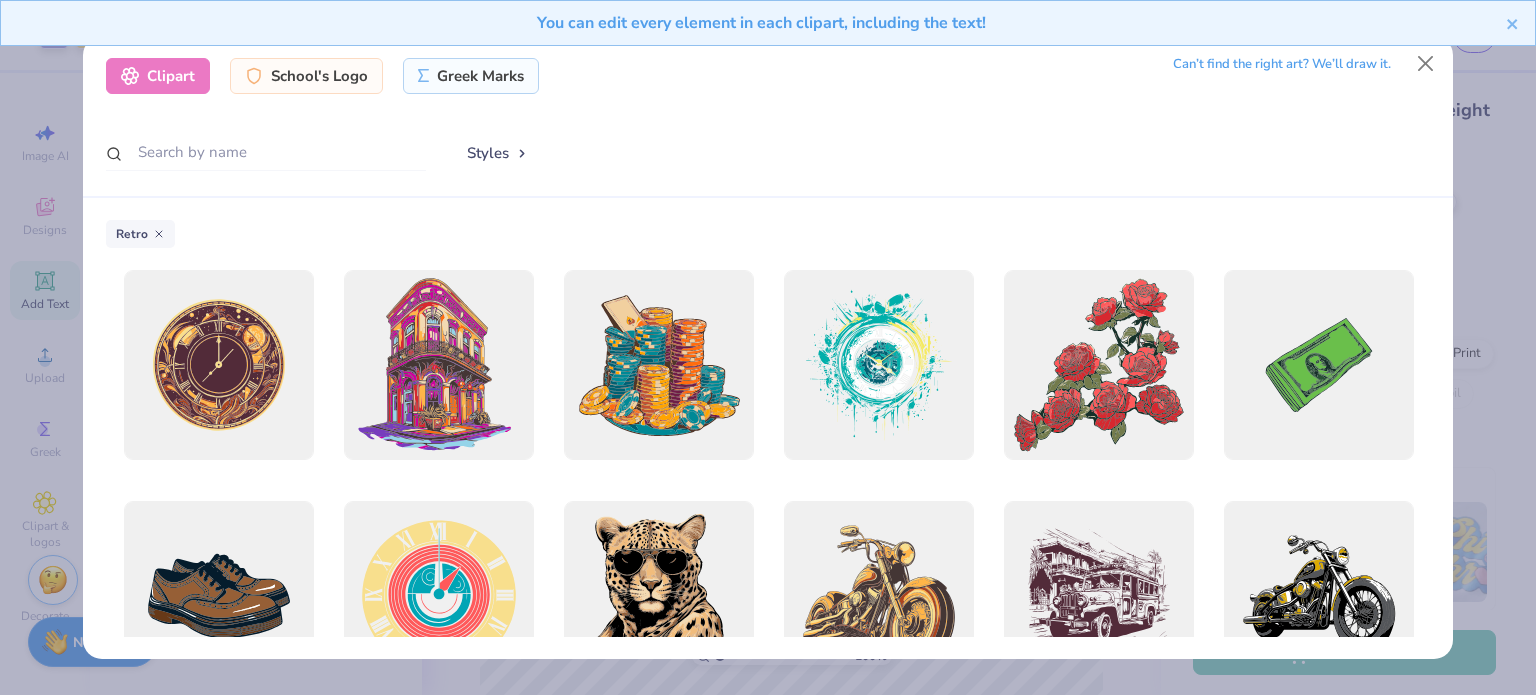 click 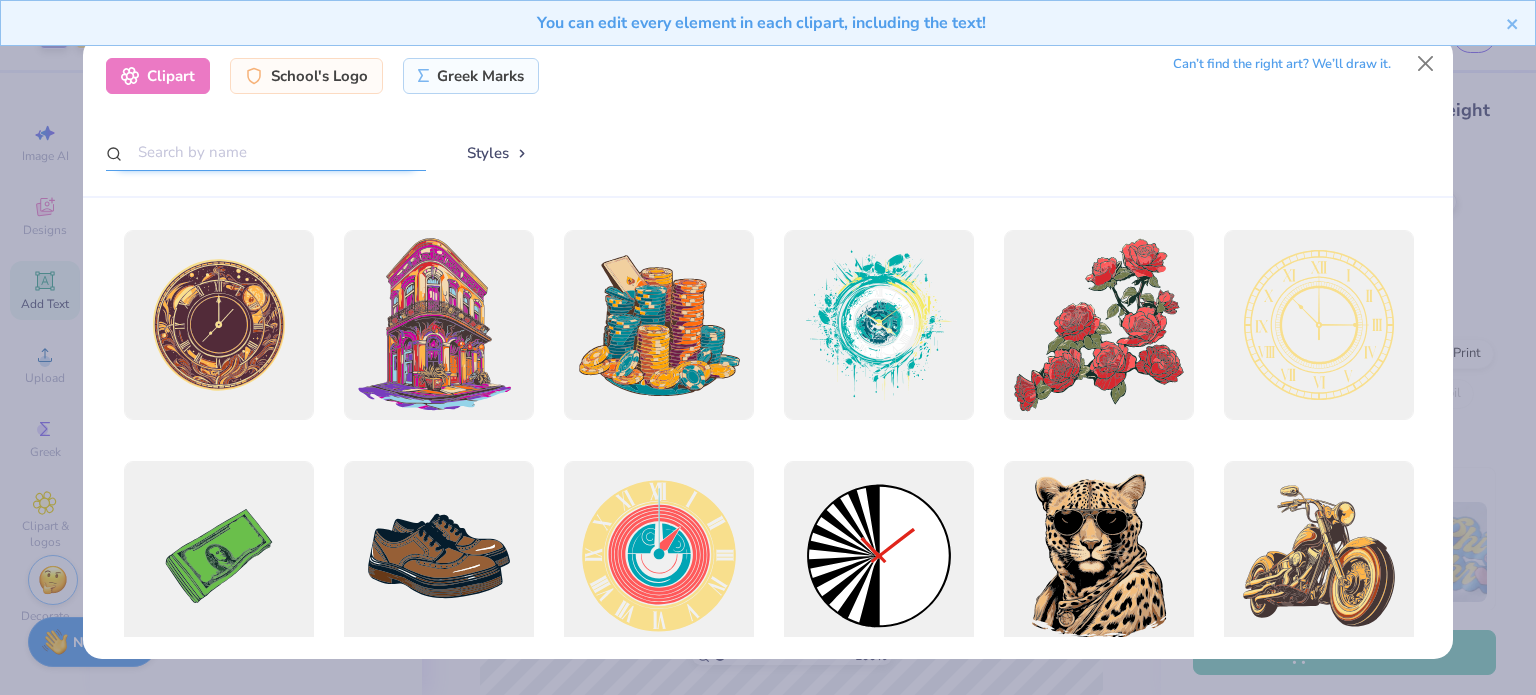 click at bounding box center (266, 152) 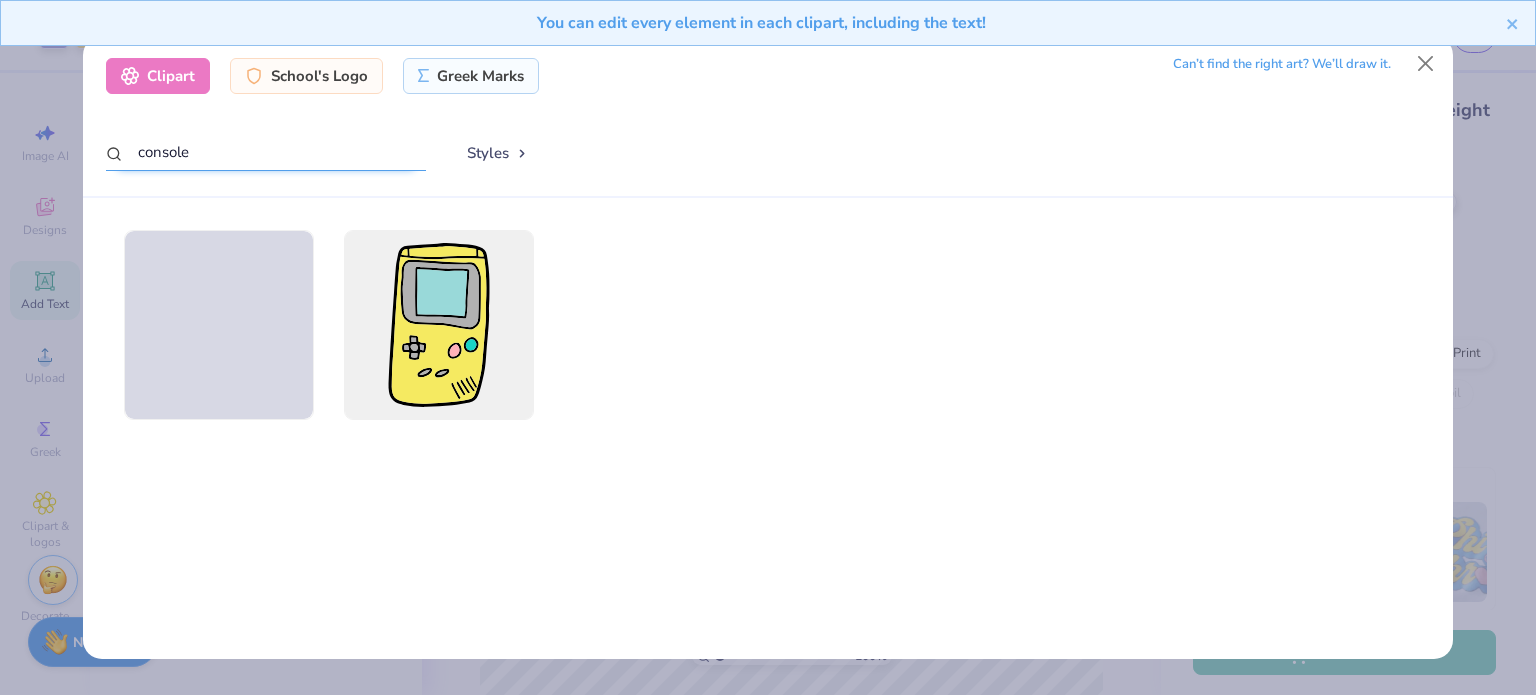 drag, startPoint x: 311, startPoint y: 160, endPoint x: 0, endPoint y: 104, distance: 316.0016 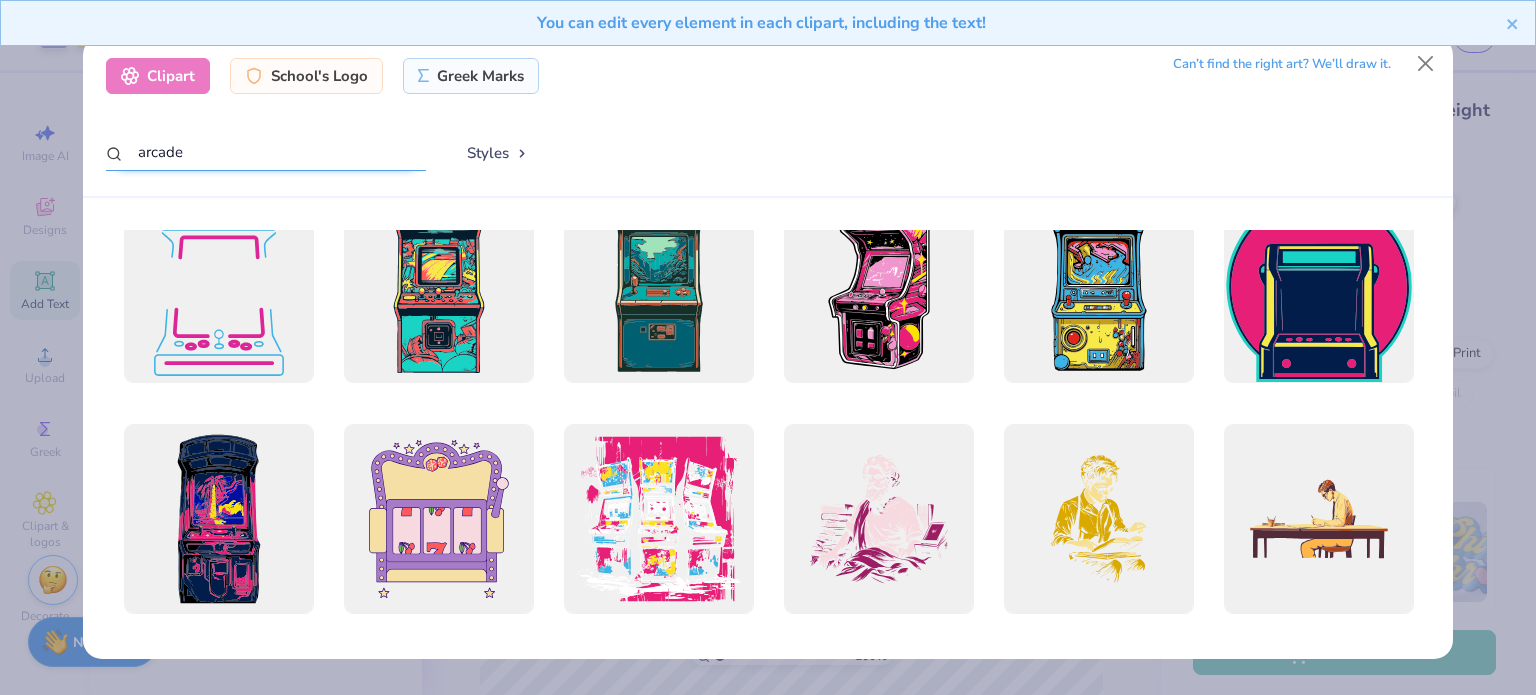 scroll, scrollTop: 0, scrollLeft: 0, axis: both 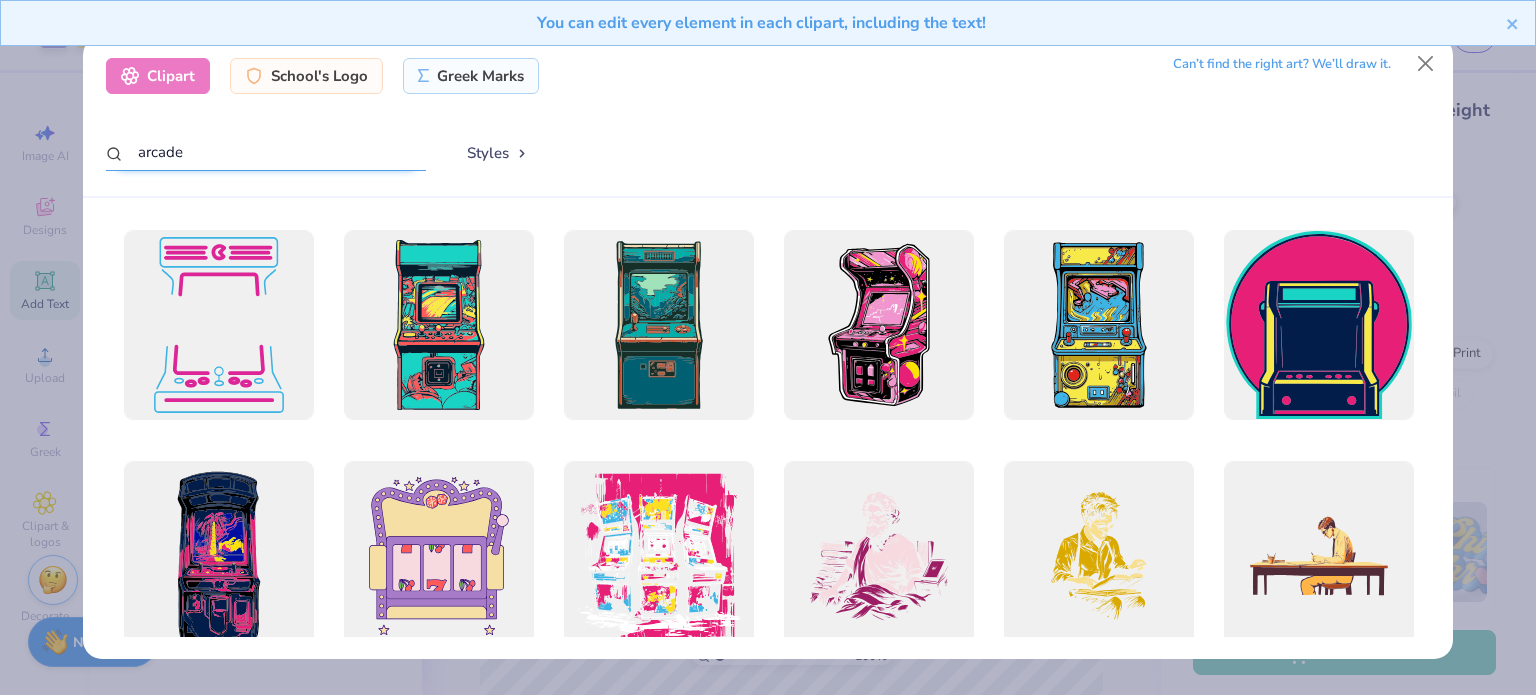 drag, startPoint x: 176, startPoint y: 160, endPoint x: 155, endPoint y: 168, distance: 22.472204 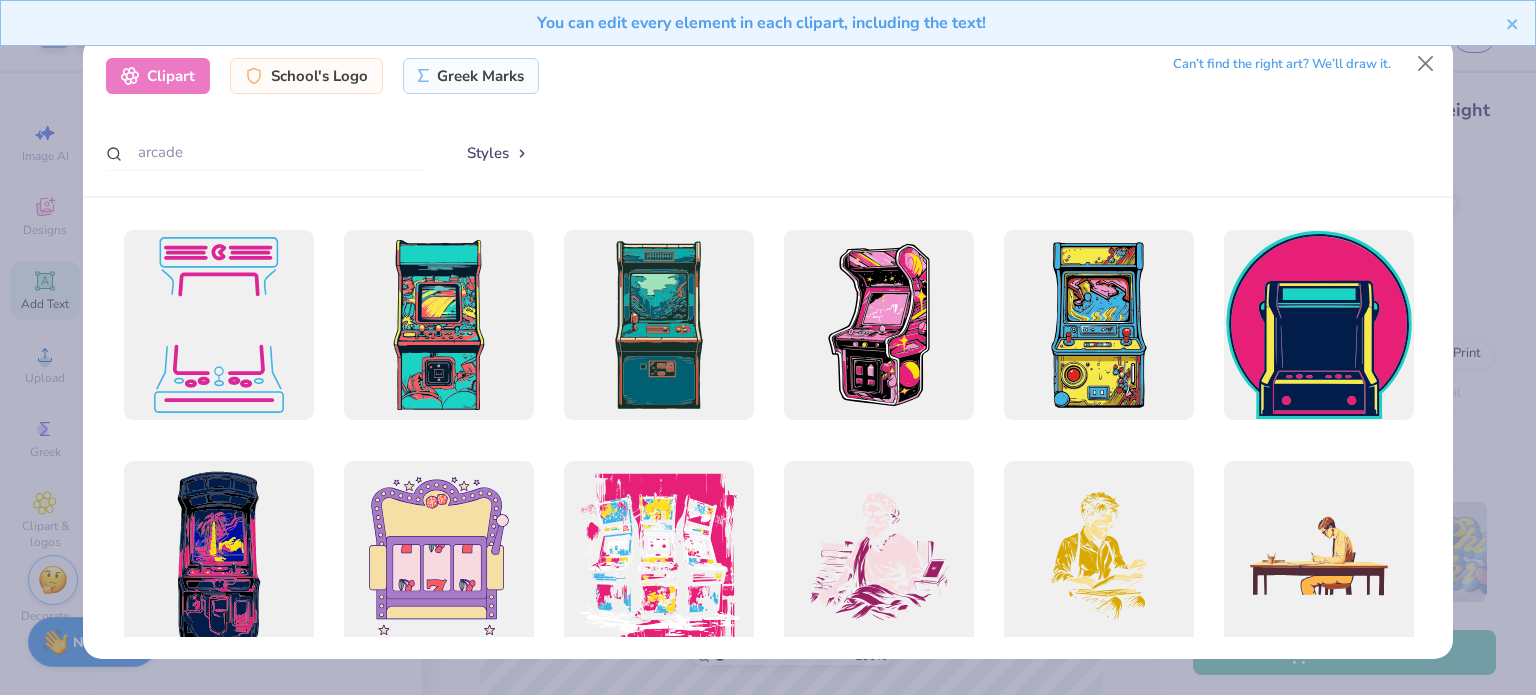 click on "Clipart School's Logo Greek Marks Can’t find the right art? We’ll draw it. arcade Styles Grunge Streetwear Grunge Typography Graphic Streetwear 60s & 70s Retro 80s & 90s Classic Hand Drawn Athletic Neon Minimalist Preppy Pastels" at bounding box center [768, 117] 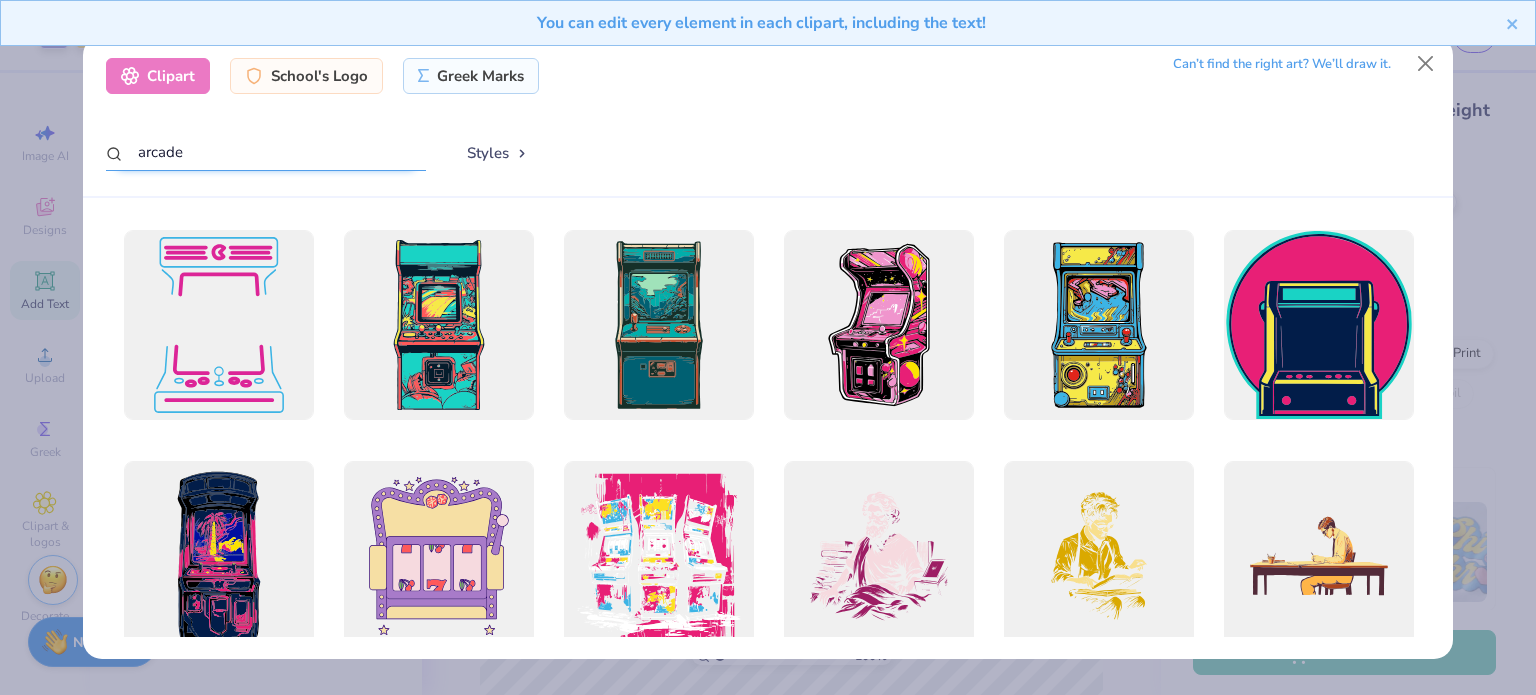 drag, startPoint x: 213, startPoint y: 163, endPoint x: 0, endPoint y: -32, distance: 288.78018 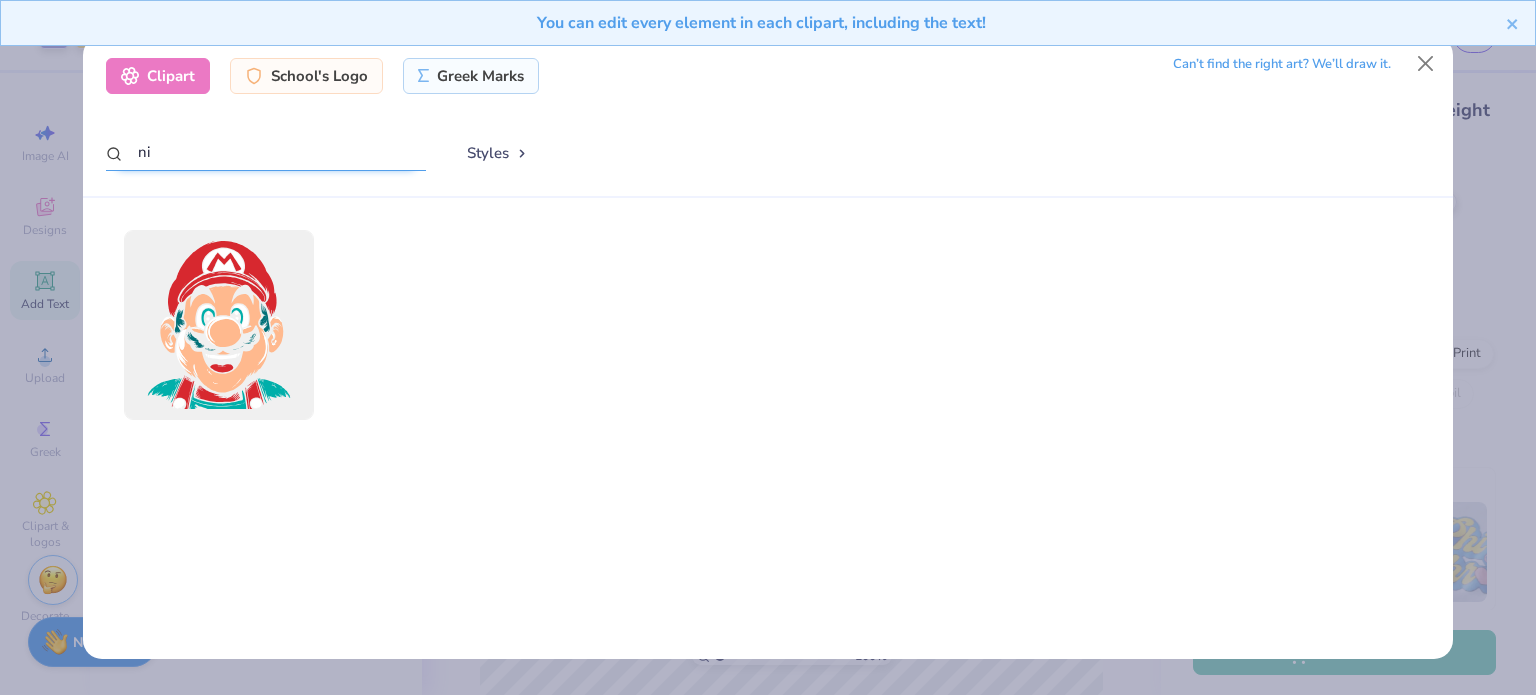 type on "n" 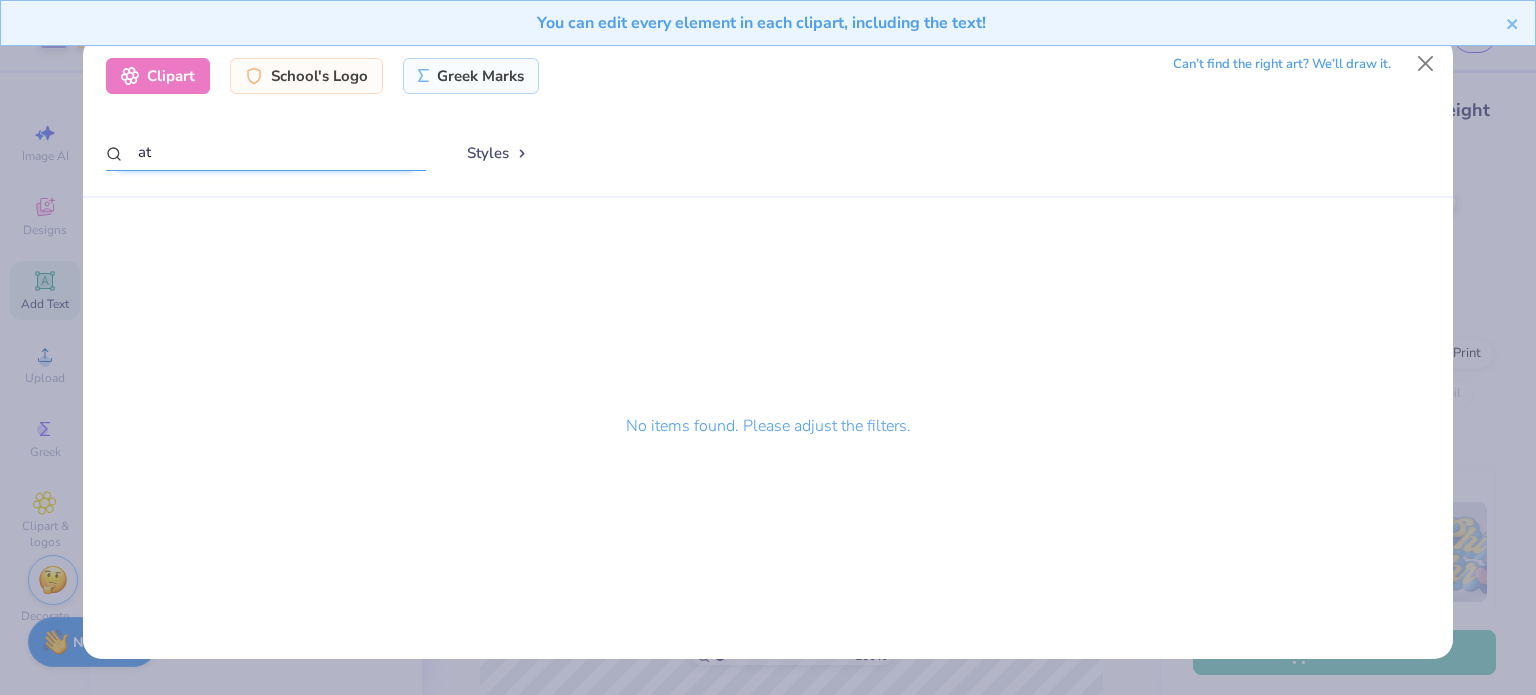 type on "a" 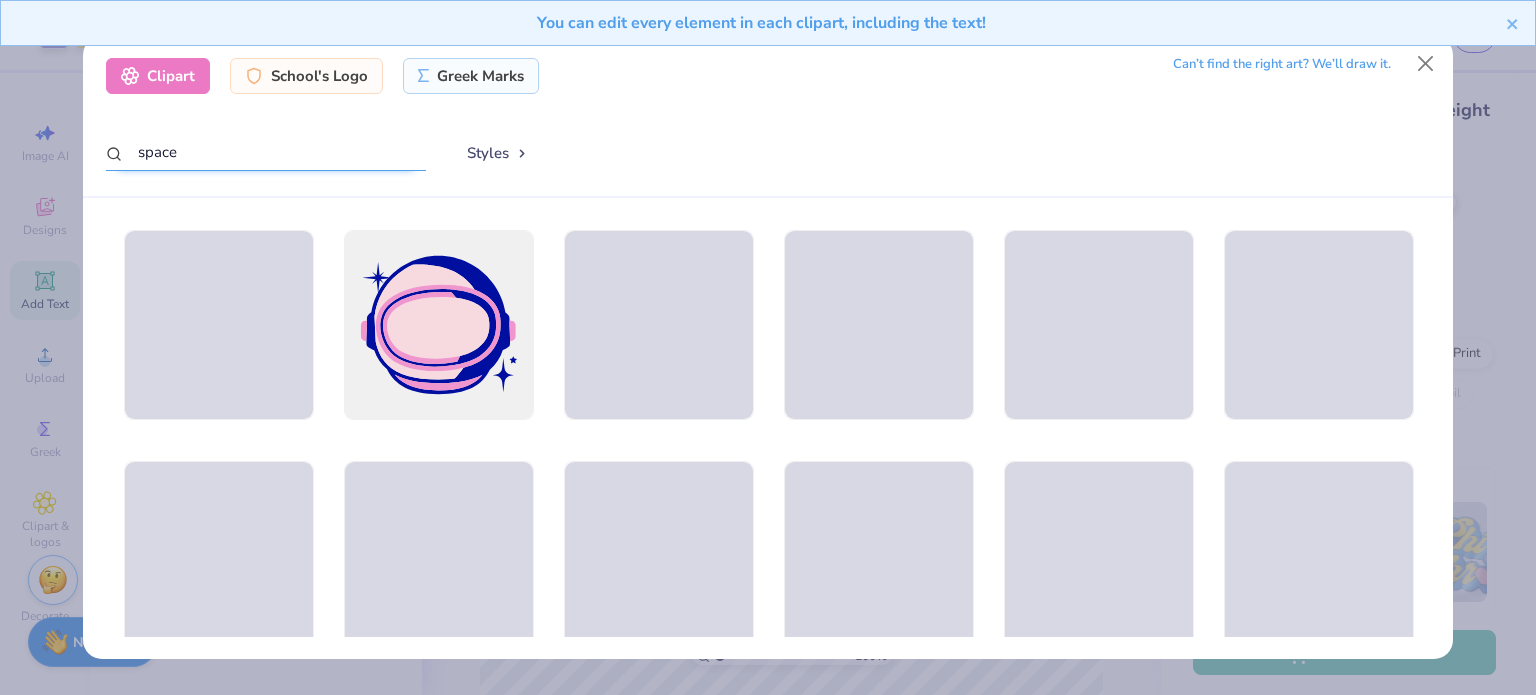 type on "space" 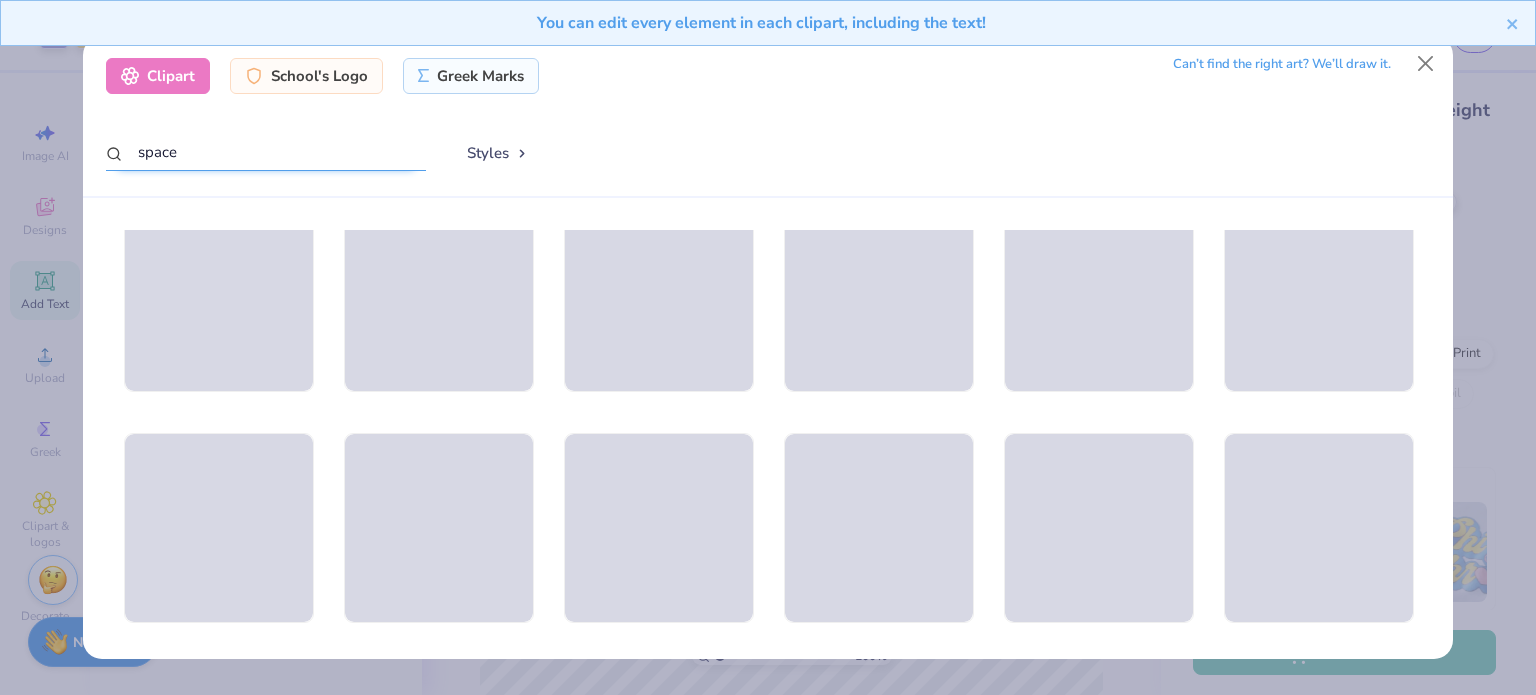 scroll, scrollTop: 2900, scrollLeft: 0, axis: vertical 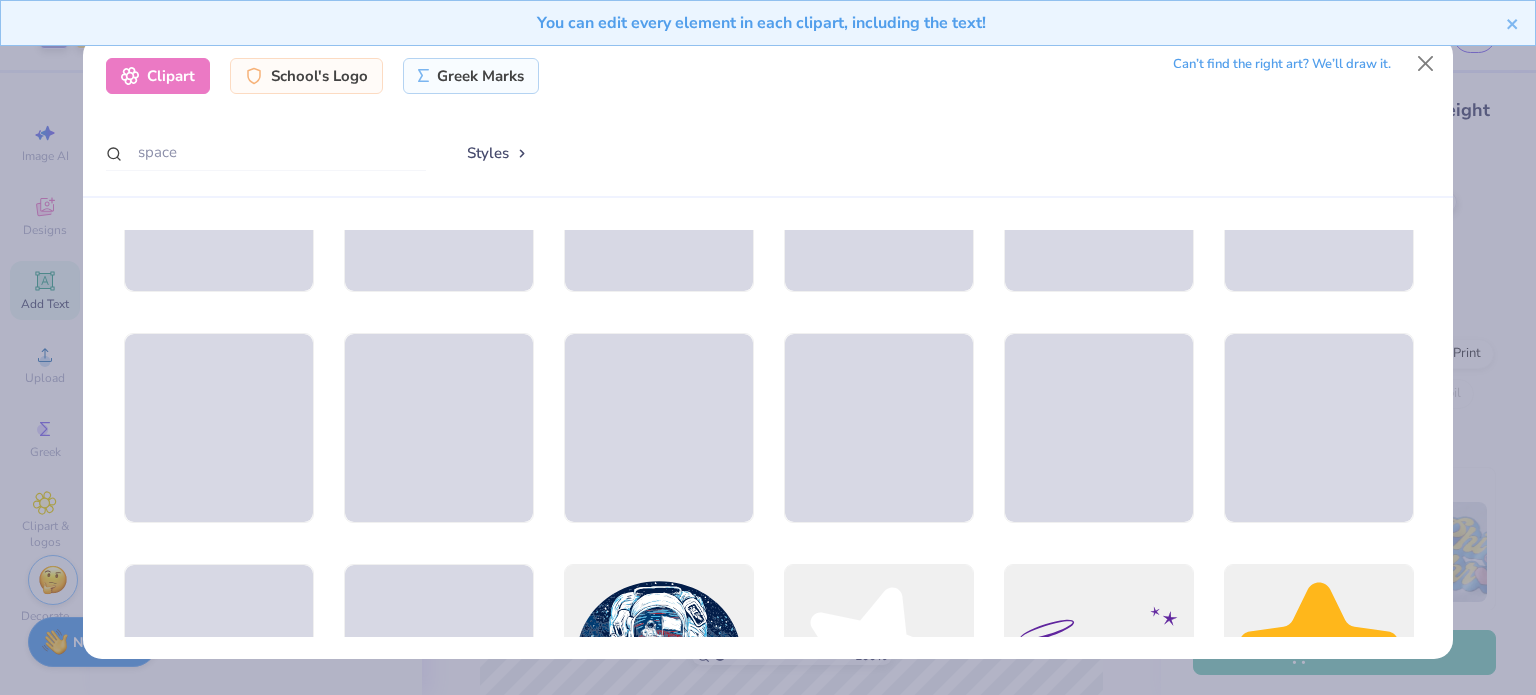 click on "Can’t find the right art? We’ll draw it." at bounding box center [1282, 64] 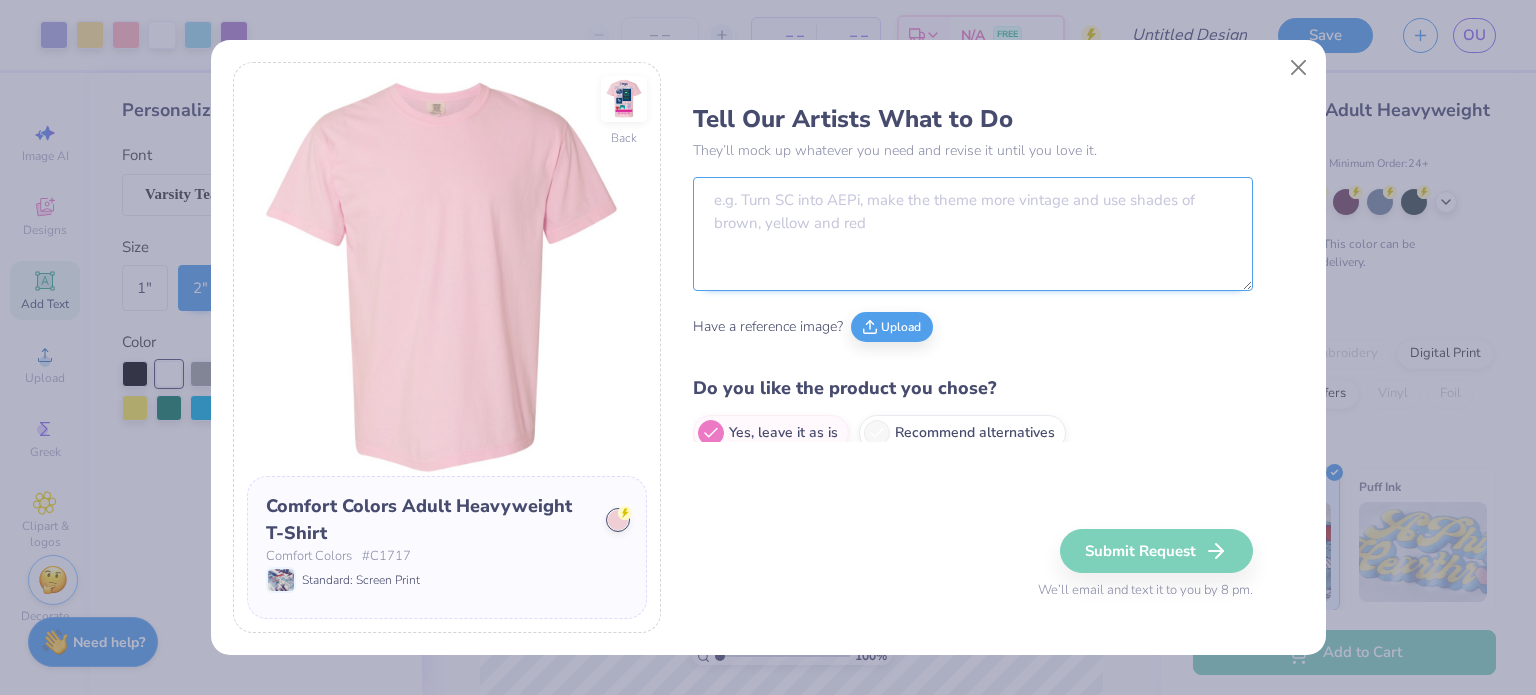 click at bounding box center (973, 234) 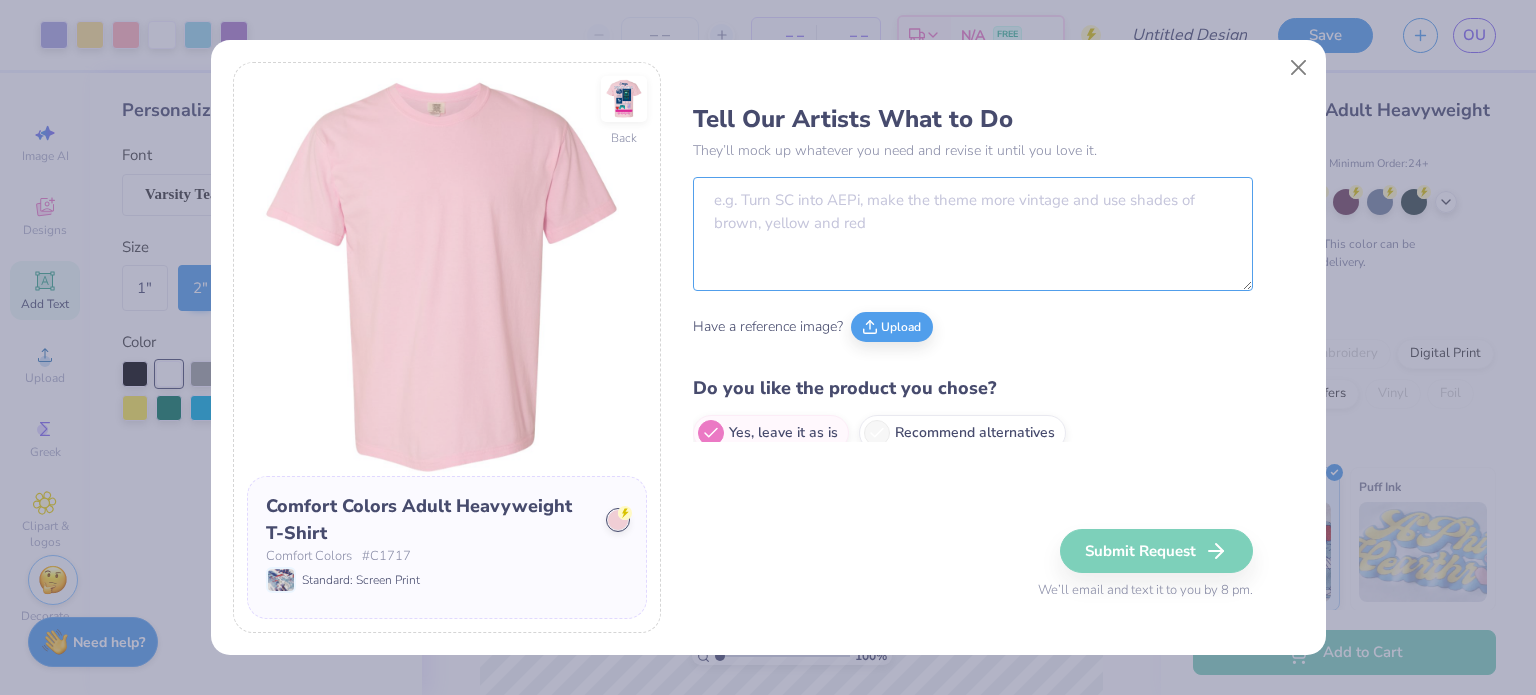 scroll, scrollTop: 18, scrollLeft: 0, axis: vertical 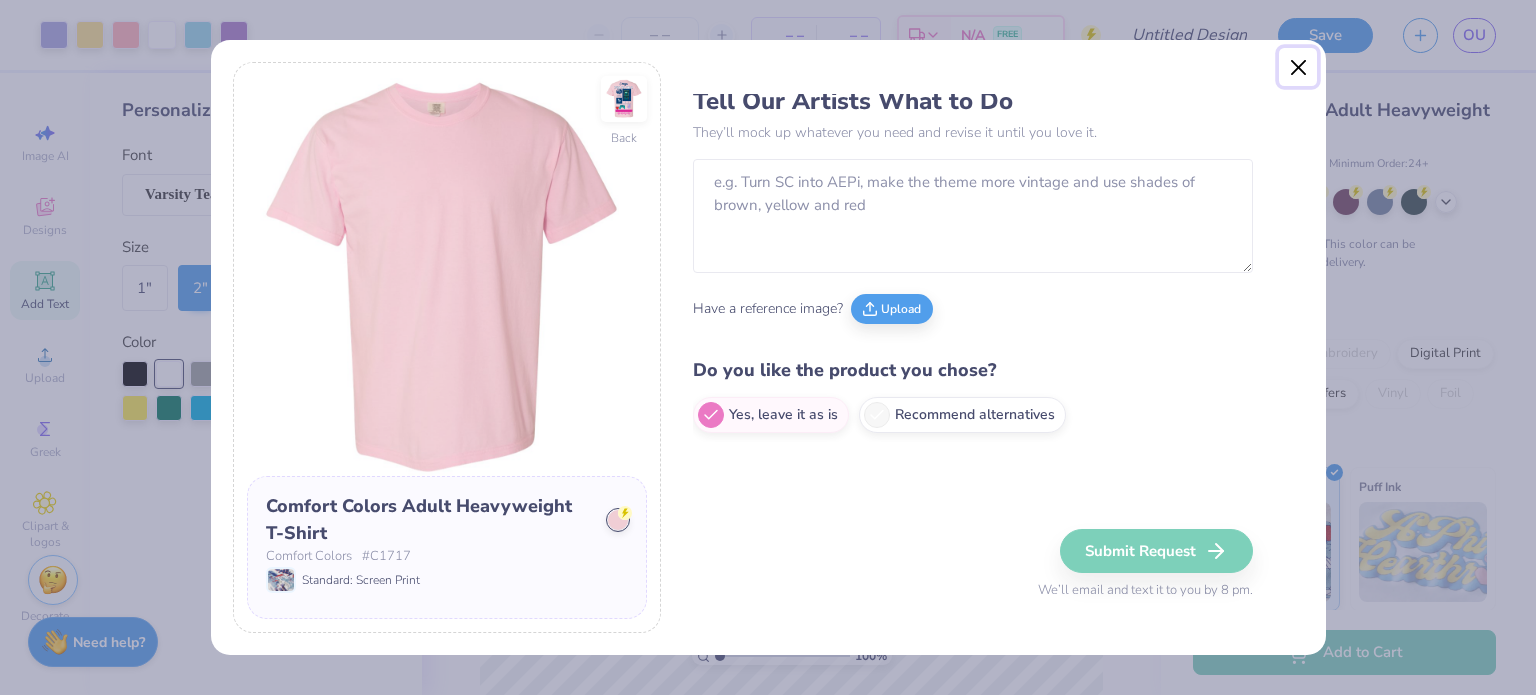 click at bounding box center (1298, 67) 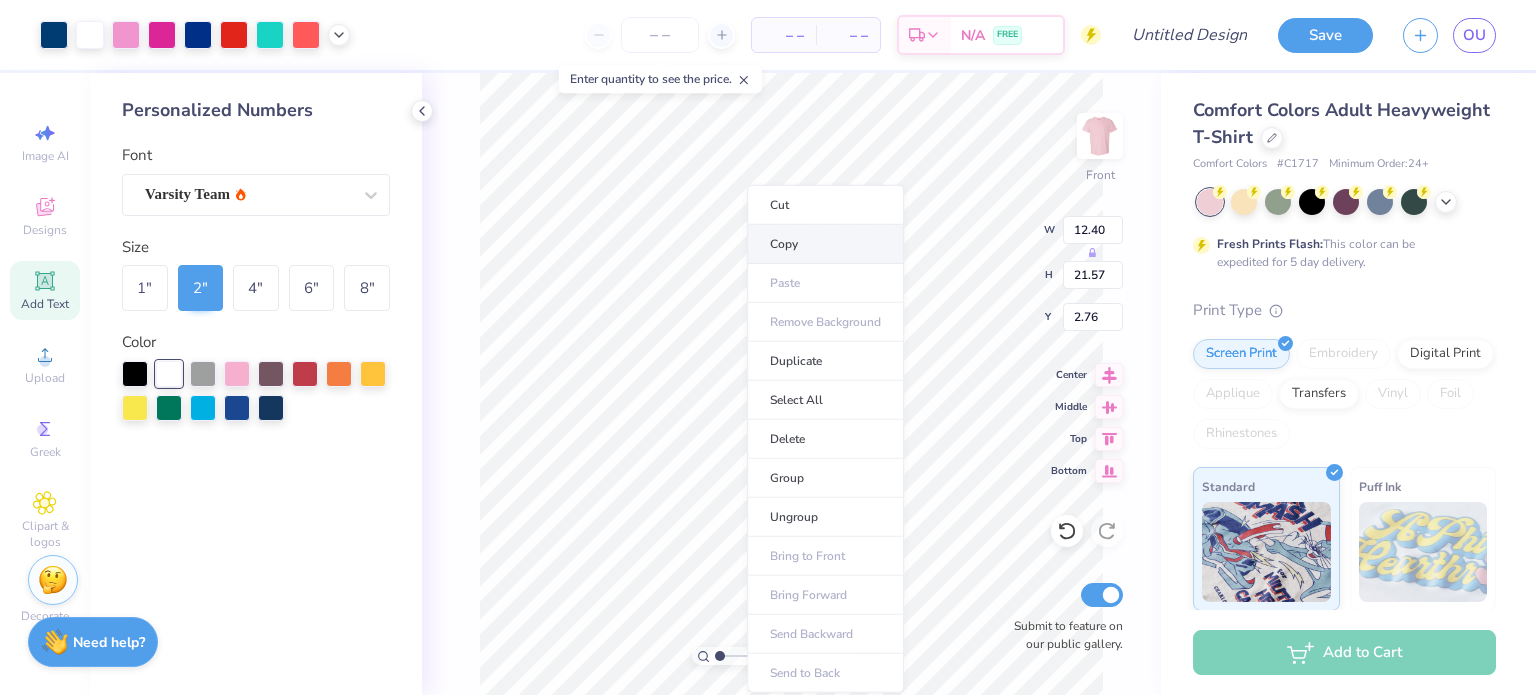 click on "Copy" at bounding box center [825, 244] 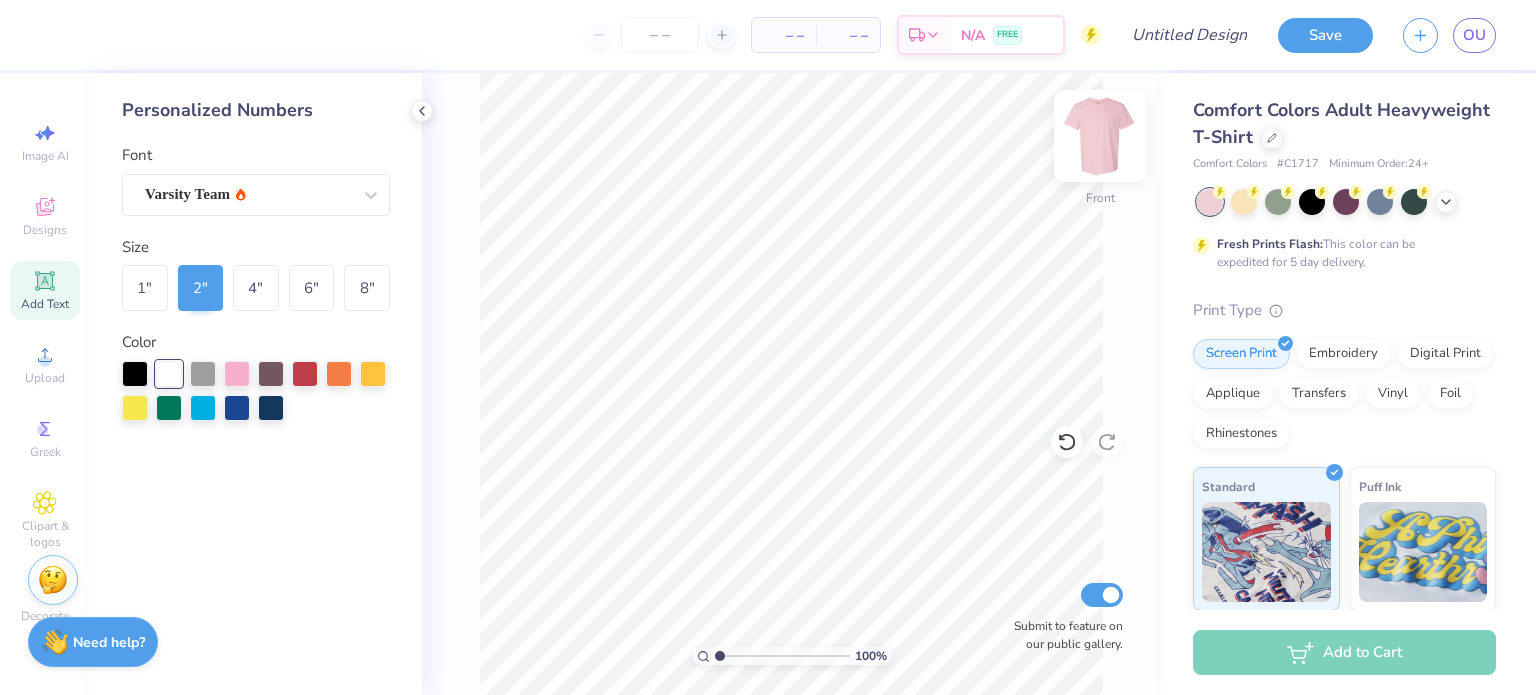 click at bounding box center [1100, 136] 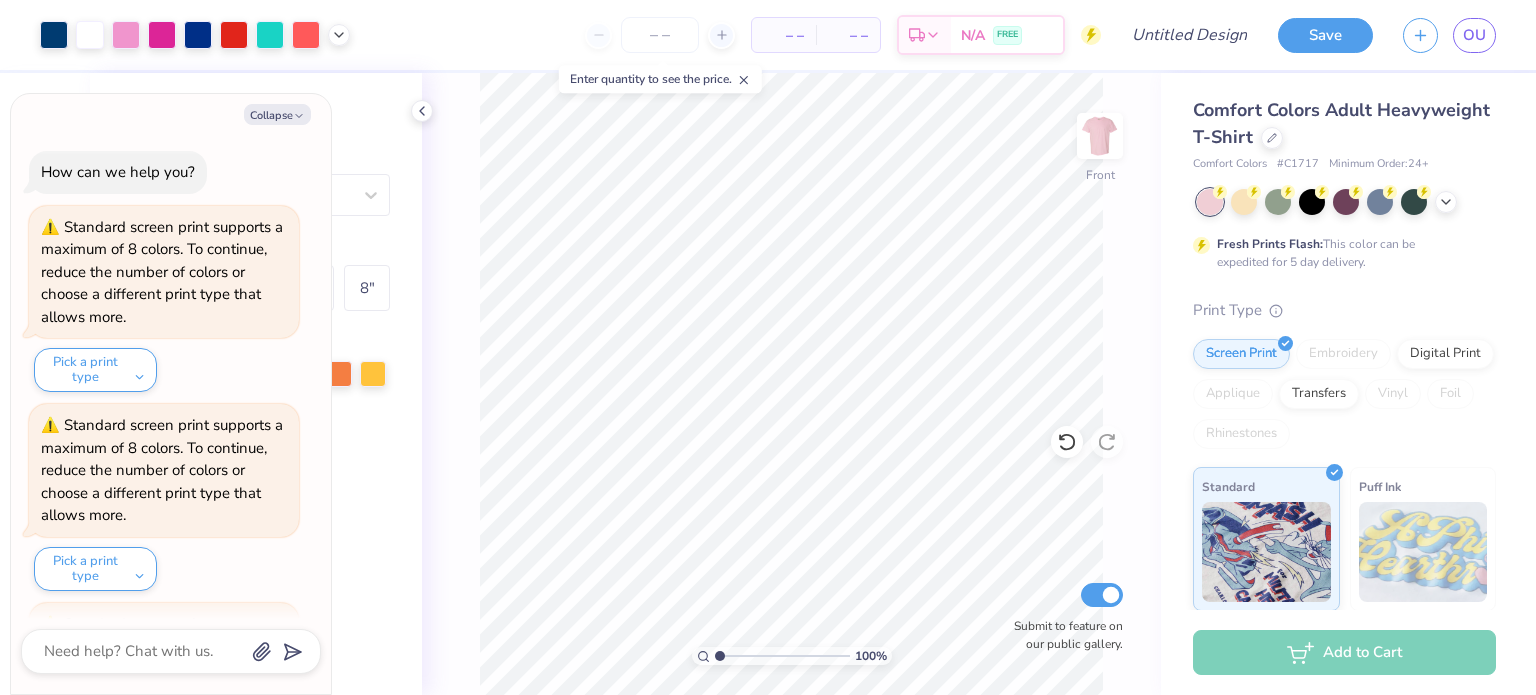 scroll, scrollTop: 382, scrollLeft: 0, axis: vertical 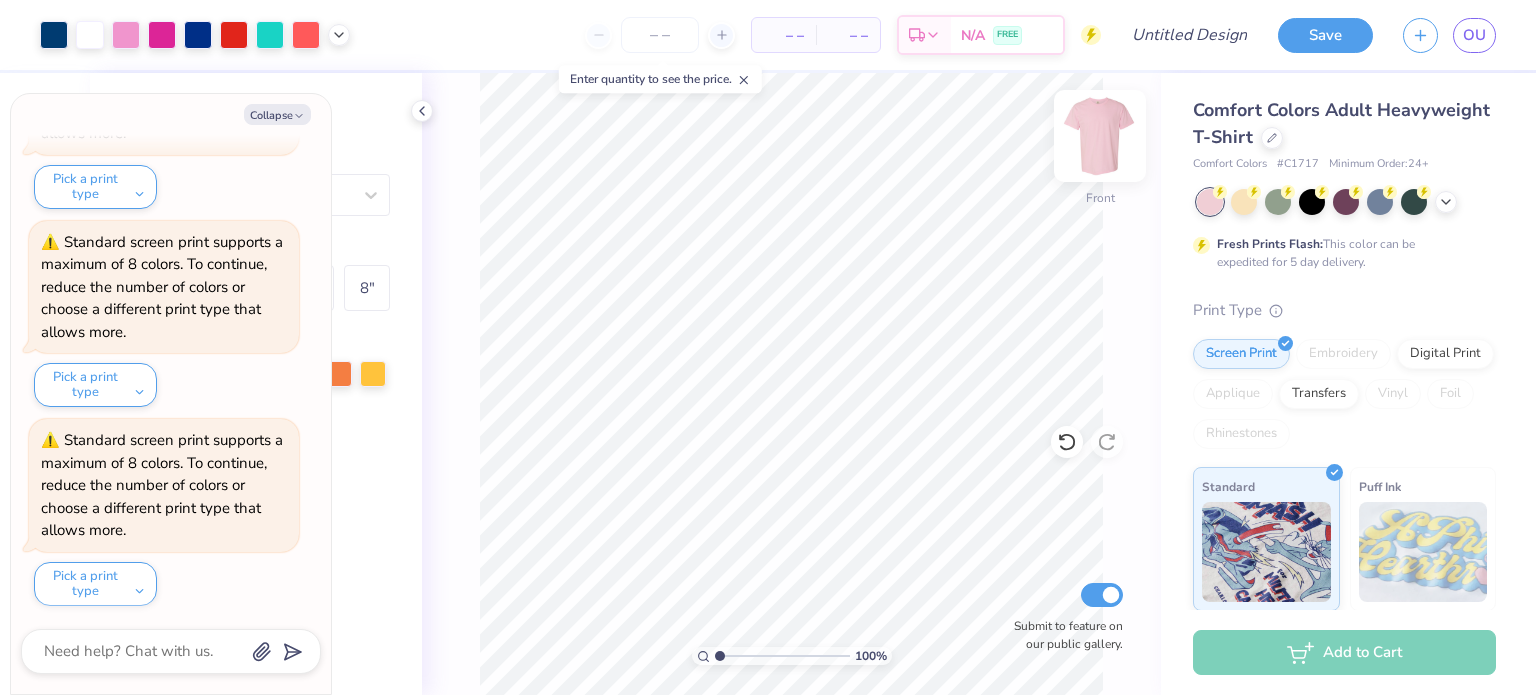 click at bounding box center [1100, 136] 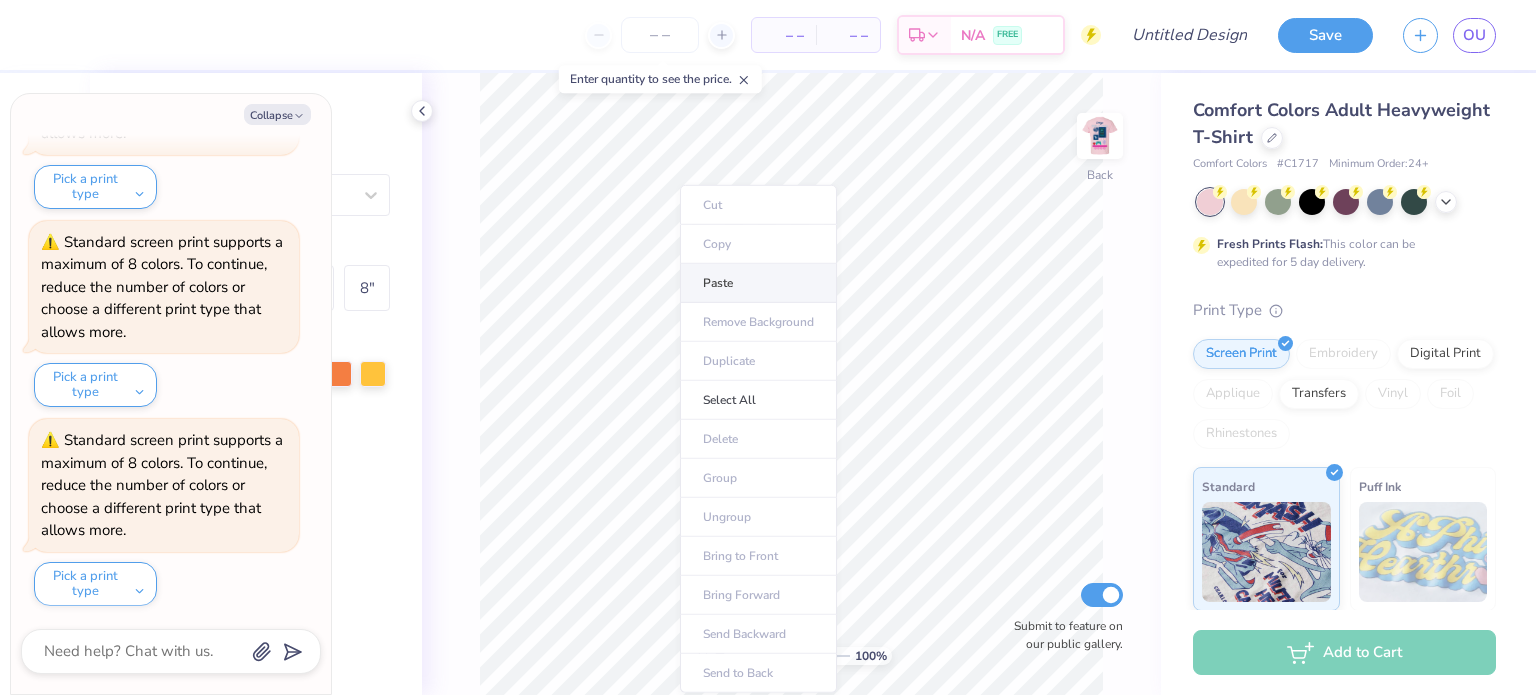 click on "Paste" at bounding box center [758, 283] 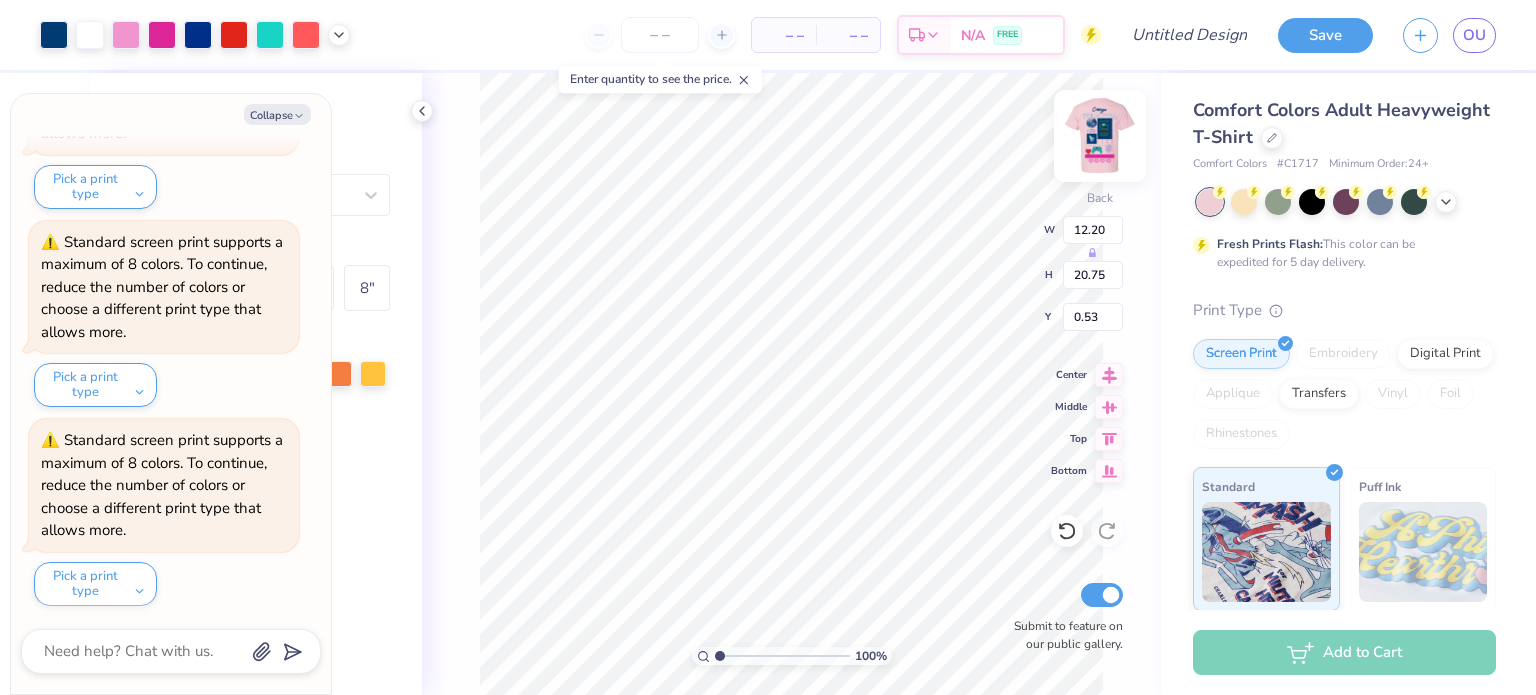 click at bounding box center (1100, 136) 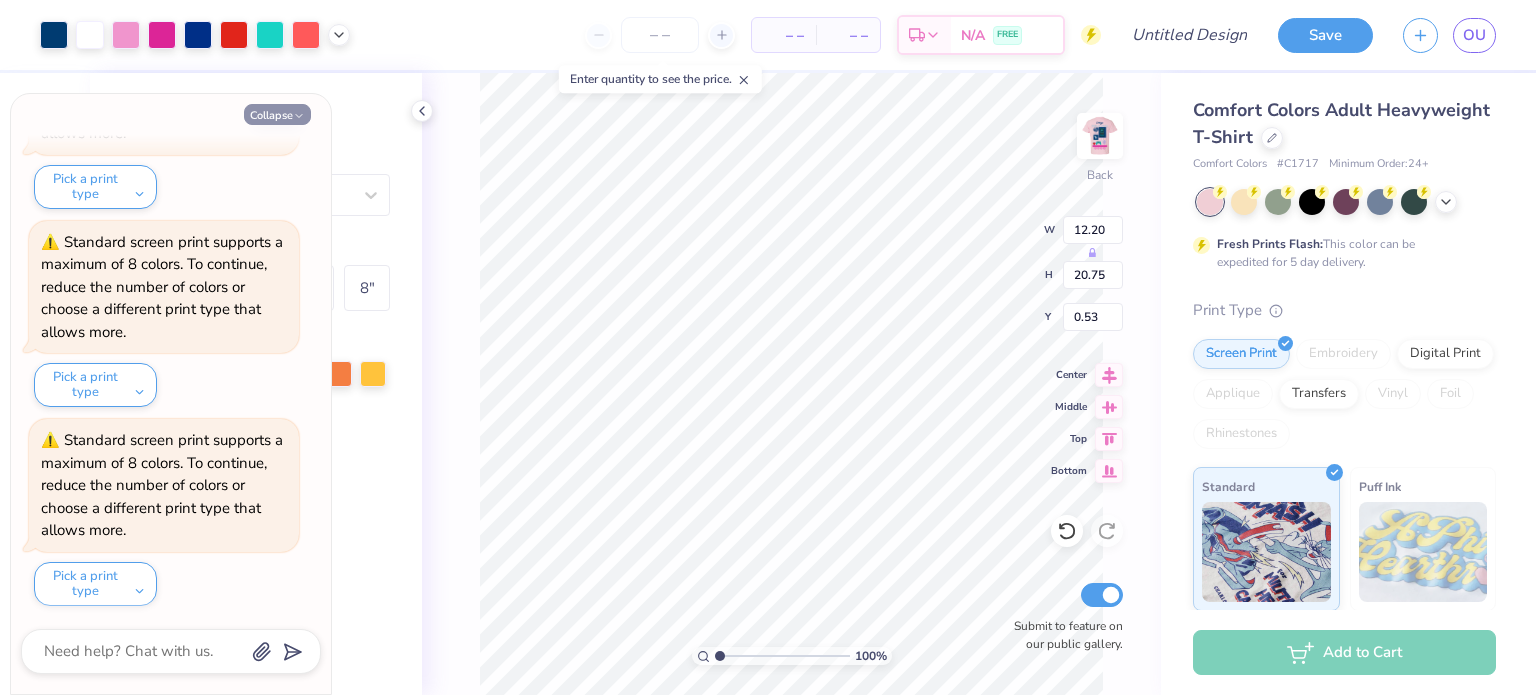 click 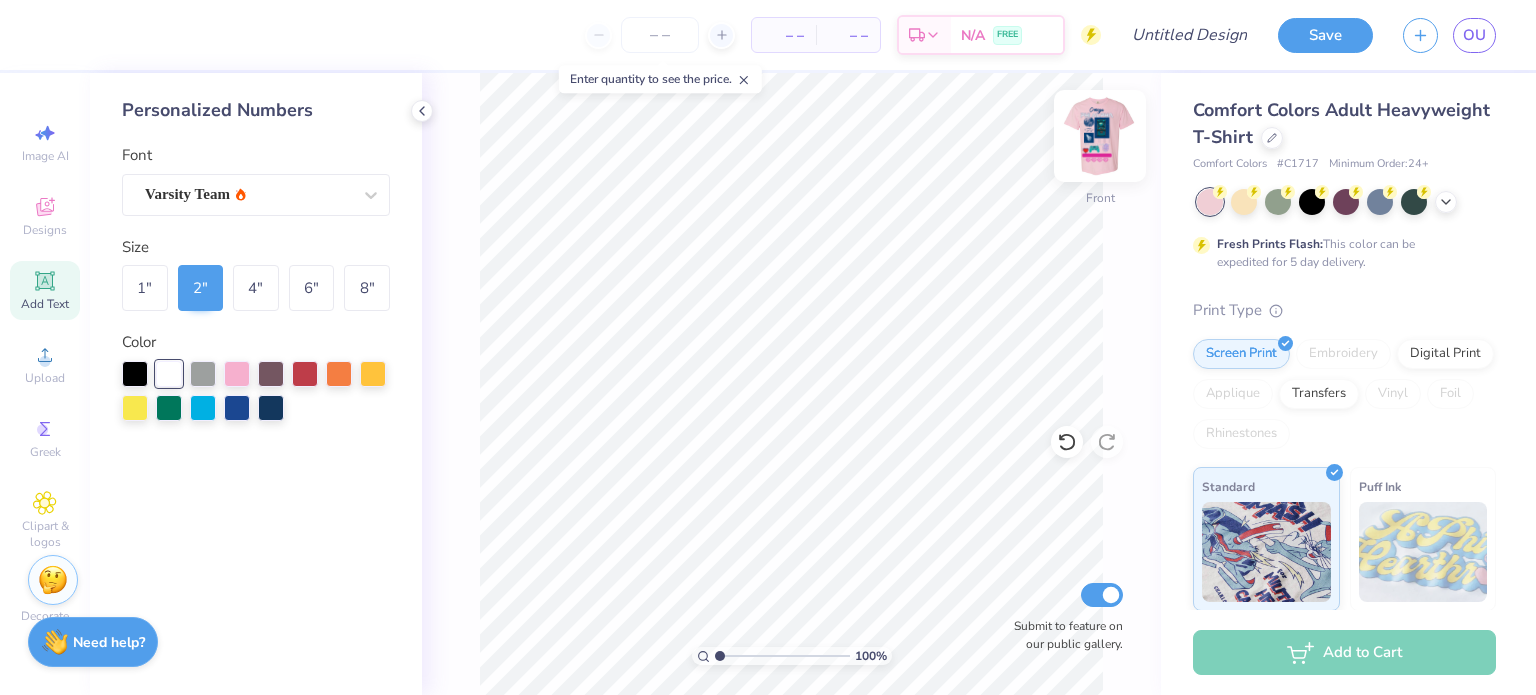 click at bounding box center (1100, 136) 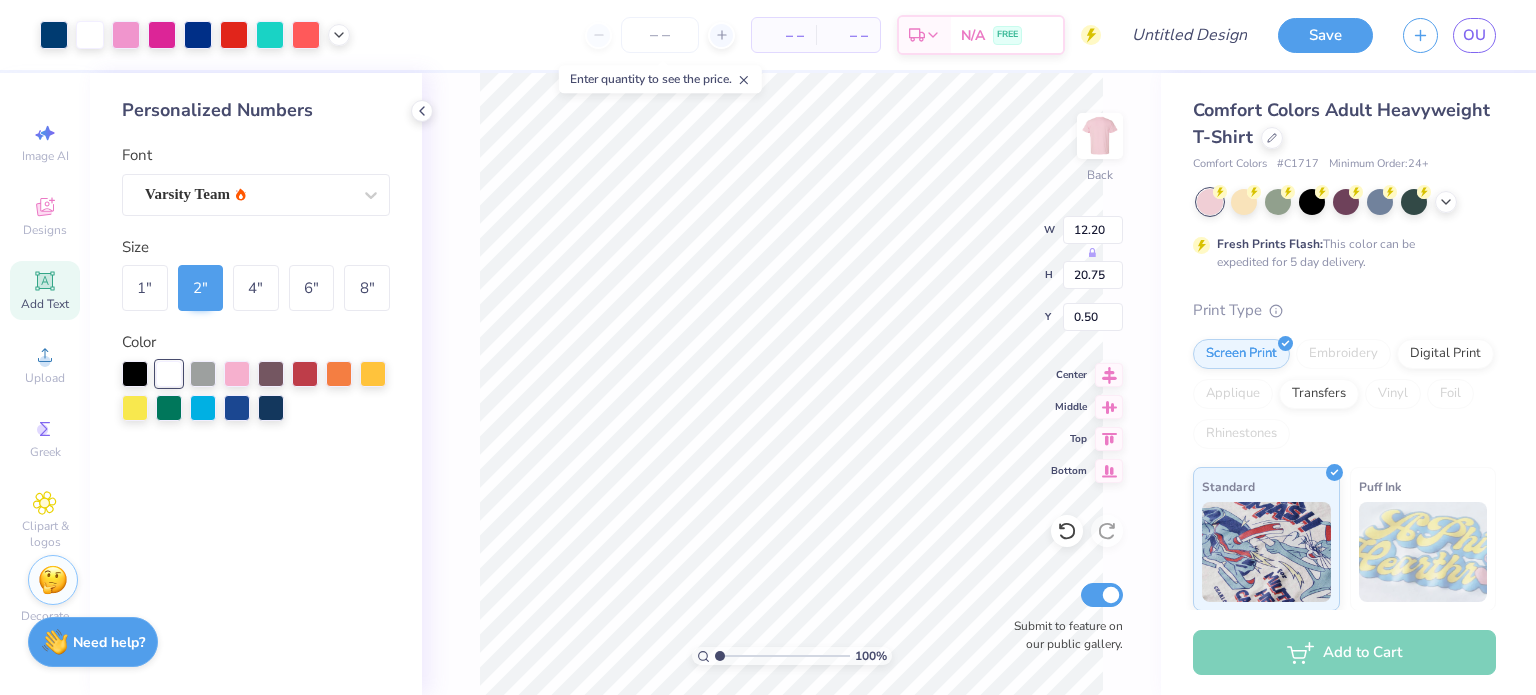 type on "0.50" 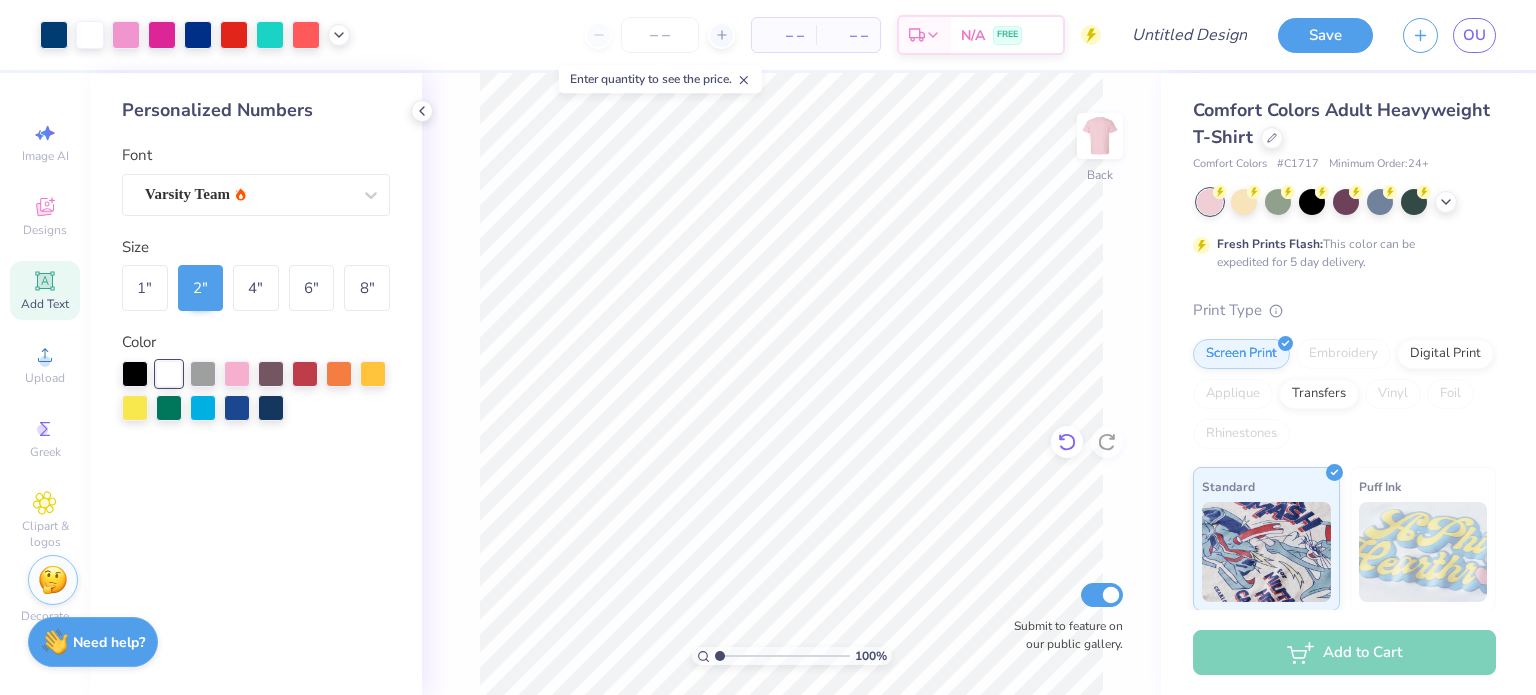 click 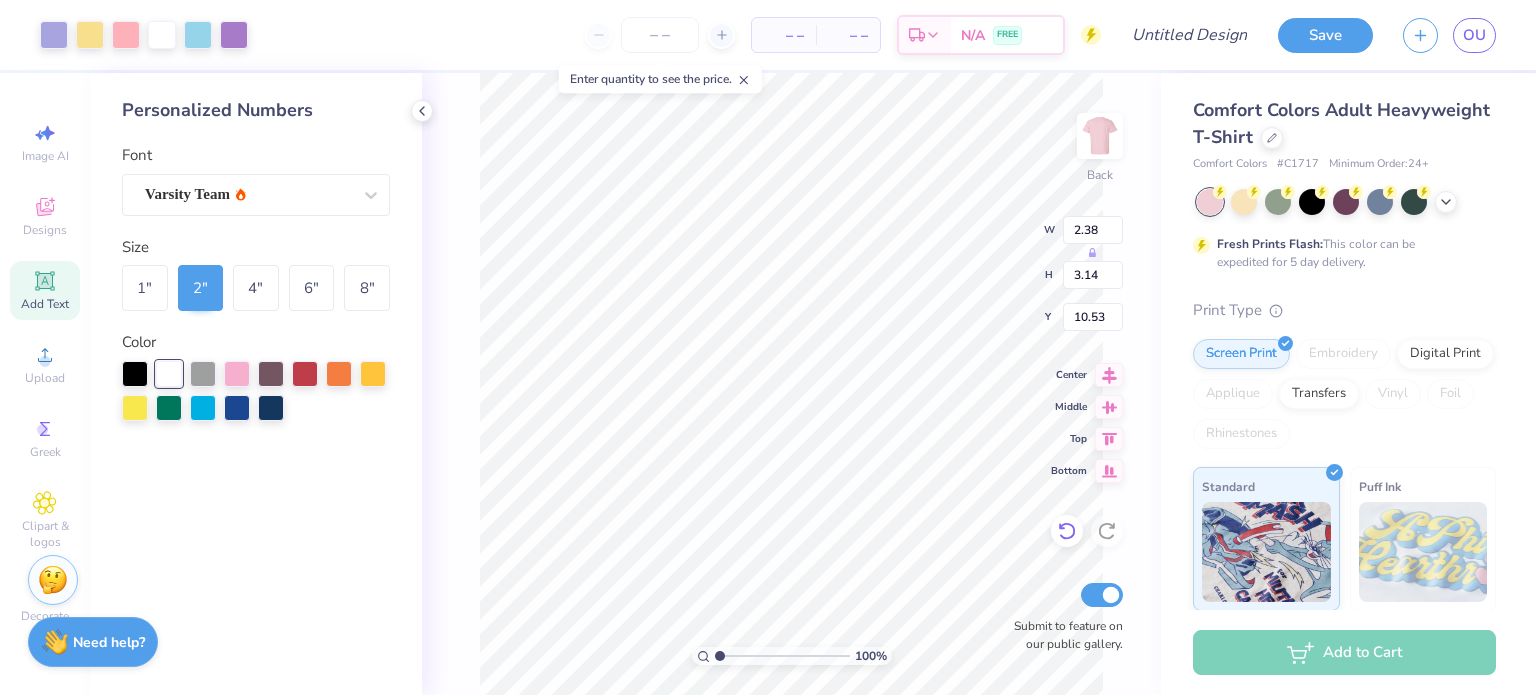 type on "10.53" 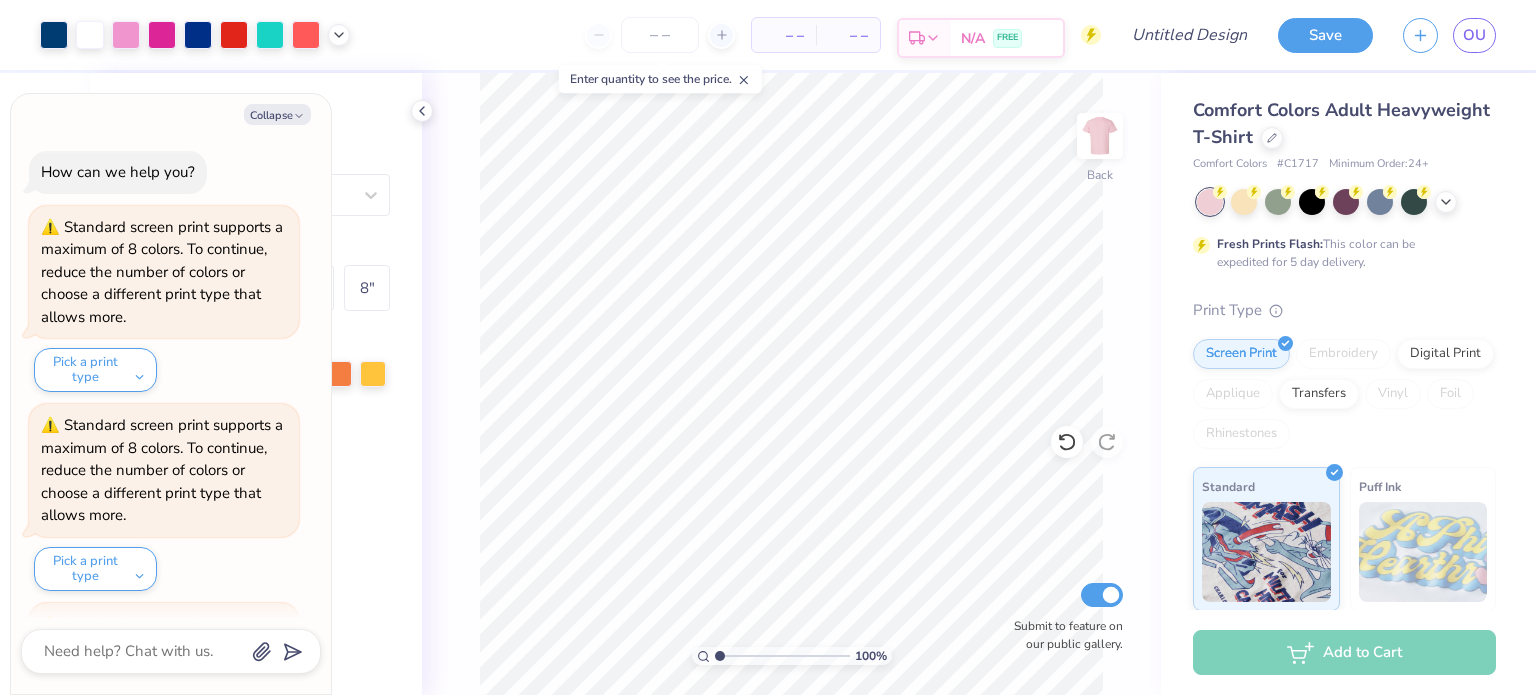 scroll, scrollTop: 489, scrollLeft: 0, axis: vertical 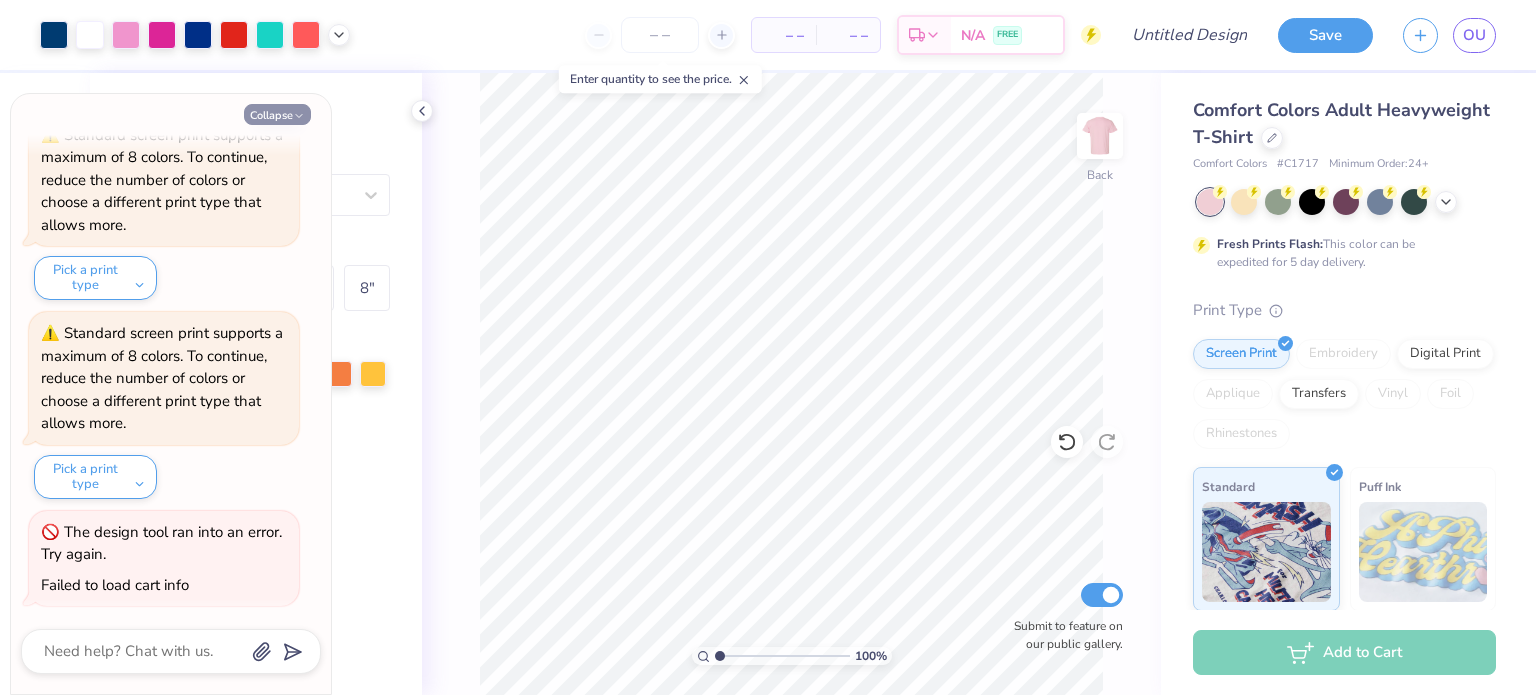 click on "Collapse" at bounding box center [277, 114] 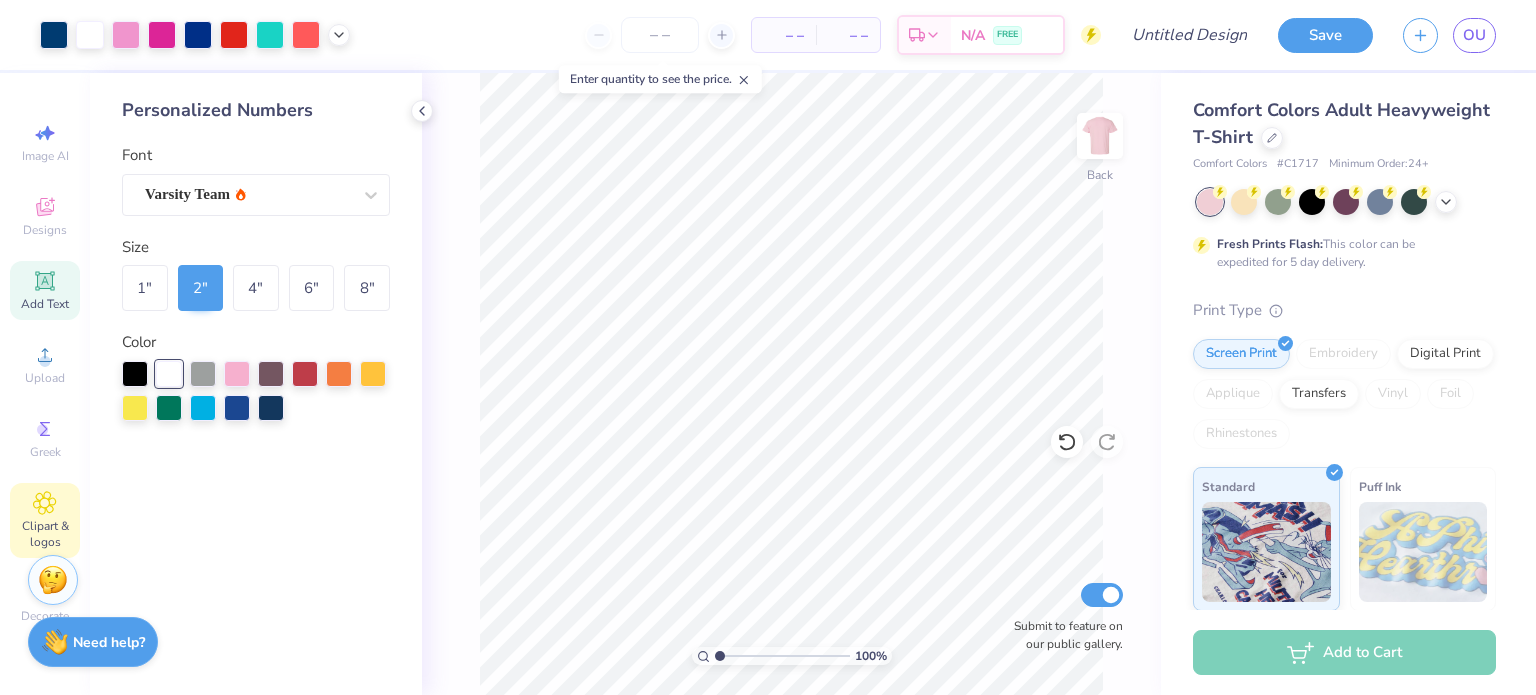 click on "Clipart & logos" at bounding box center [45, 534] 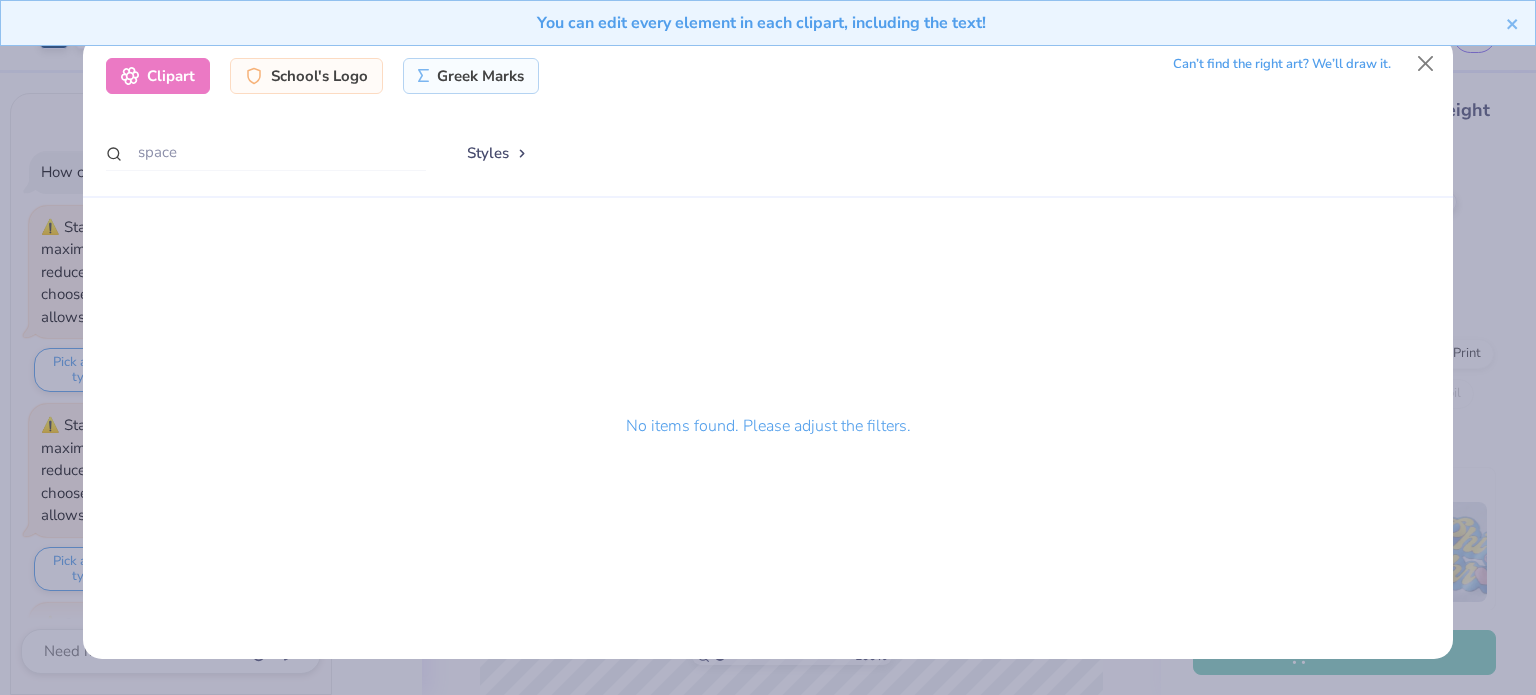 type on "x" 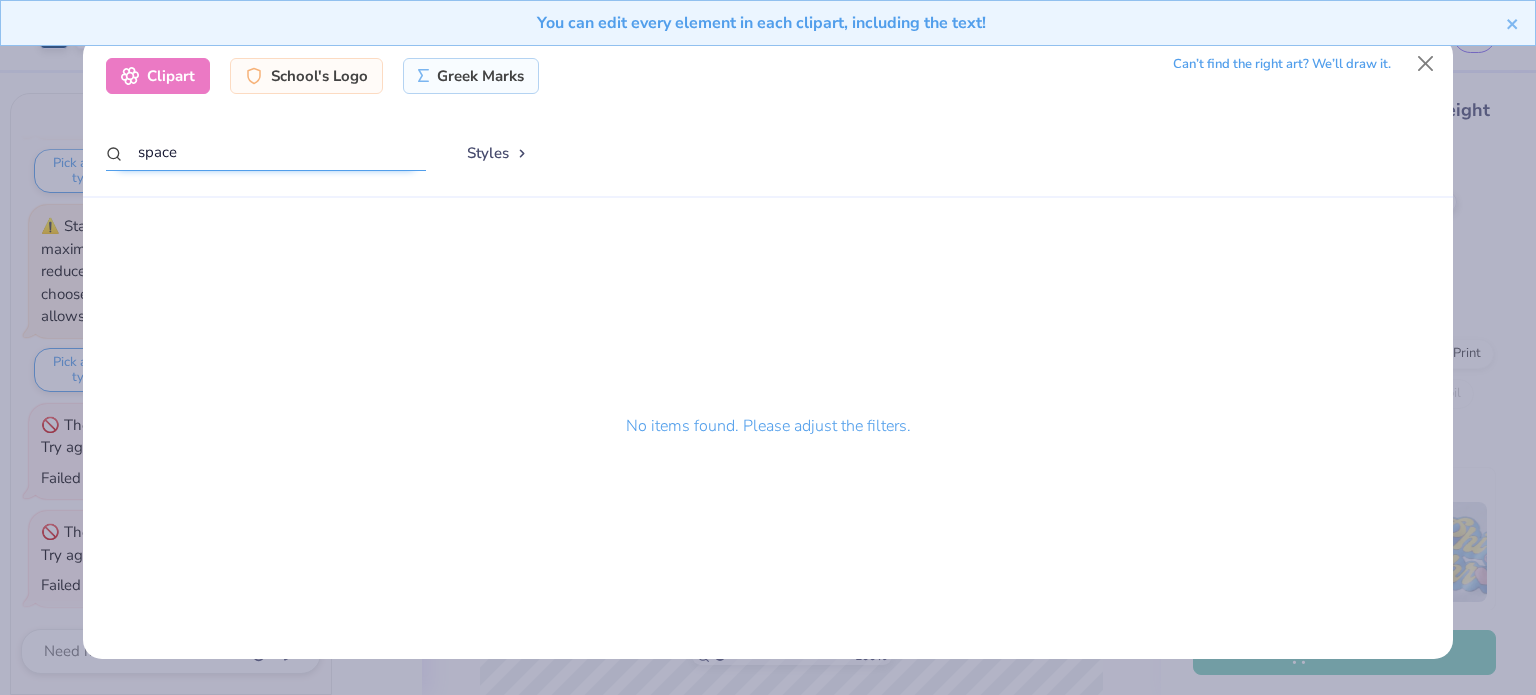 drag, startPoint x: 206, startPoint y: 158, endPoint x: 0, endPoint y: 159, distance: 206.00243 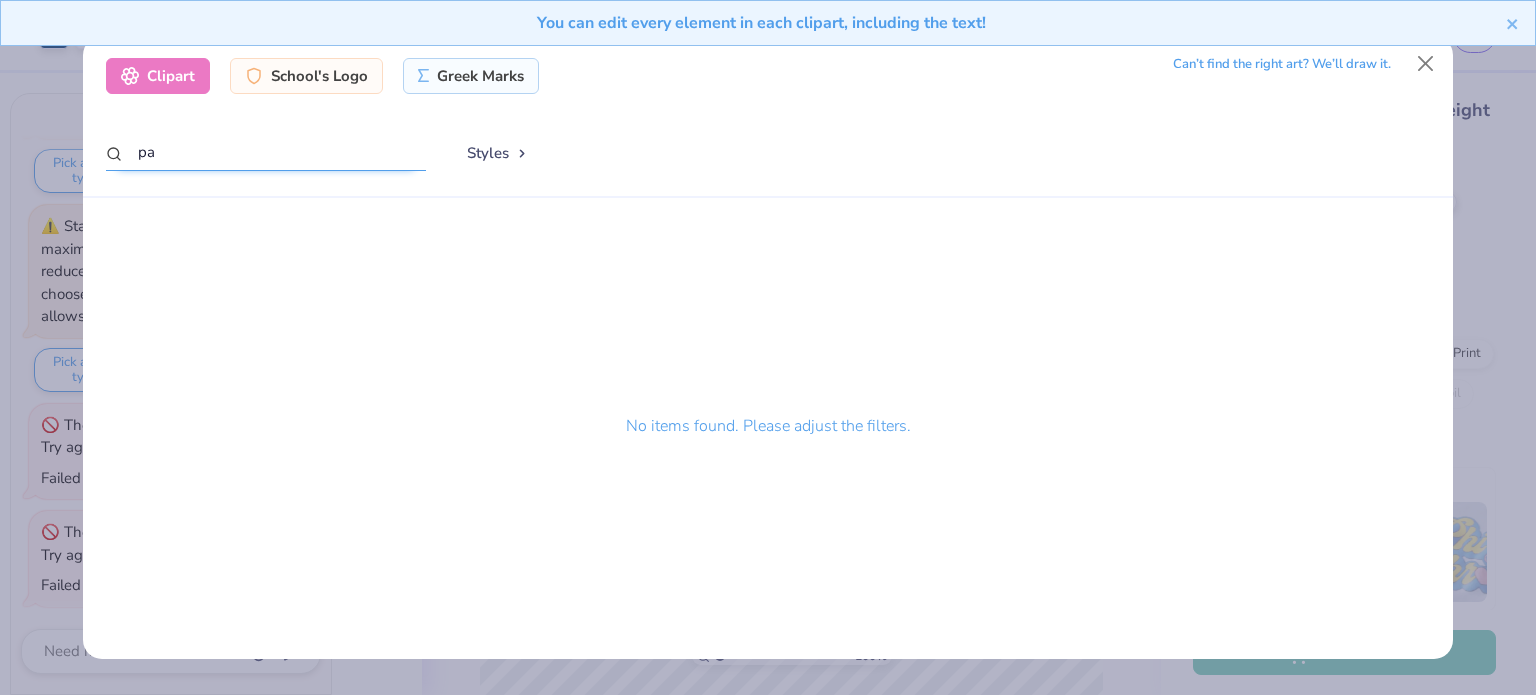type on "pac" 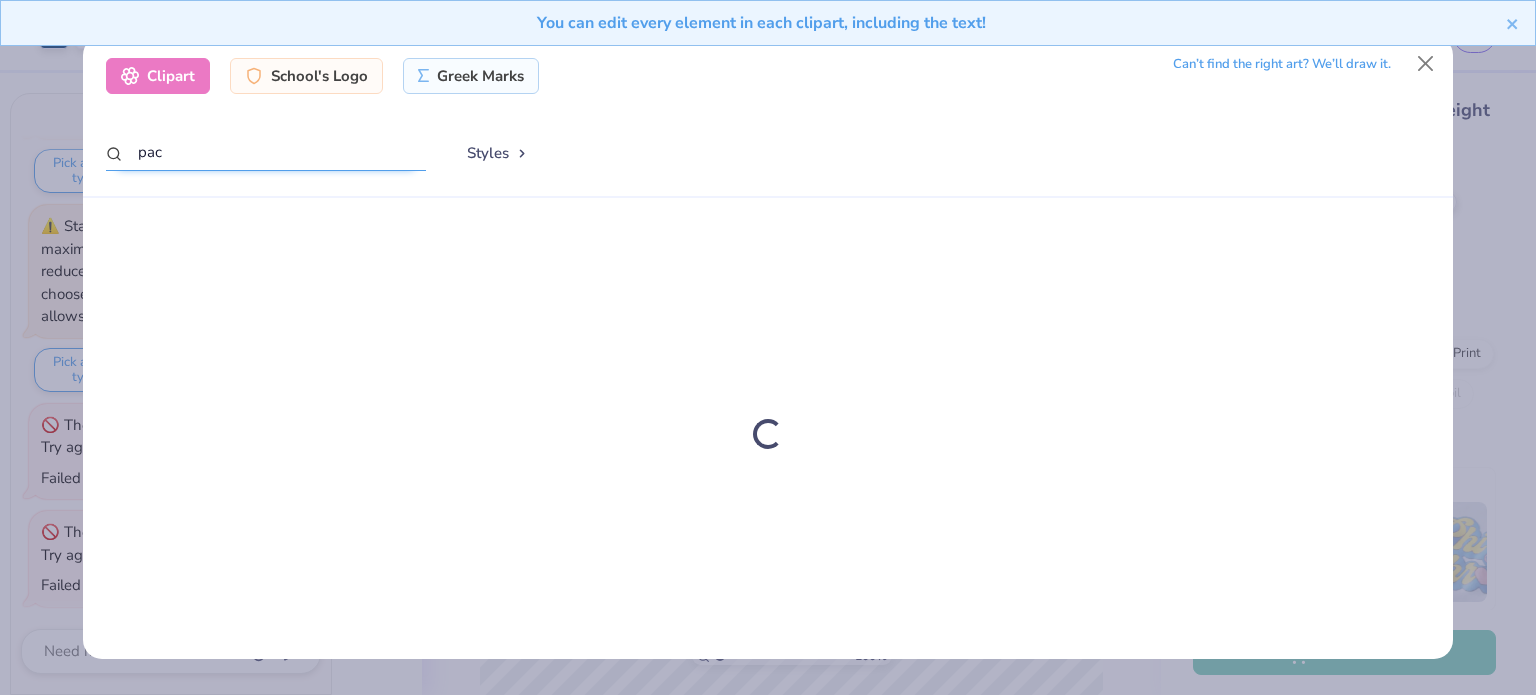type on "x" 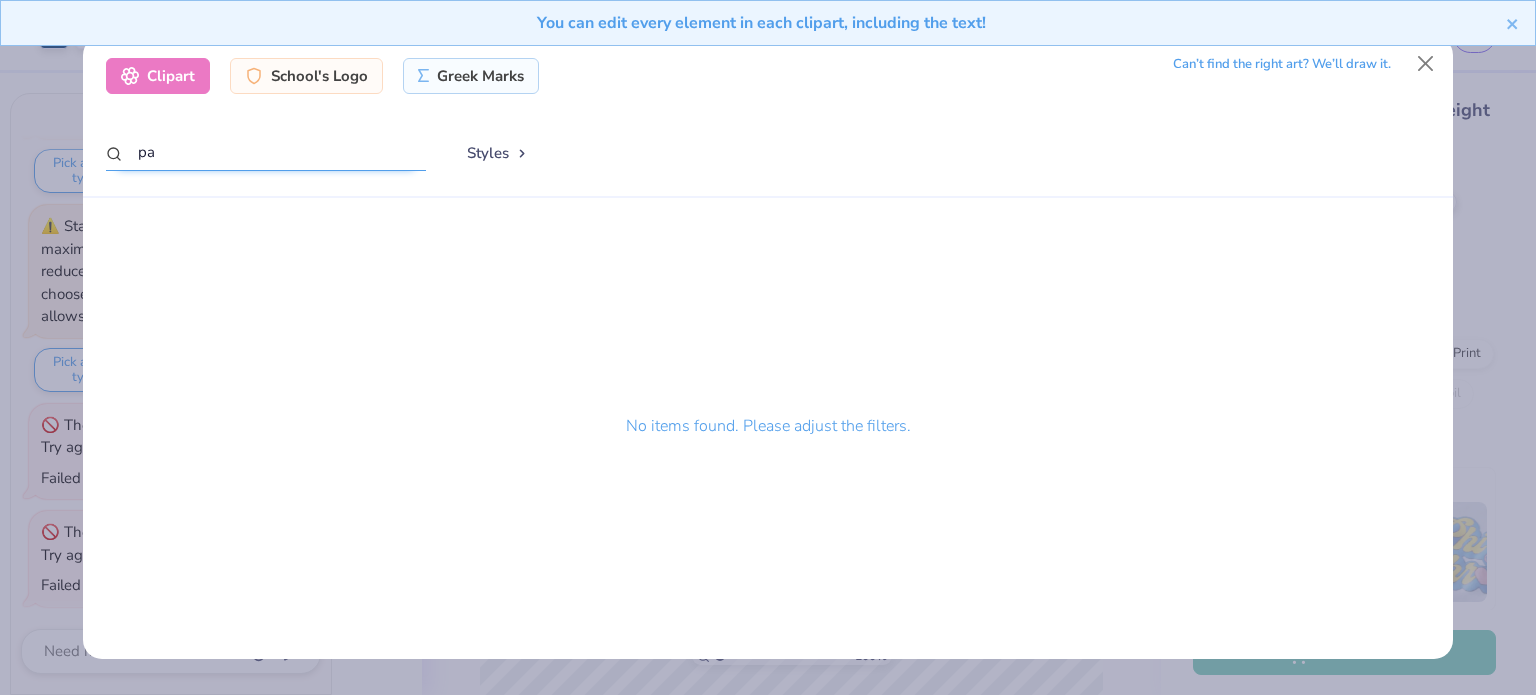 type on "p" 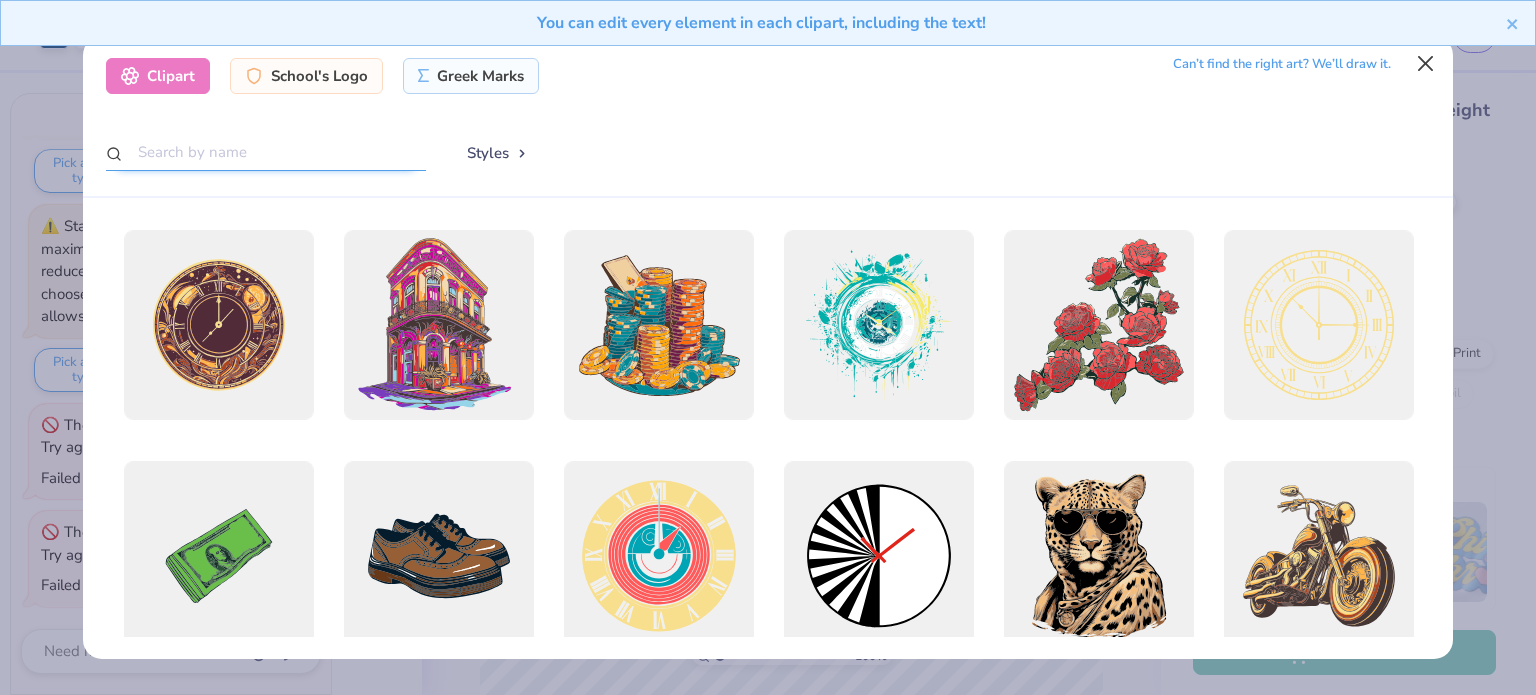 type 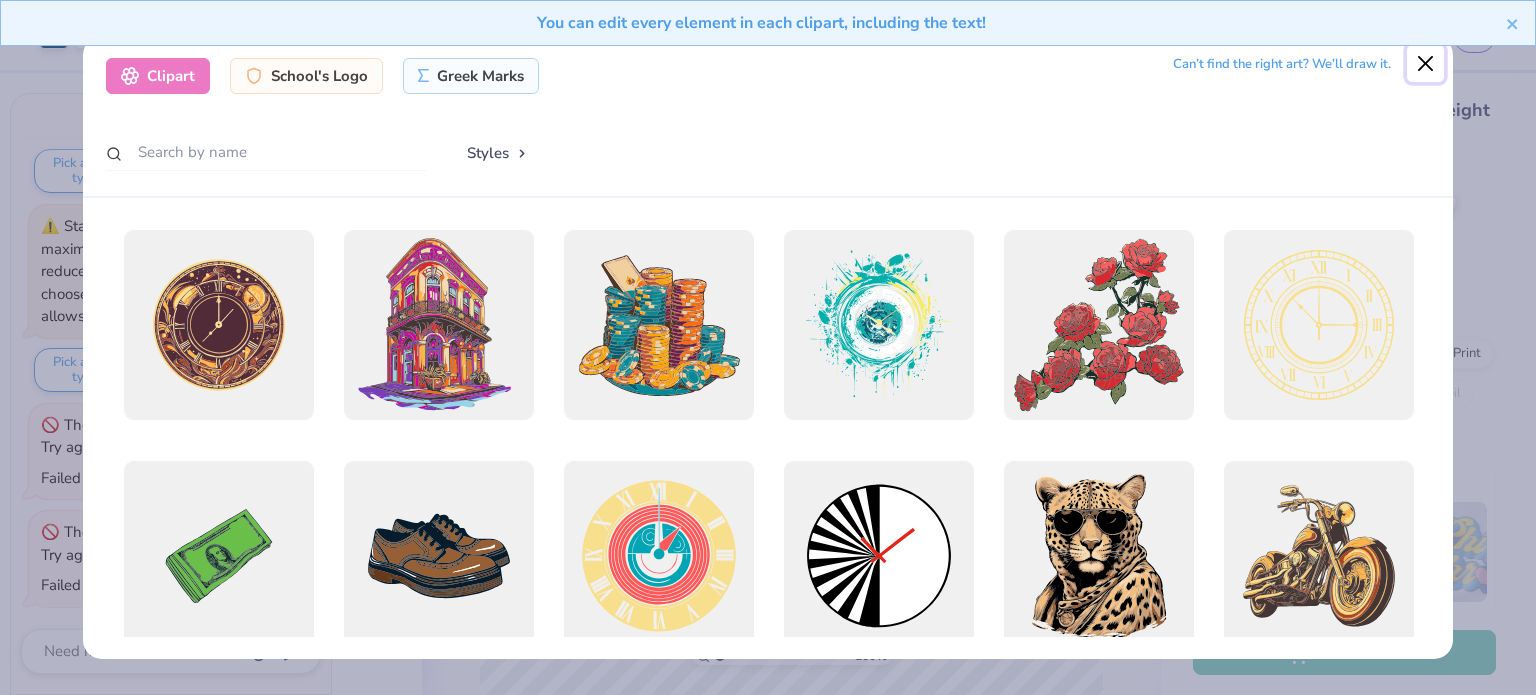 click at bounding box center (1426, 64) 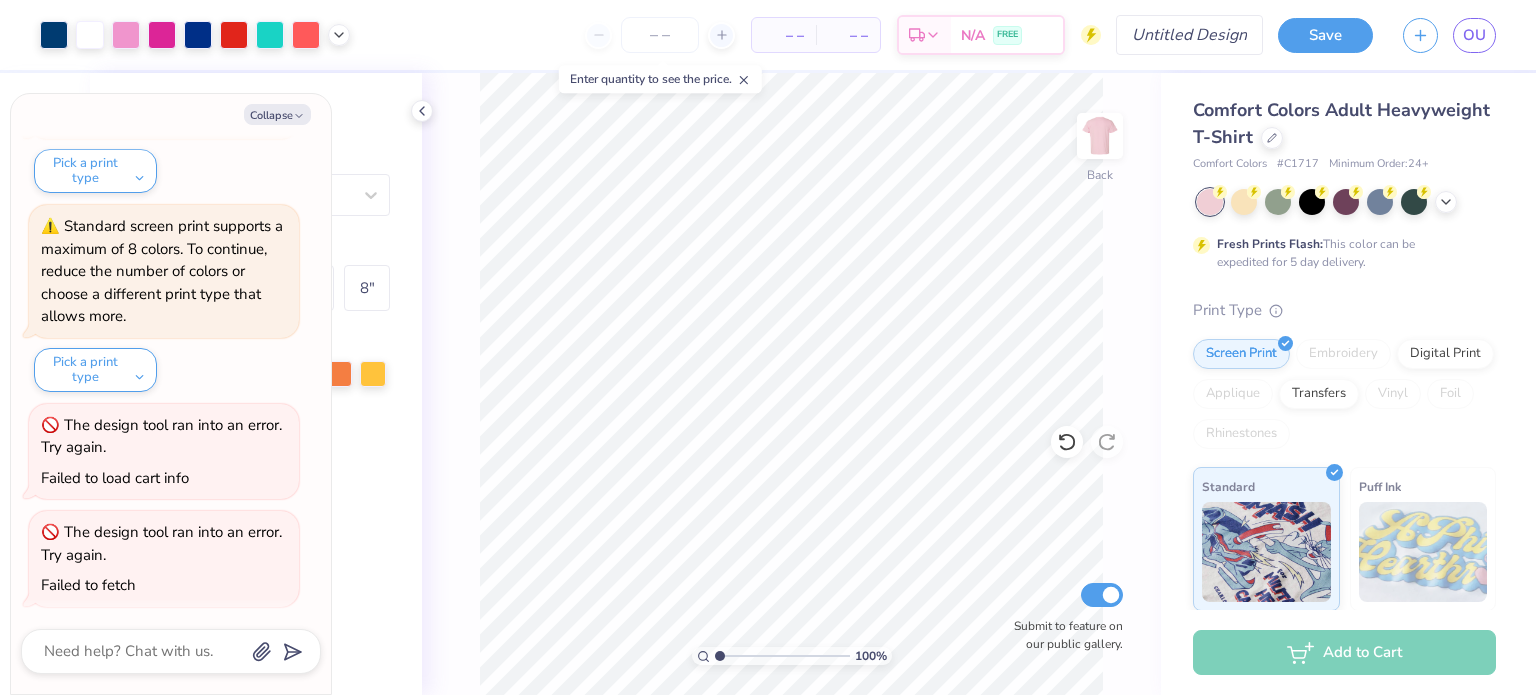 type on "x" 